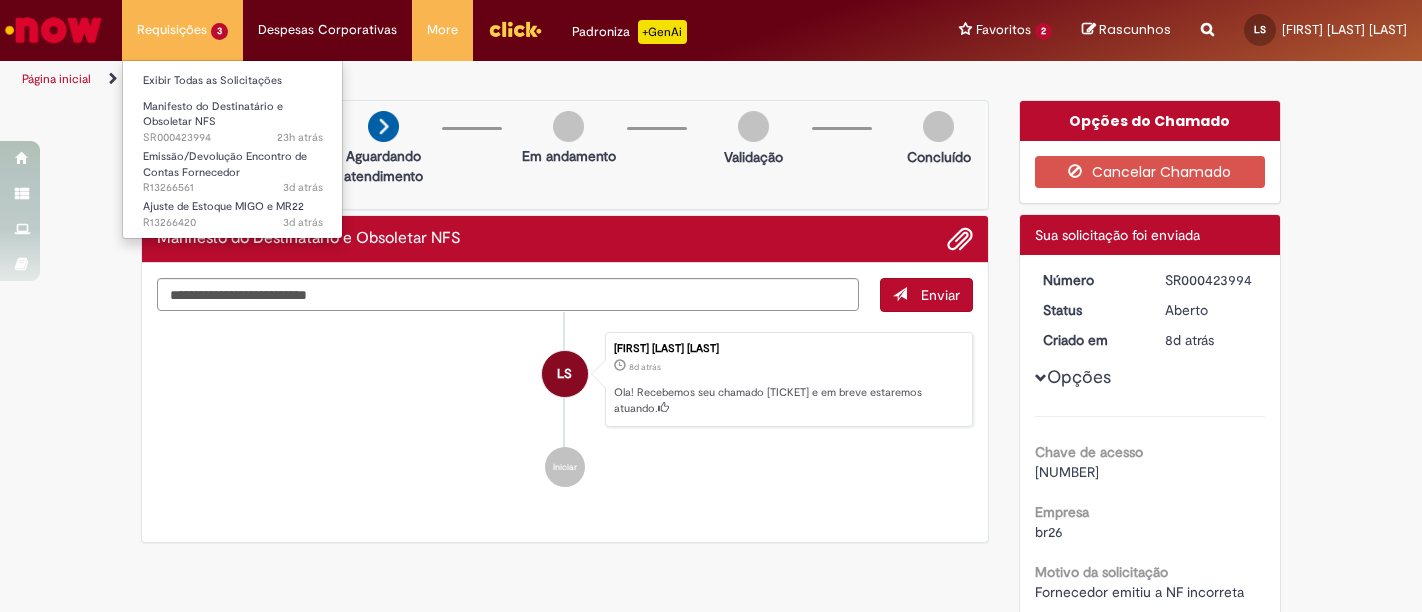 scroll, scrollTop: 0, scrollLeft: 0, axis: both 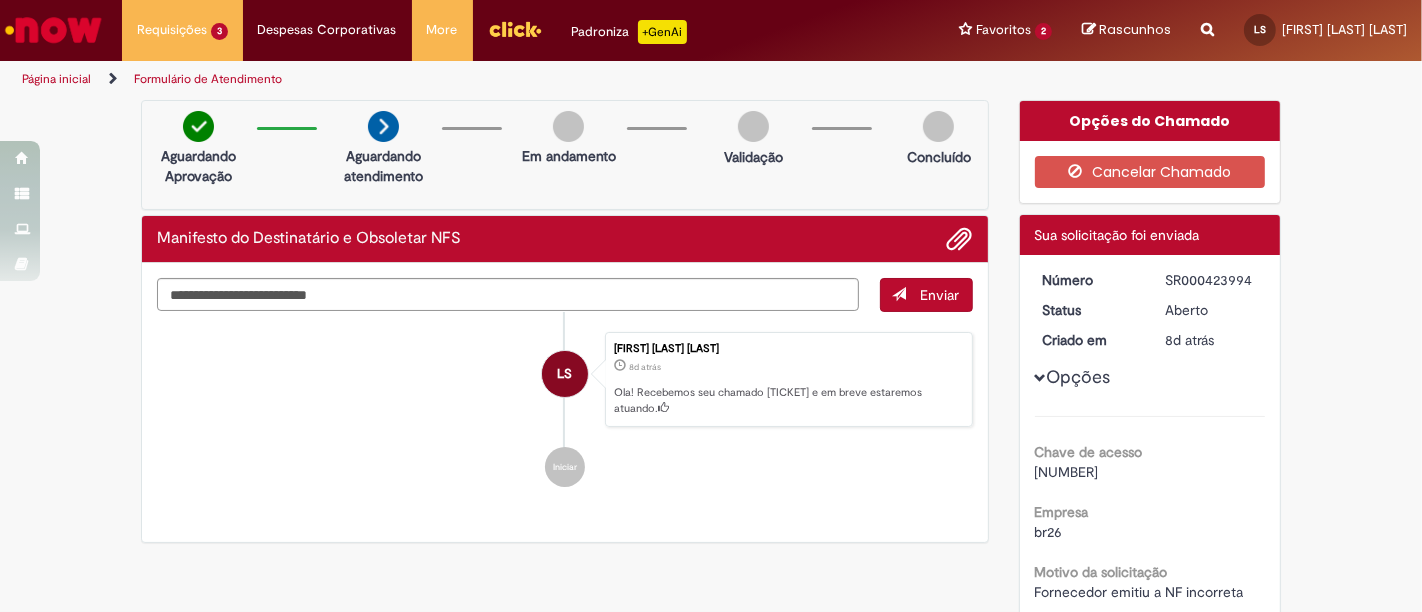 click at bounding box center (53, 30) 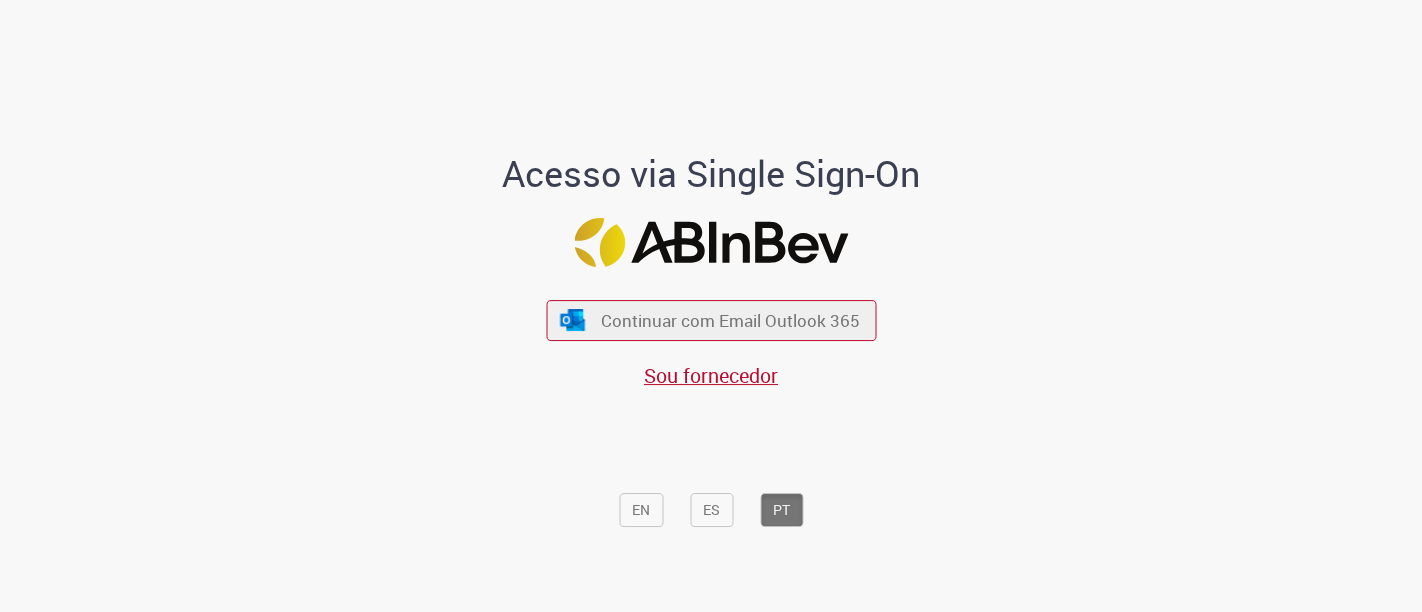 scroll, scrollTop: 0, scrollLeft: 0, axis: both 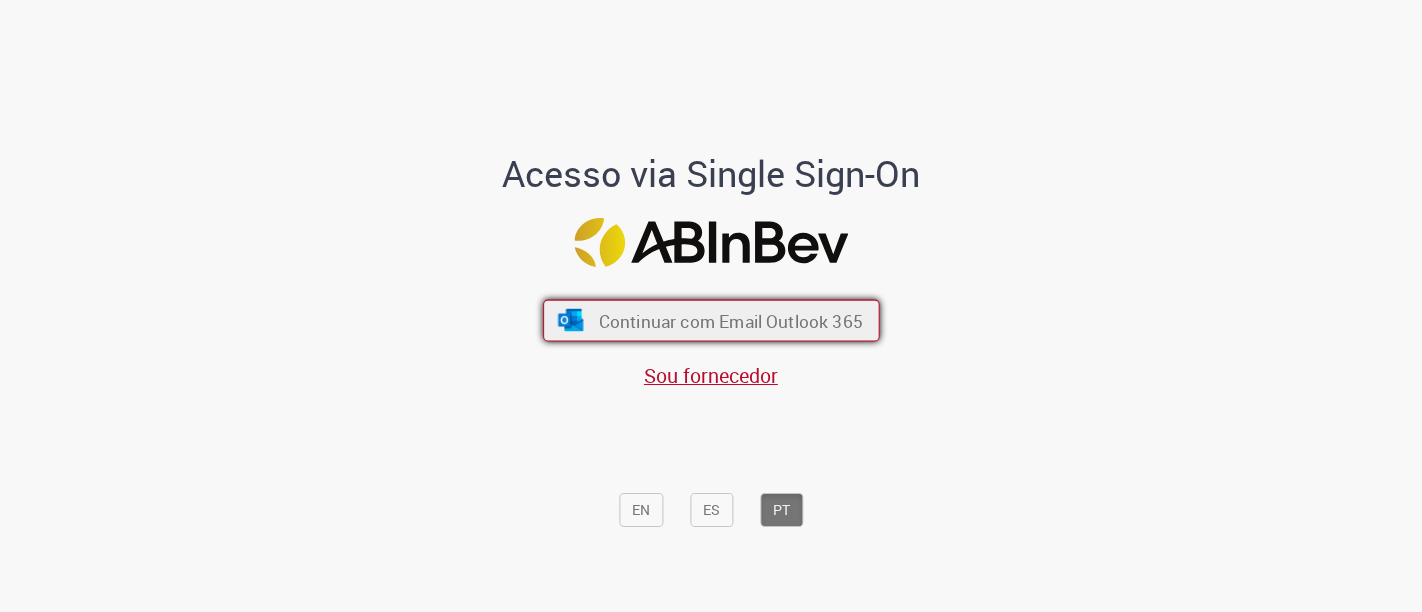 click on "Continuar com Email Outlook 365" at bounding box center (730, 320) 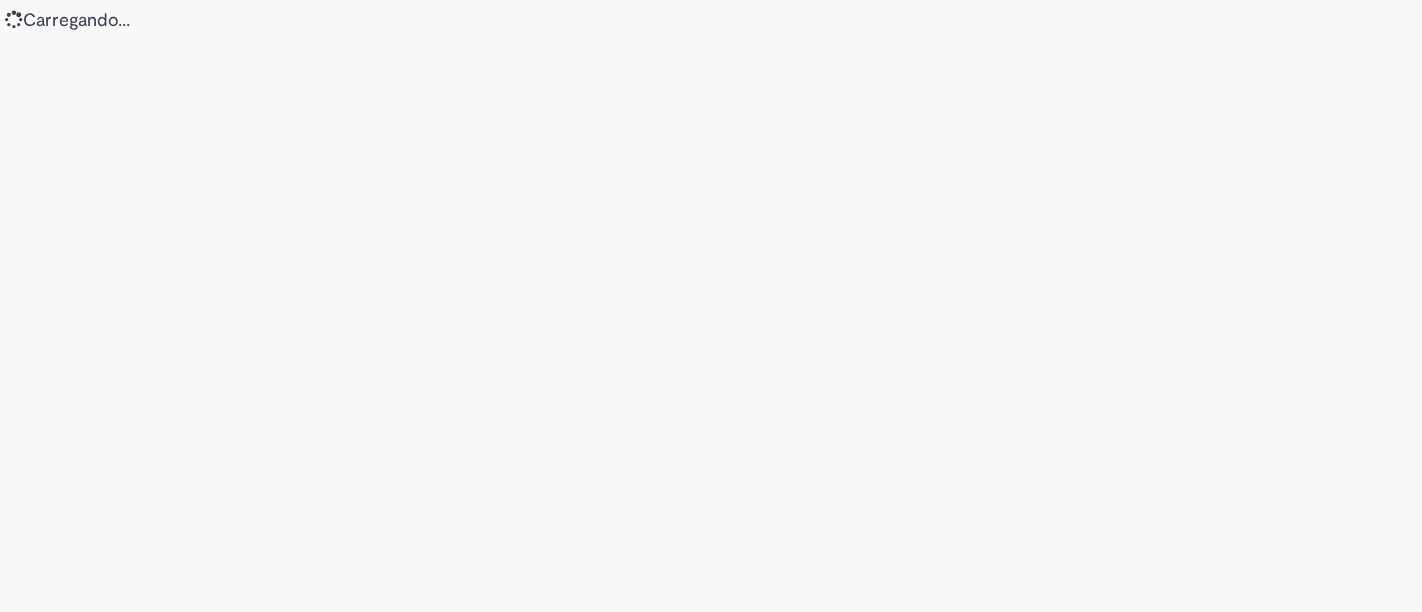 scroll, scrollTop: 0, scrollLeft: 0, axis: both 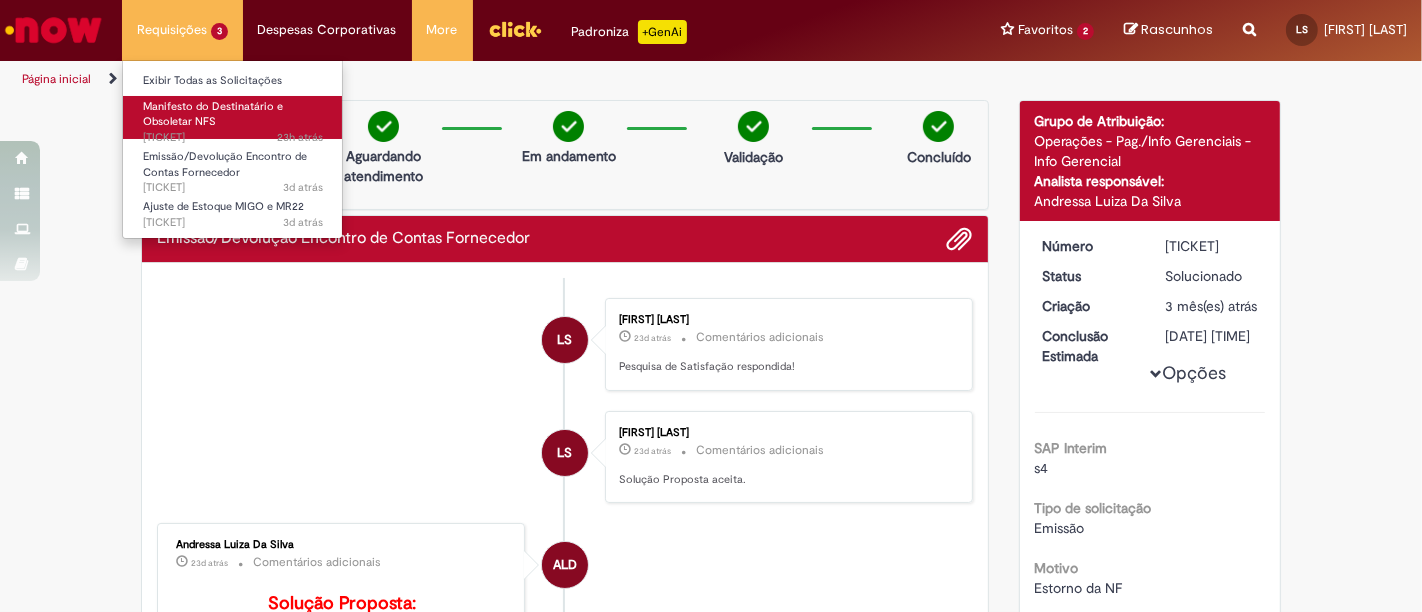 click on "23h atrás 23 horas atrás  SR000423994" at bounding box center [233, 138] 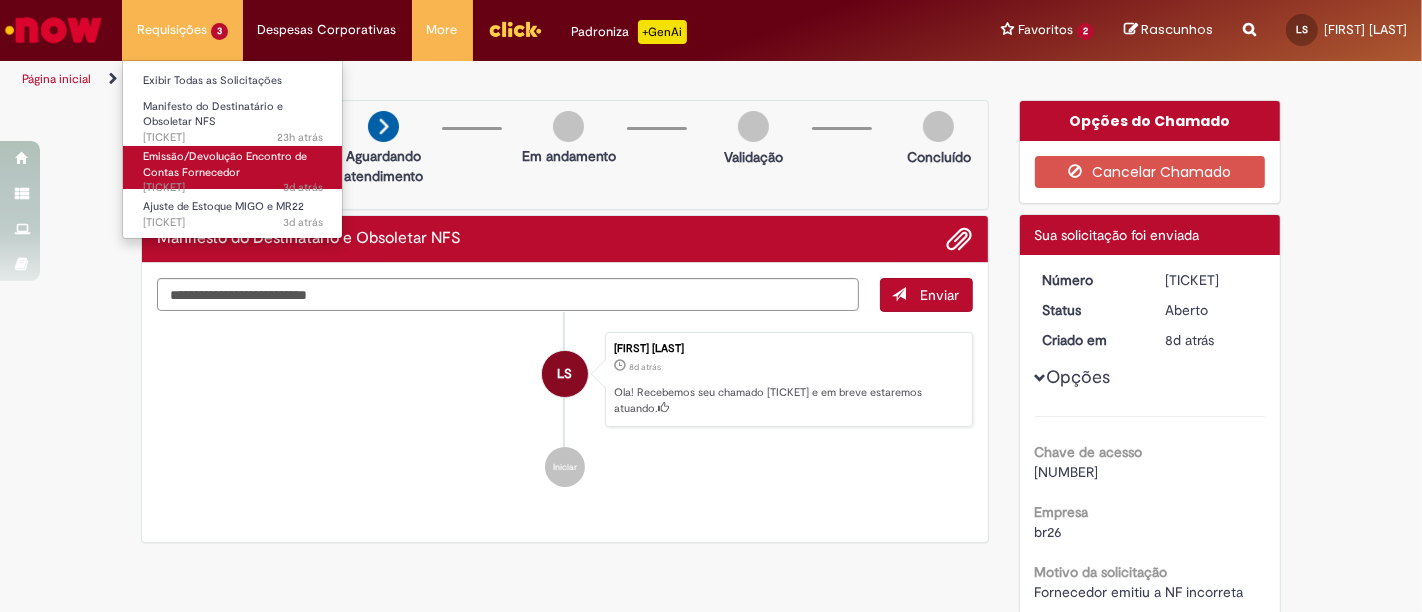 click on "Emissão/Devolução Encontro de Contas Fornecedor" at bounding box center (225, 164) 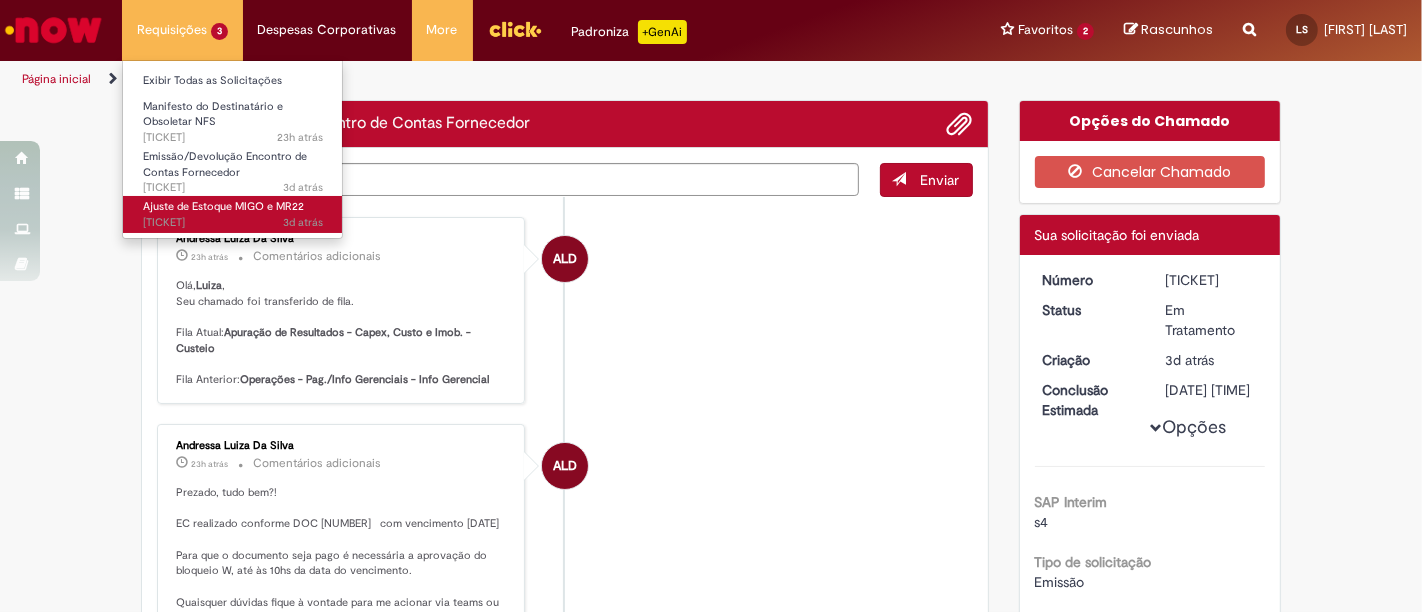 click on "Ajuste de Estoque MIGO e MR22" at bounding box center [223, 206] 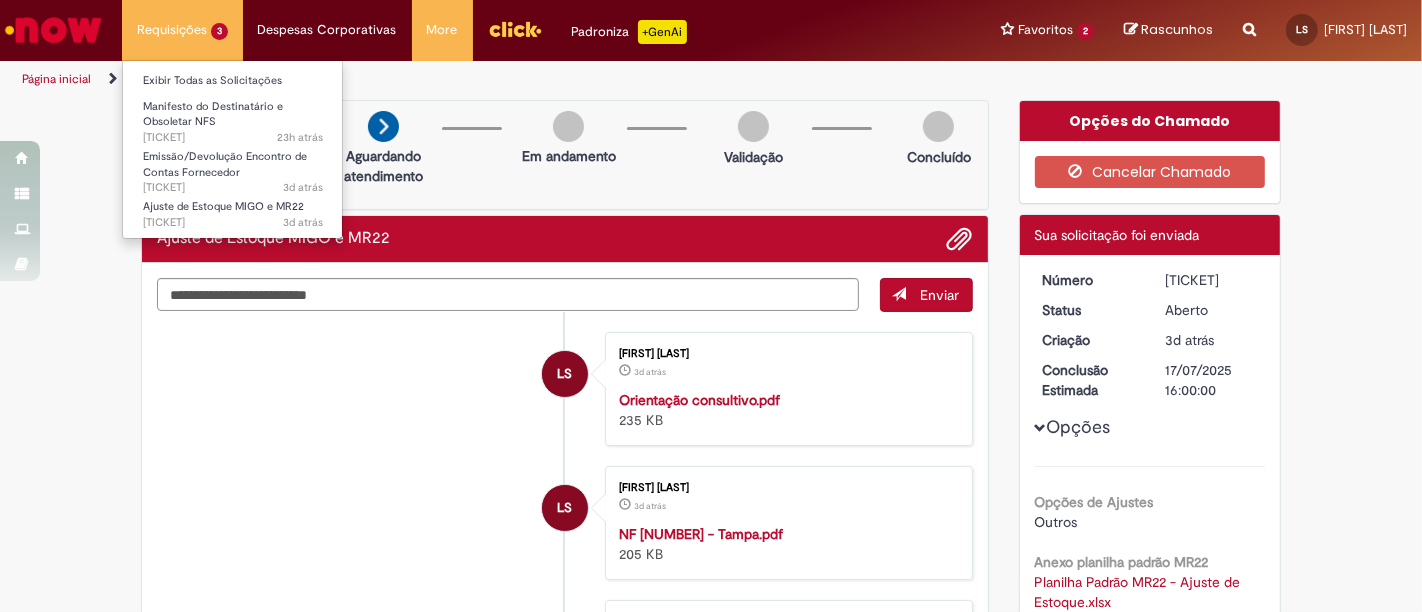 click on "Ajuste de Estoque MIGO e MR22
3d atrás 3 dias atrás  R13266420" at bounding box center [233, 211] 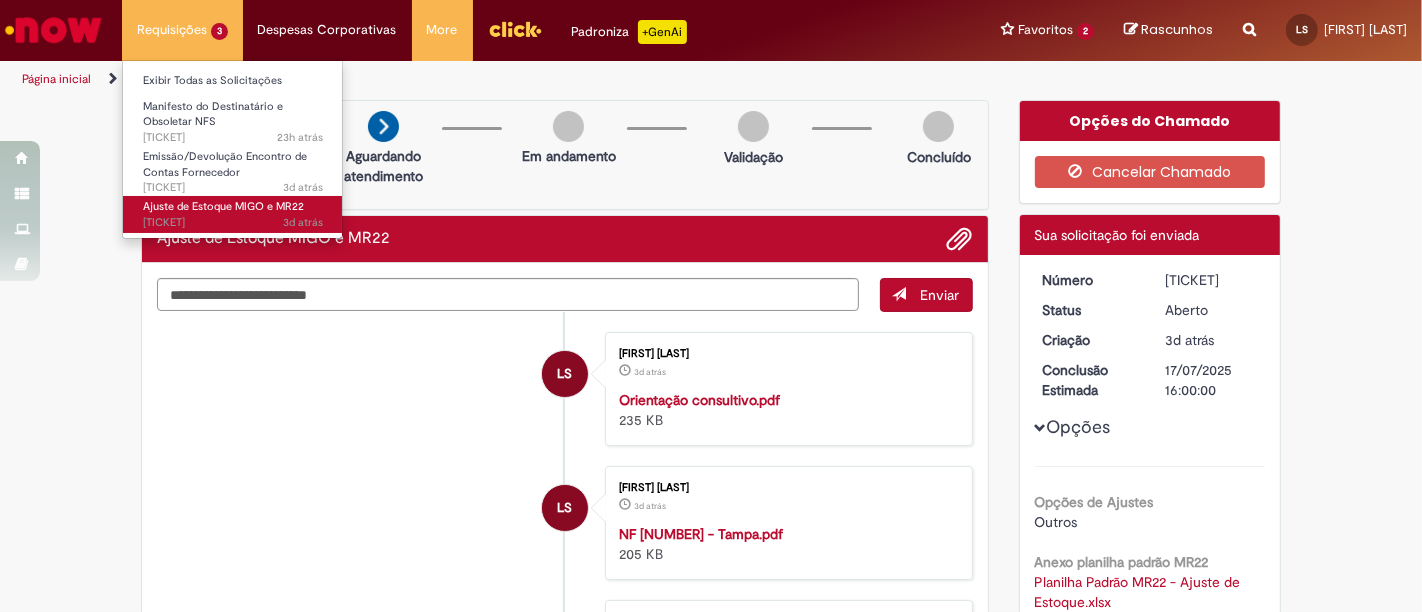 click on "Ajuste de Estoque MIGO e MR22" at bounding box center [223, 206] 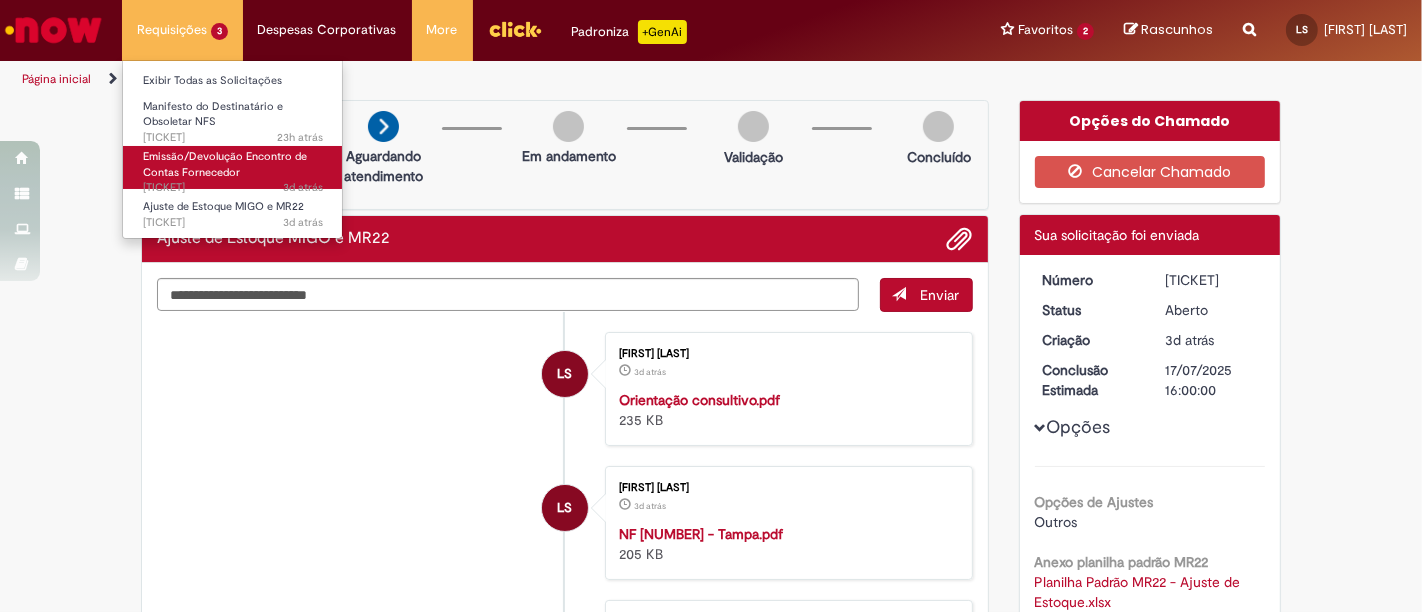 click on "Emissão/Devolução Encontro de Contas Fornecedor
3d atrás 3 dias atrás  R13266561" at bounding box center (233, 167) 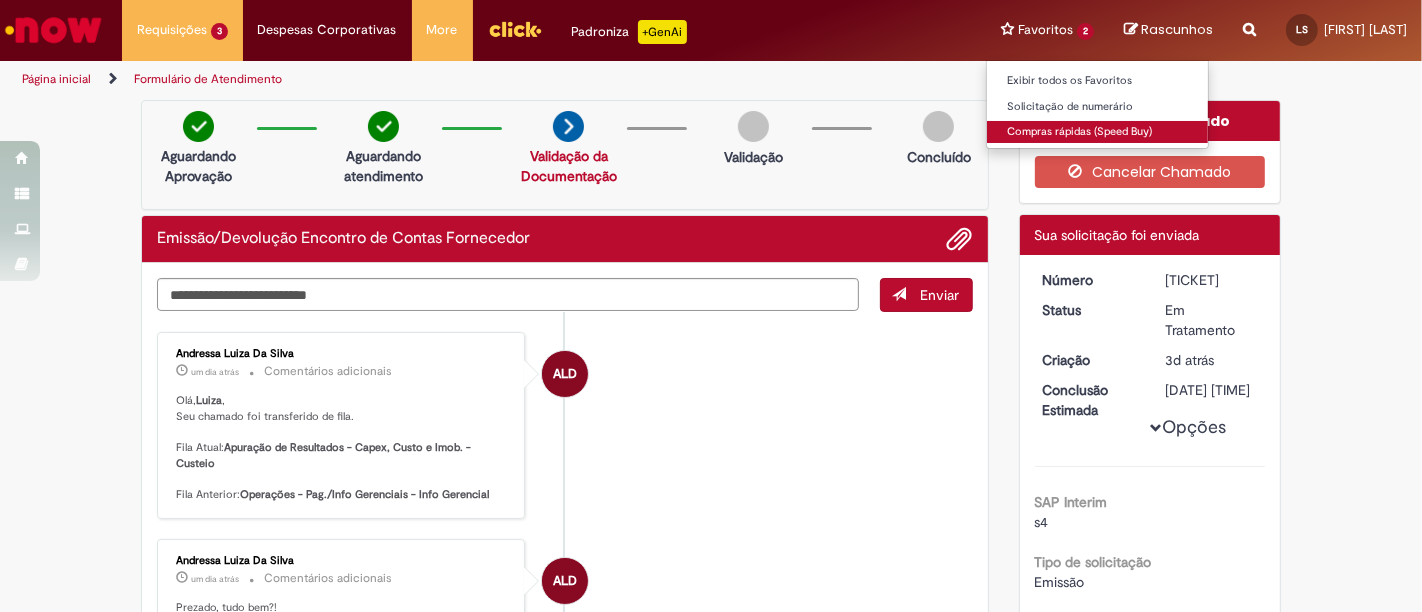 click on "Compras rápidas (Speed Buy)" at bounding box center [1097, 132] 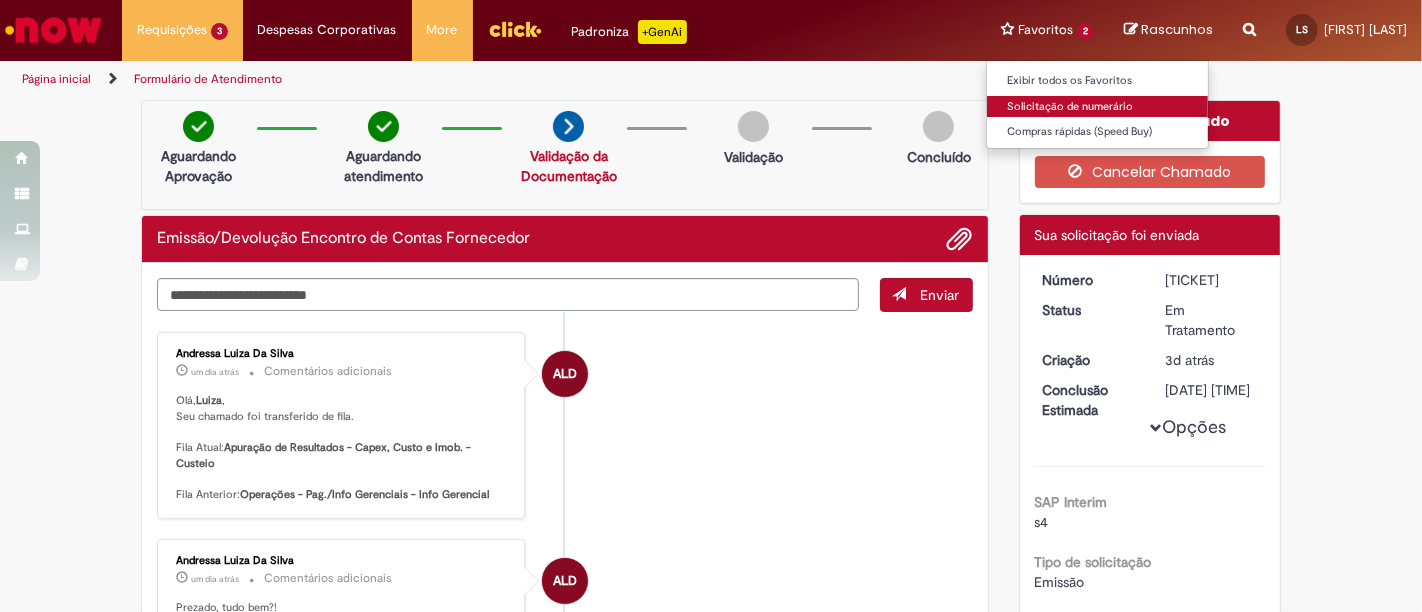 click on "Solicitação de numerário" at bounding box center (1097, 107) 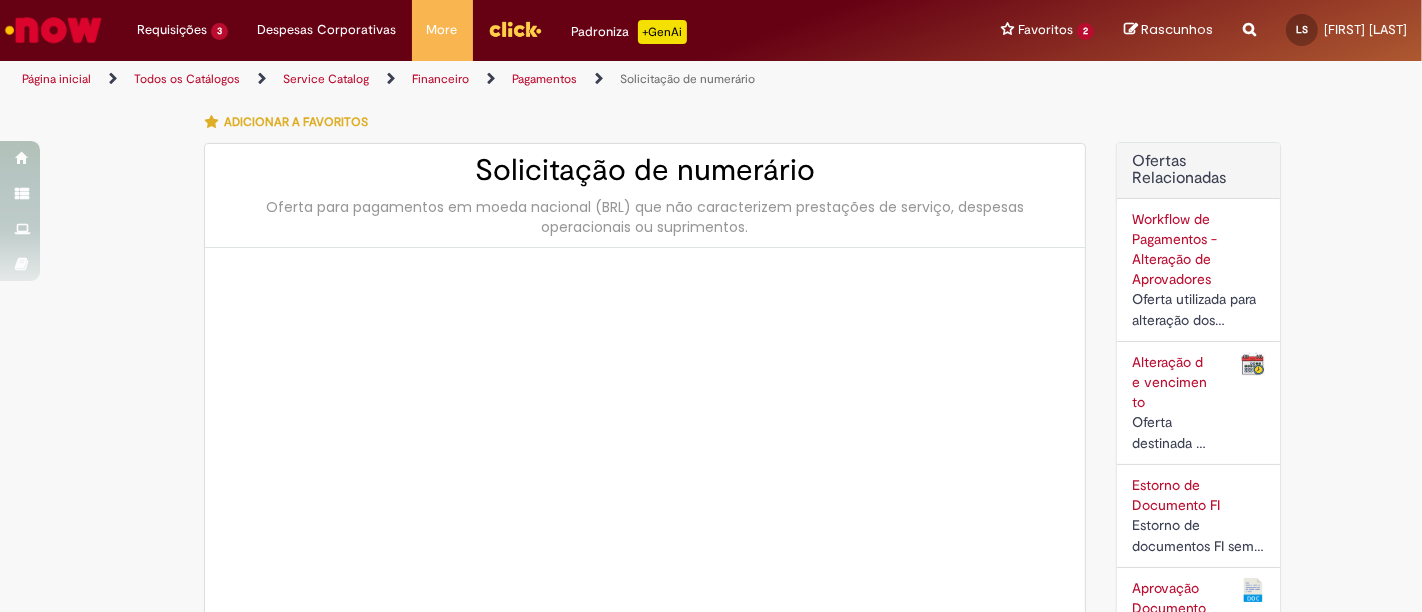 type on "********" 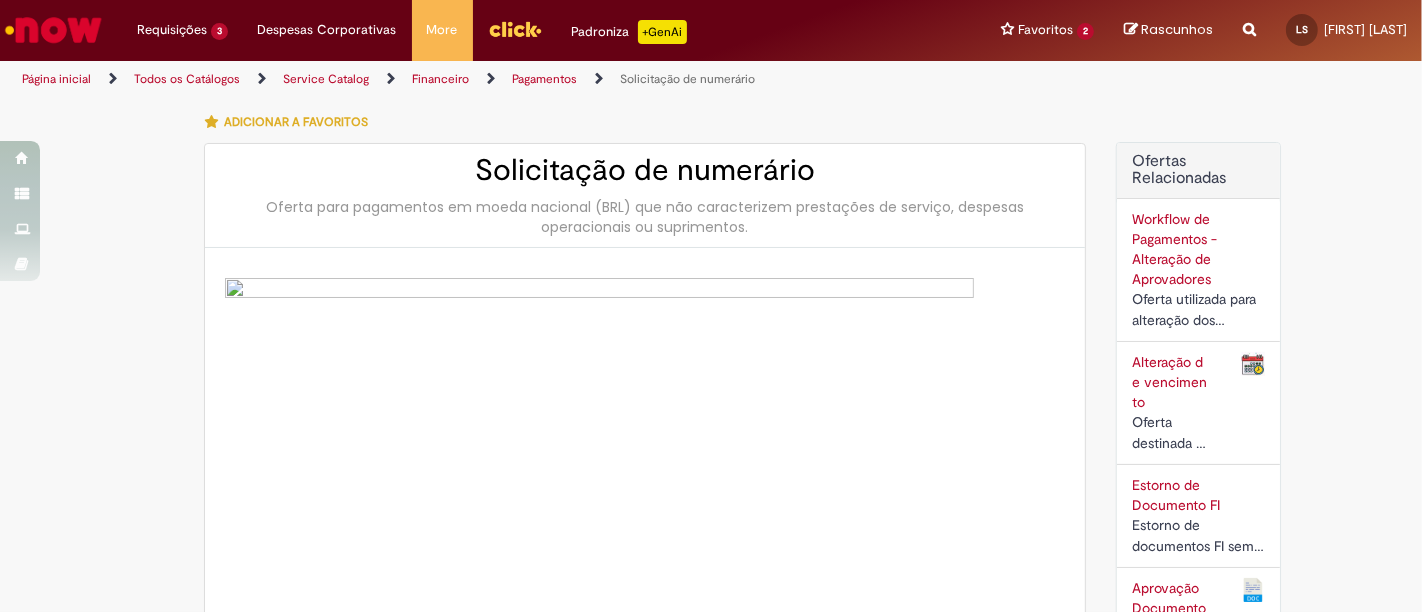 type on "**********" 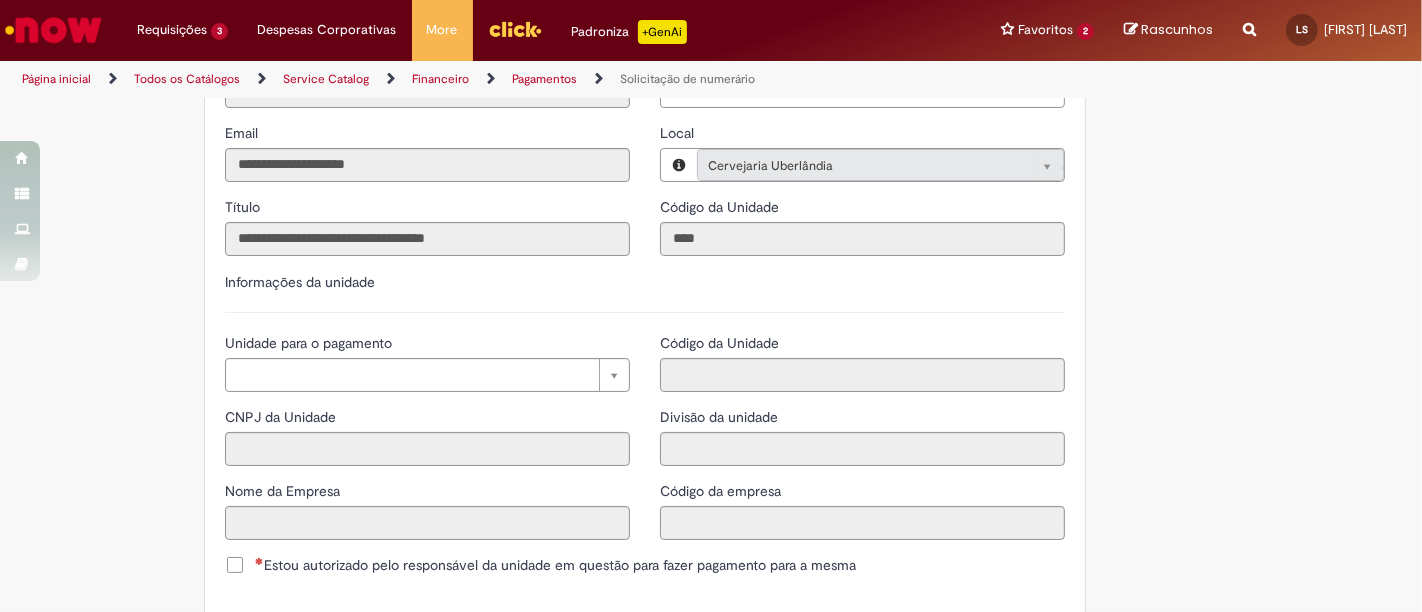 scroll, scrollTop: 2000, scrollLeft: 0, axis: vertical 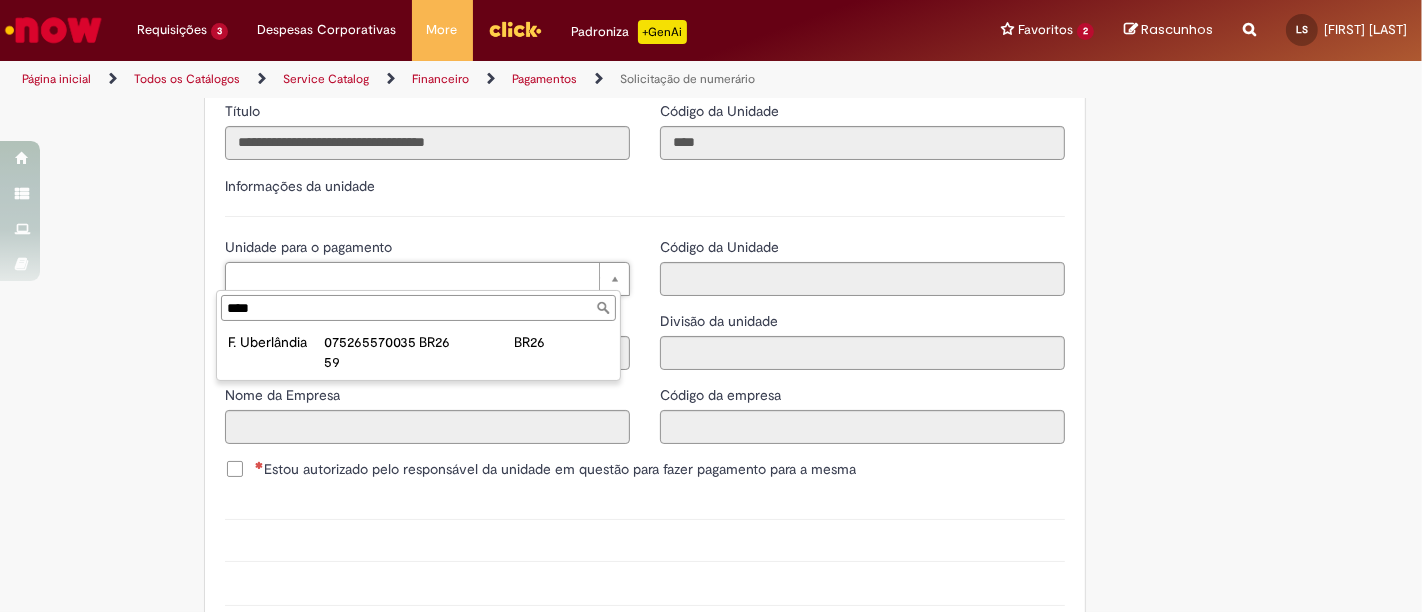 type on "****" 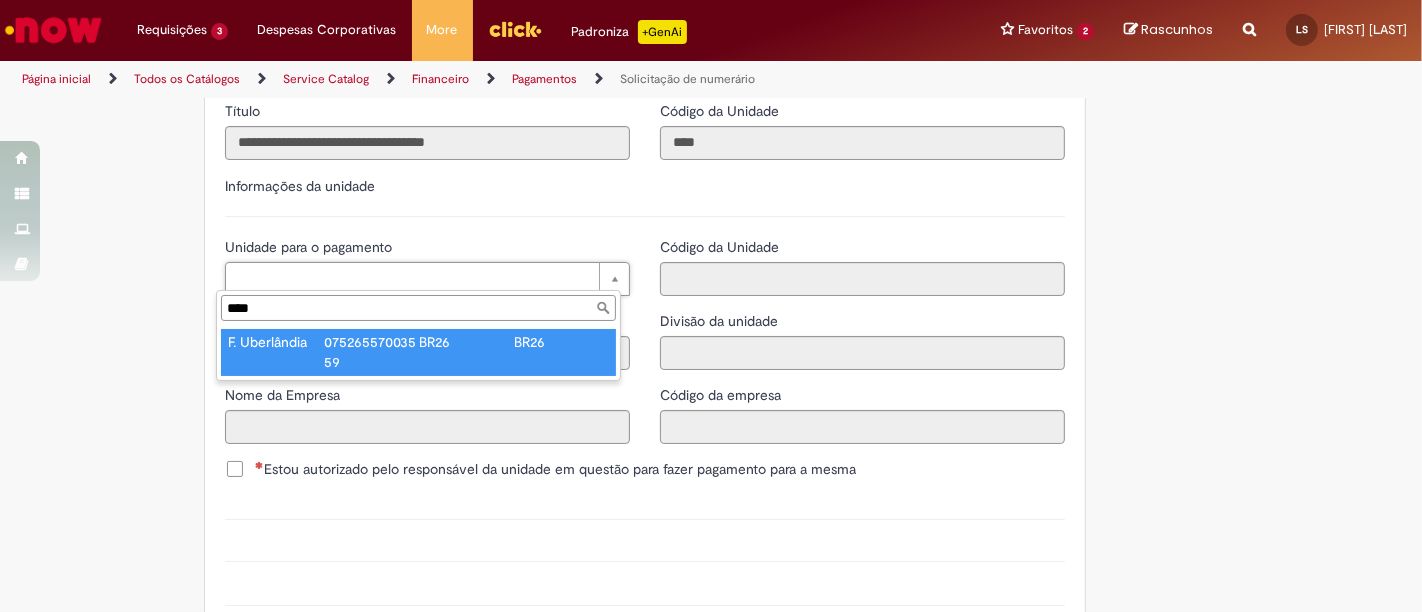type on "**********" 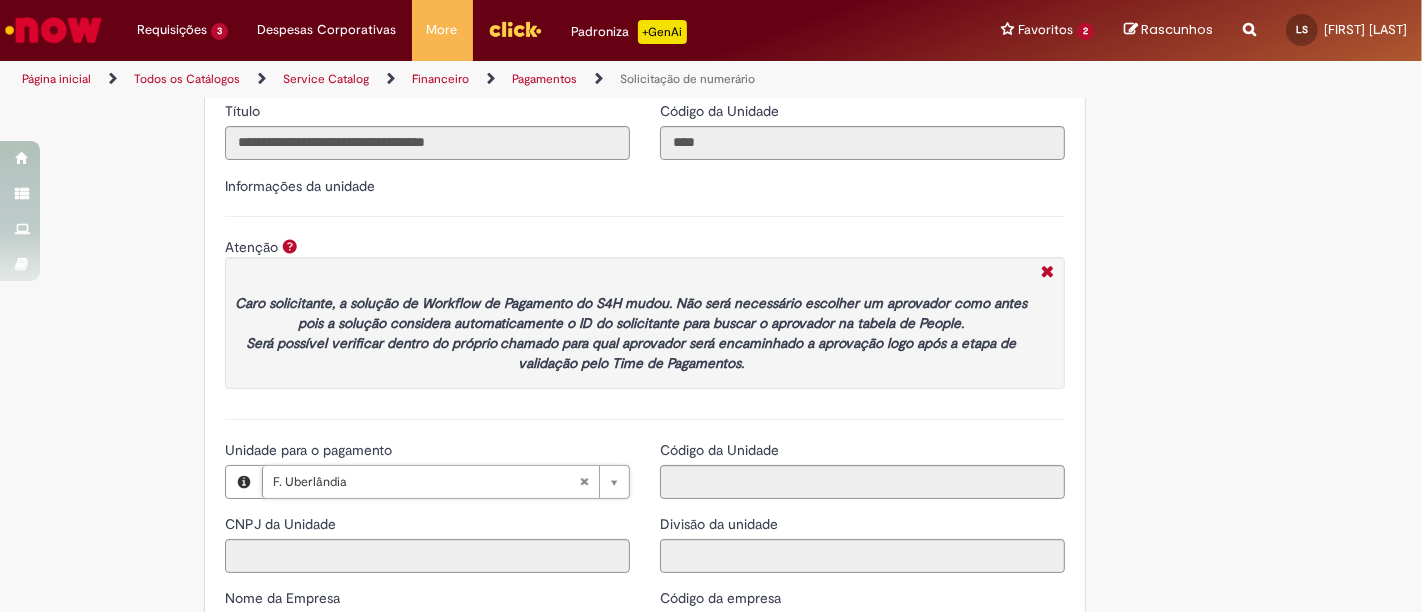 type on "**********" 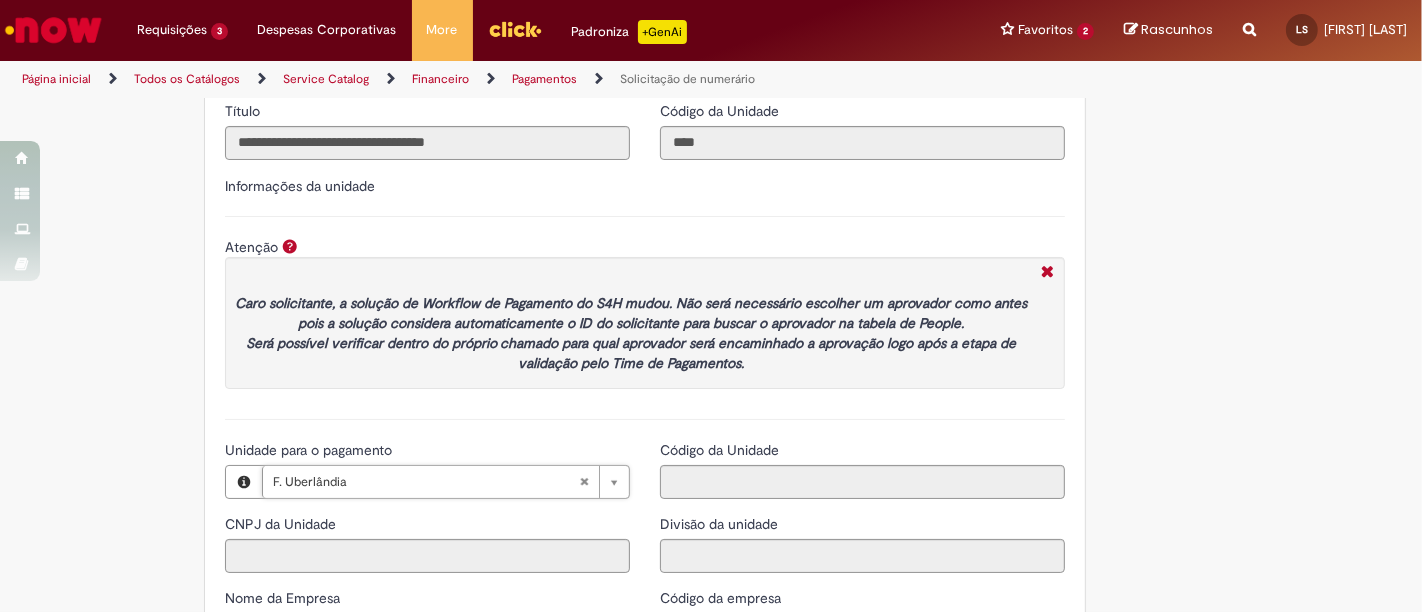 type on "**********" 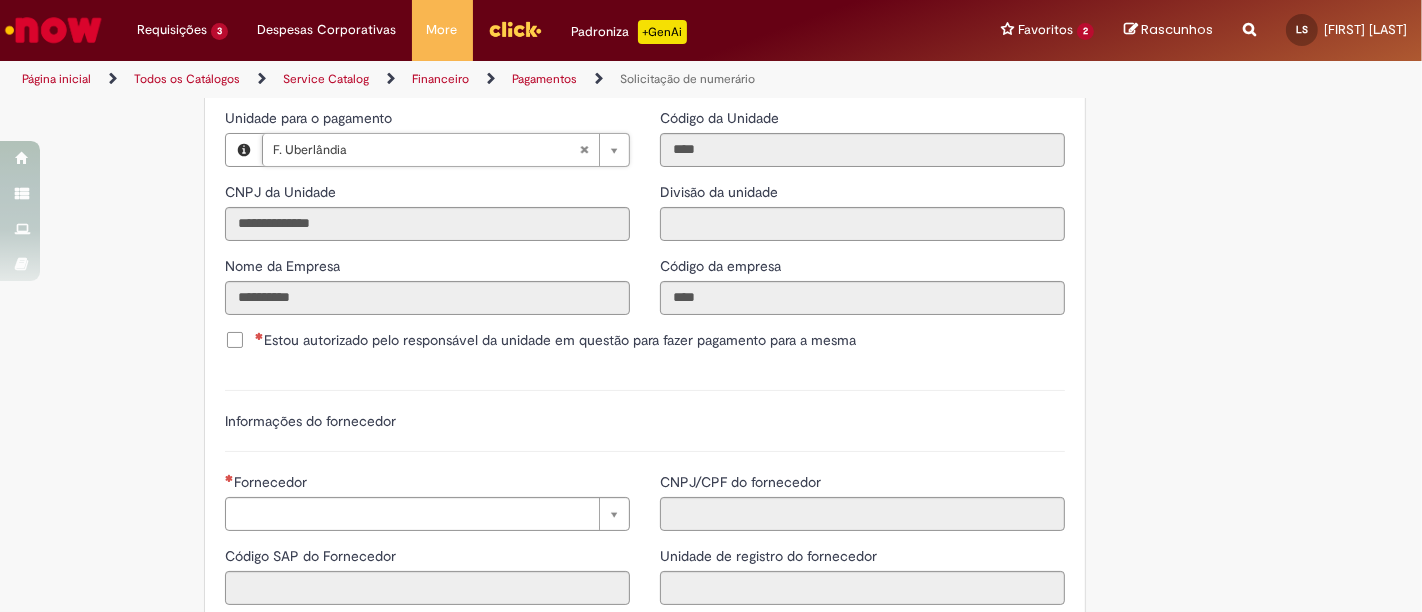 scroll, scrollTop: 2333, scrollLeft: 0, axis: vertical 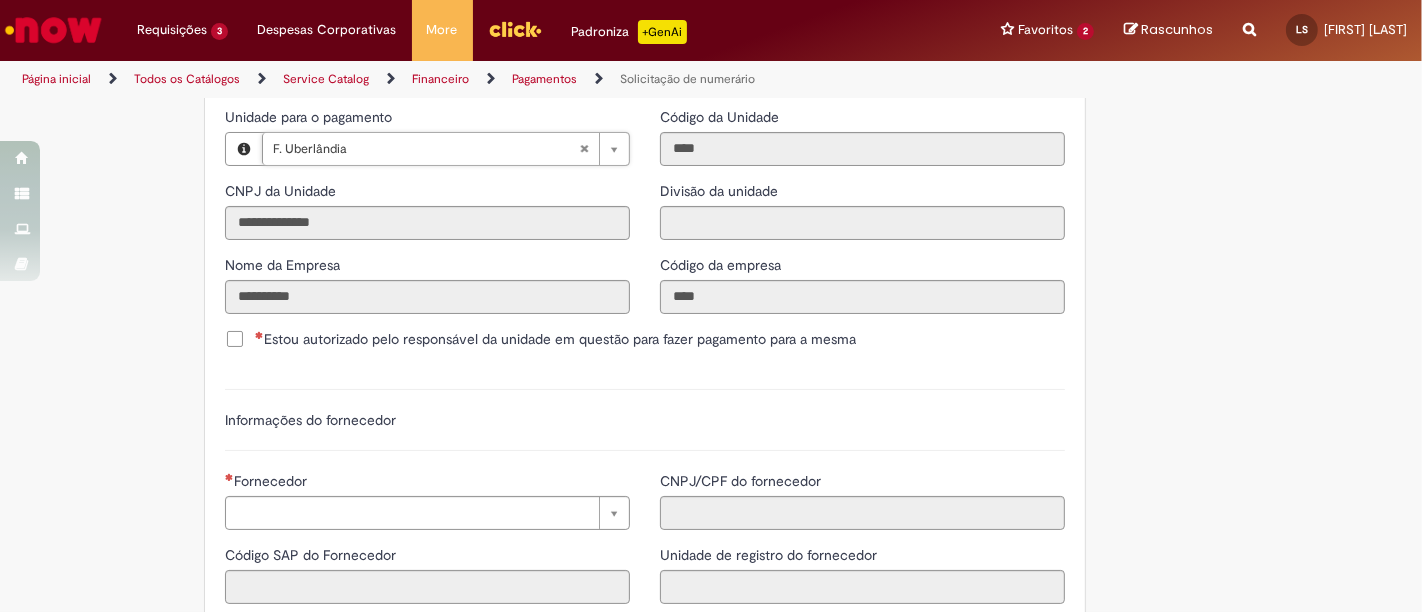 click on "Estou autorizado pelo responsável da unidade em questão para fazer pagamento para a mesma" at bounding box center (540, 339) 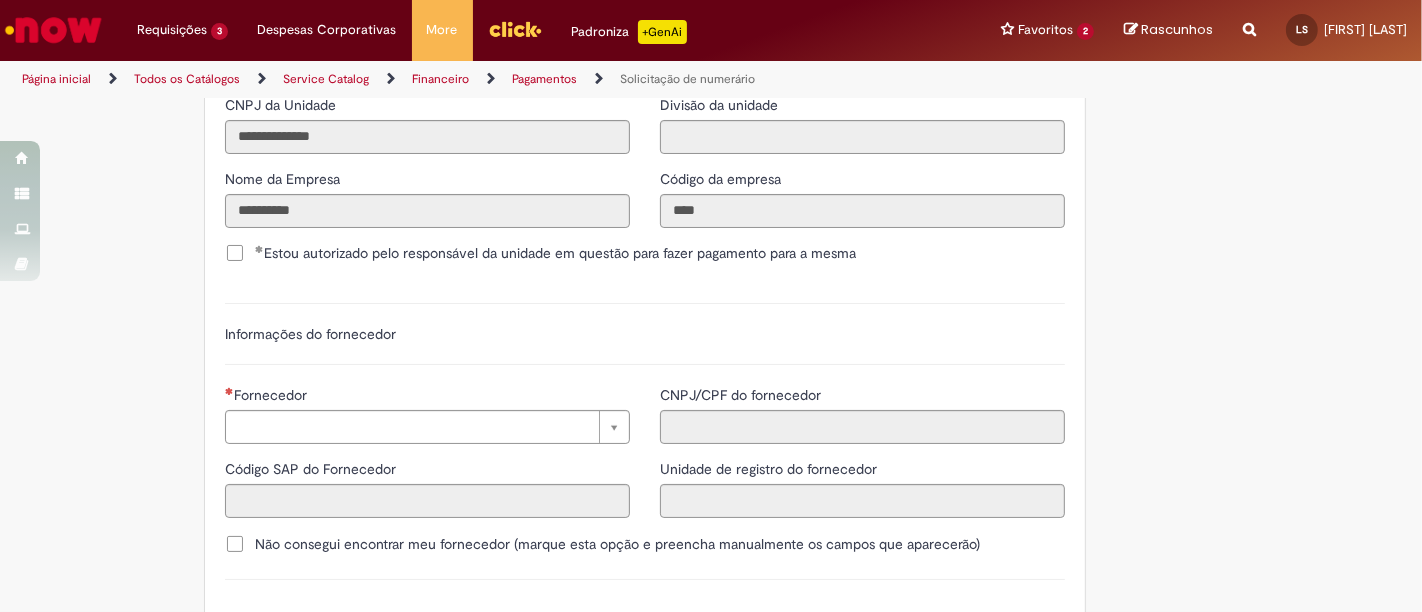 scroll, scrollTop: 2444, scrollLeft: 0, axis: vertical 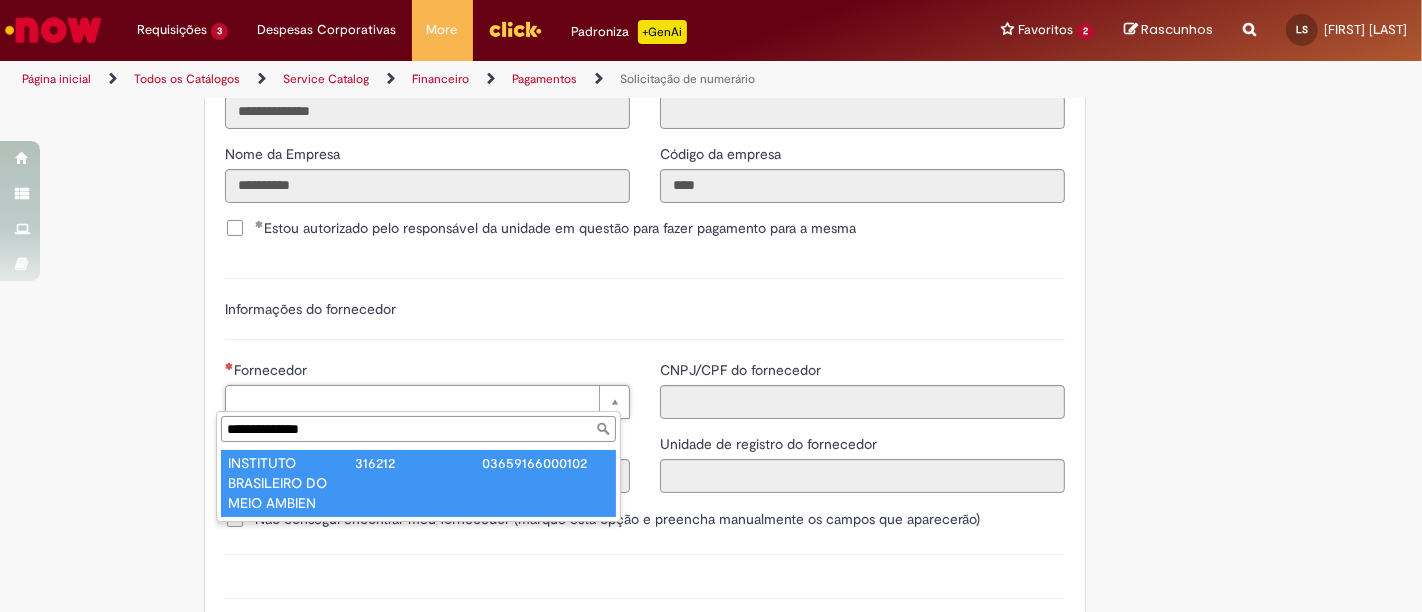 type on "**********" 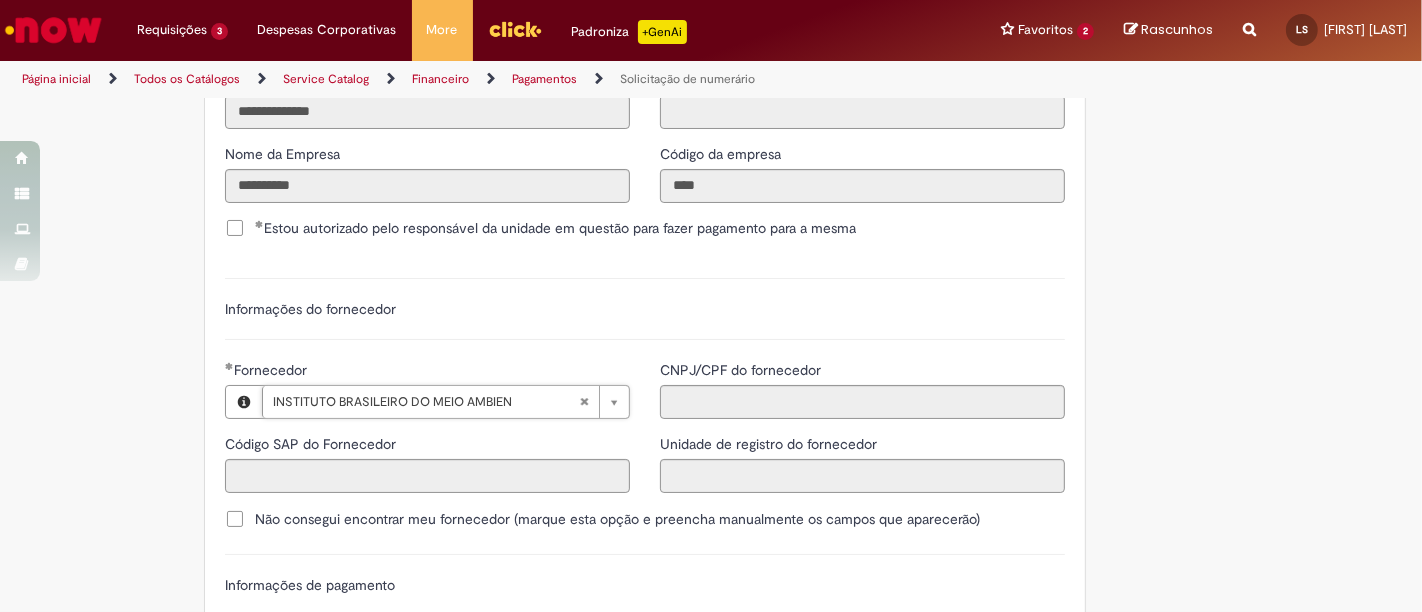 type on "******" 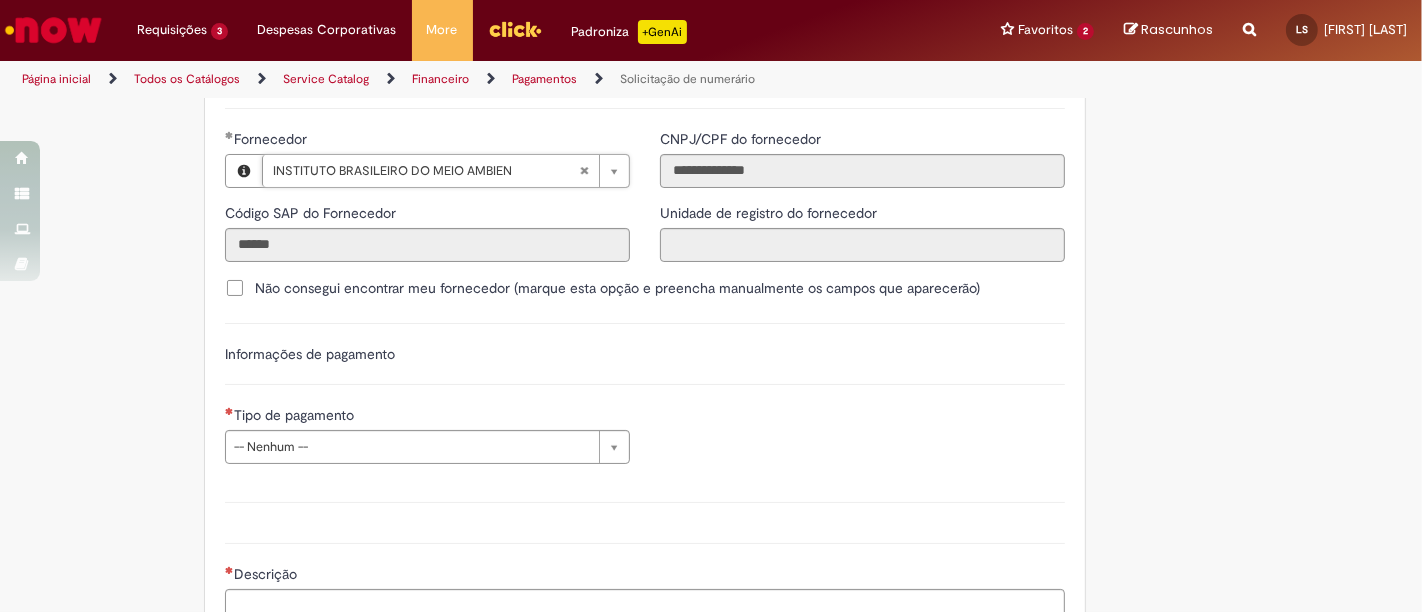 scroll, scrollTop: 2777, scrollLeft: 0, axis: vertical 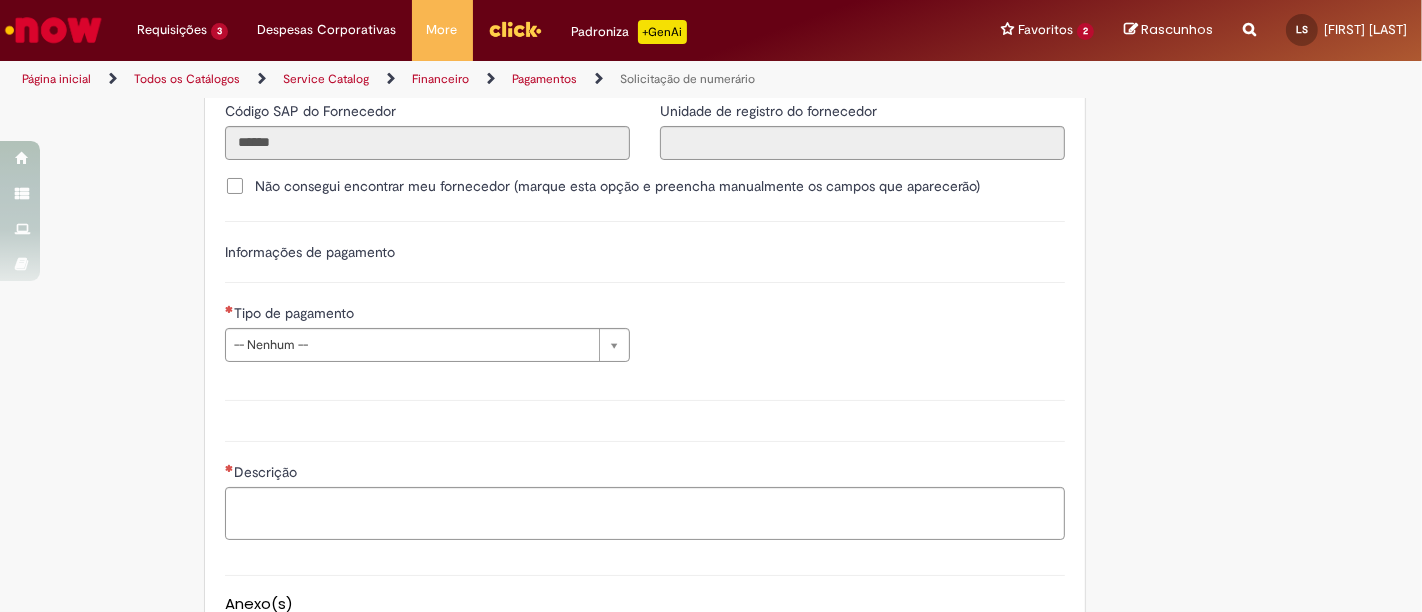 click on "Tipo de pagamento" at bounding box center [296, 313] 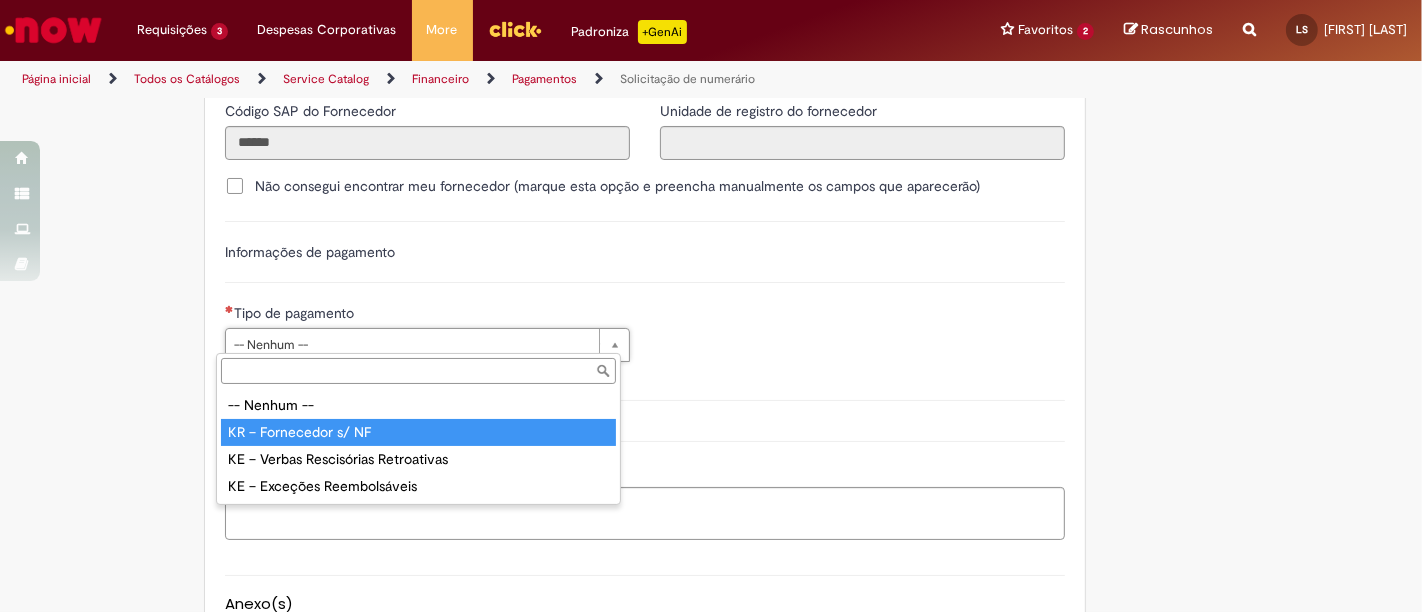 type on "**********" 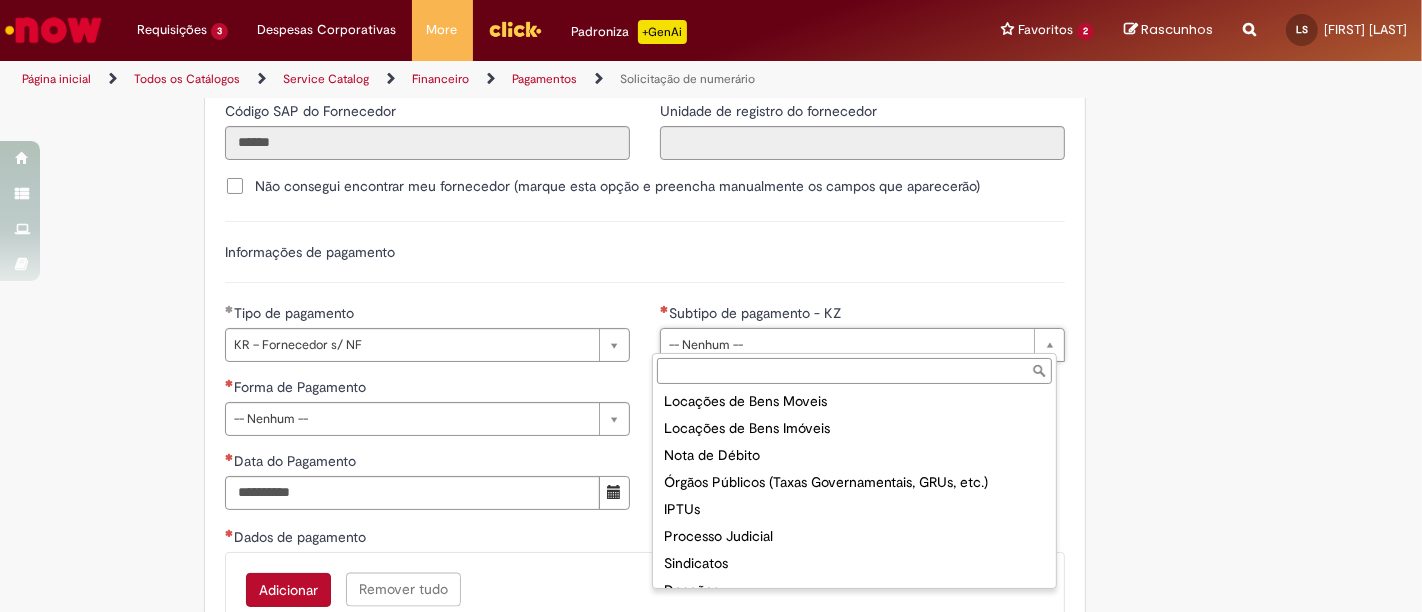 scroll, scrollTop: 222, scrollLeft: 0, axis: vertical 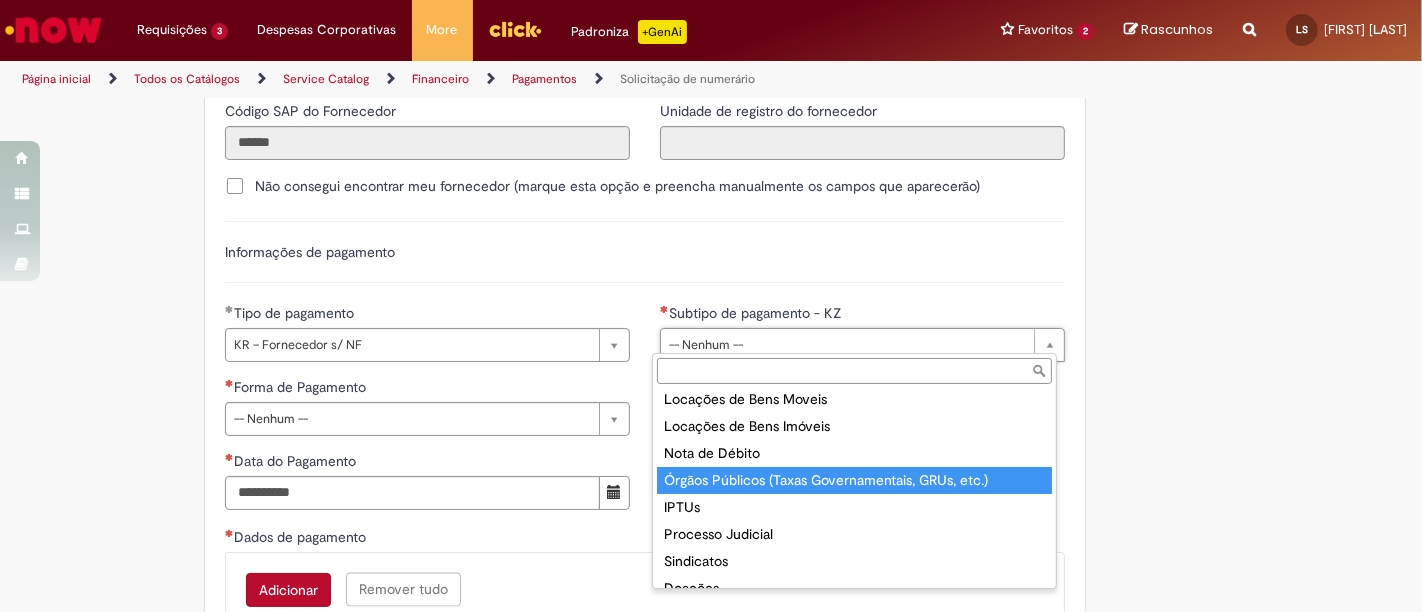 type on "**********" 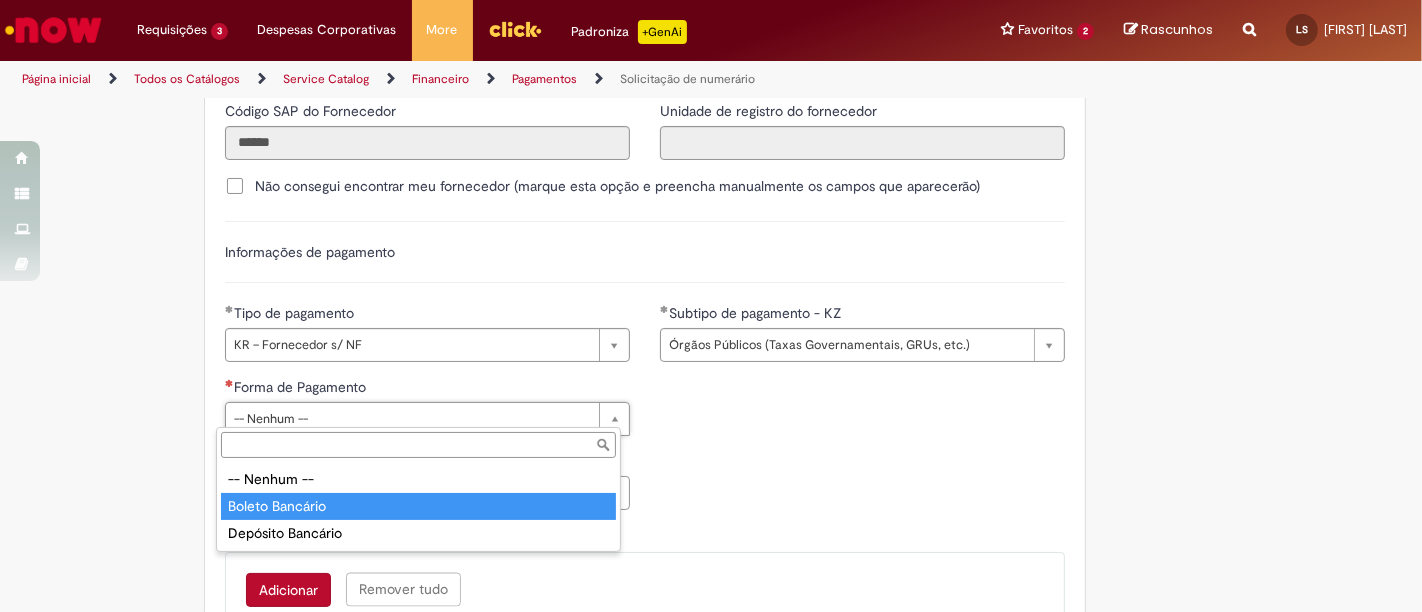 type on "**********" 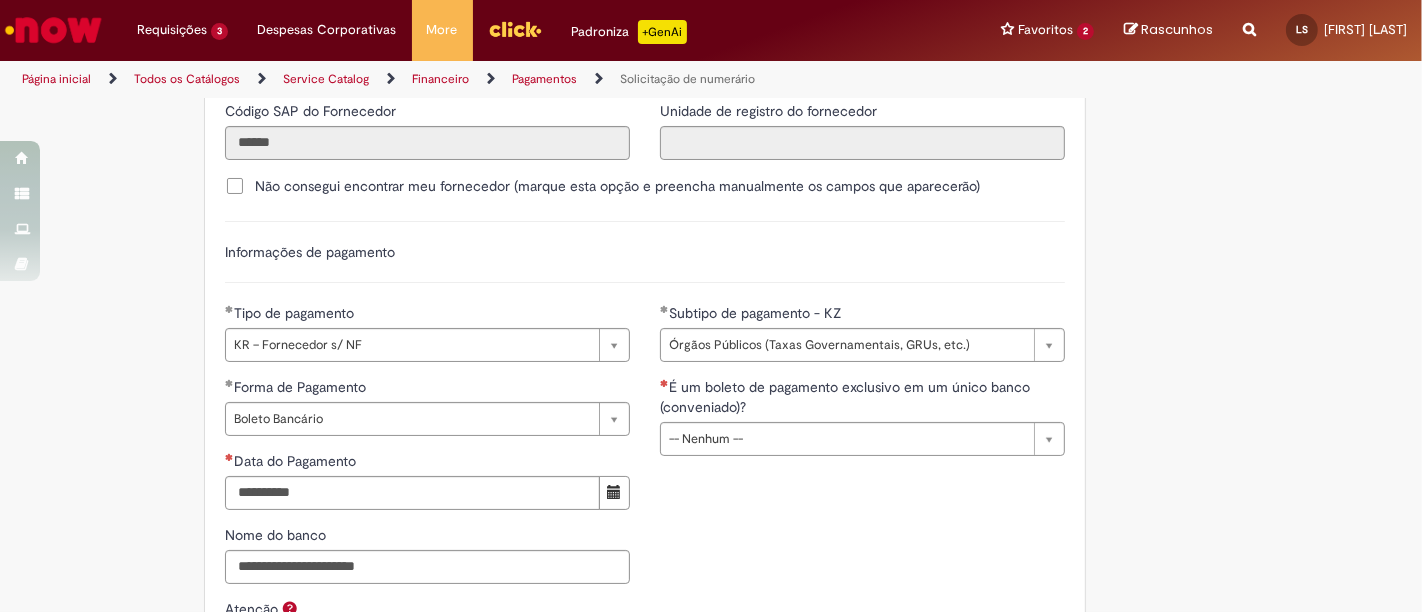 click on "É um boleto de pagamento exclusivo em um único banco (conveniado)?" at bounding box center (862, 399) 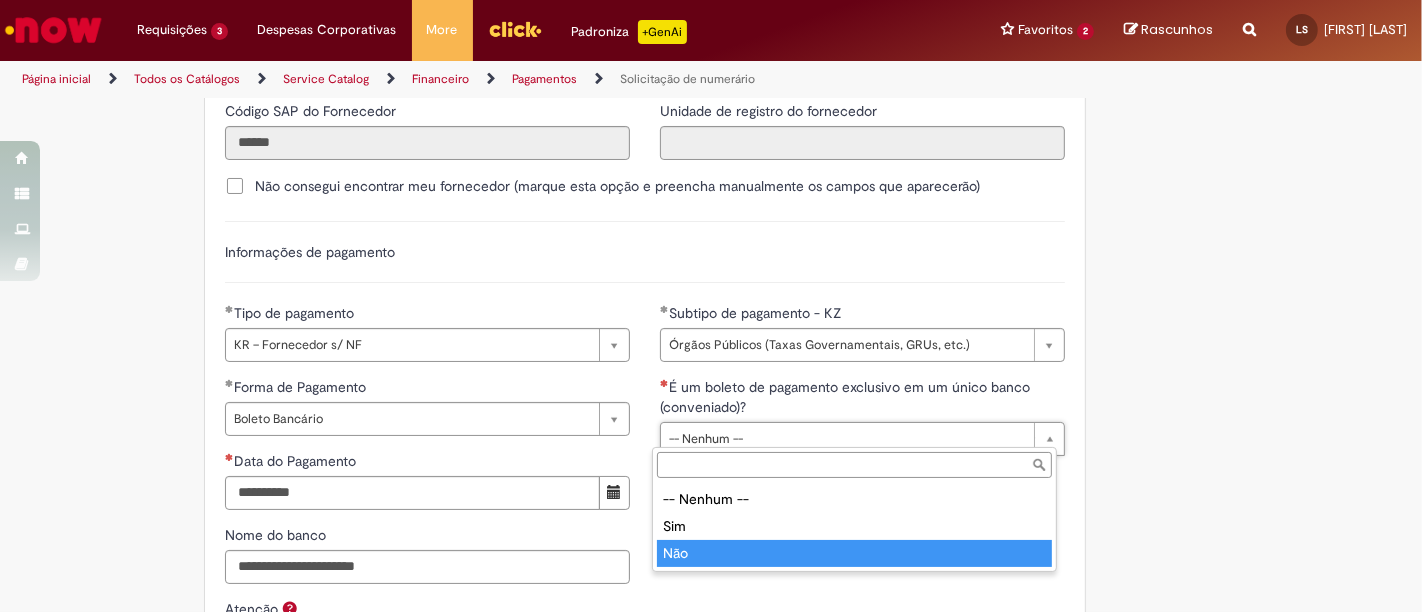 drag, startPoint x: 701, startPoint y: 540, endPoint x: 332, endPoint y: 534, distance: 369.04877 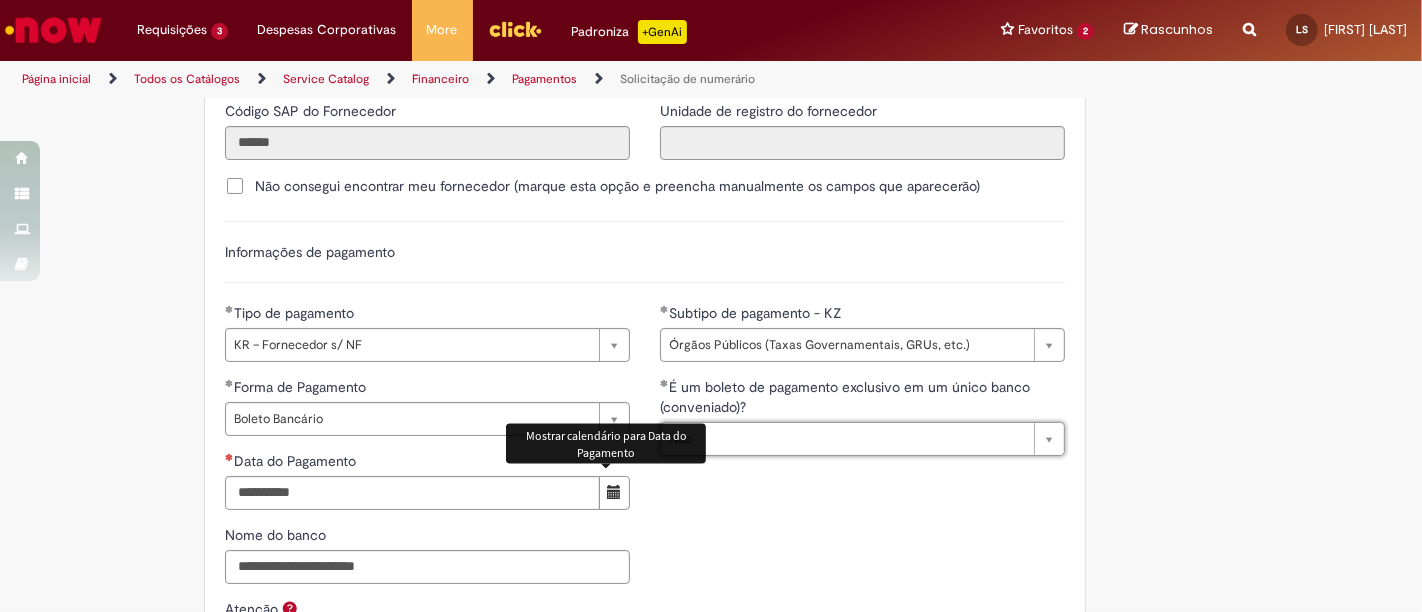 click at bounding box center [614, 493] 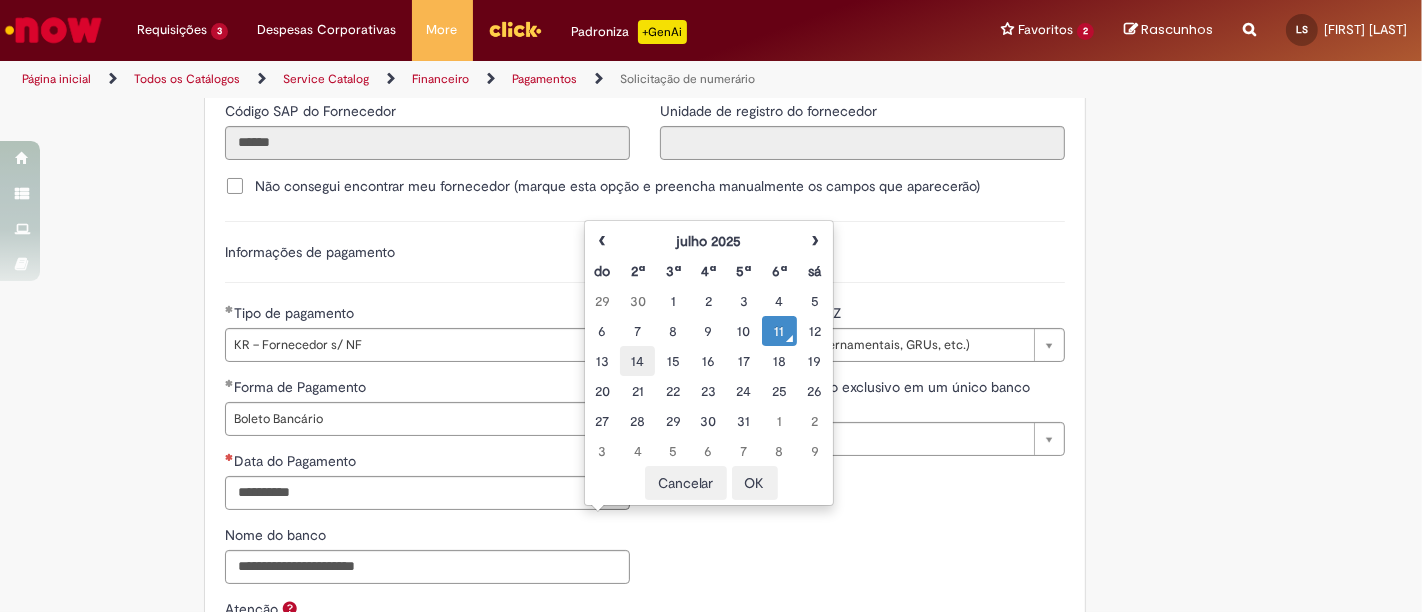 click on "14" at bounding box center [637, 361] 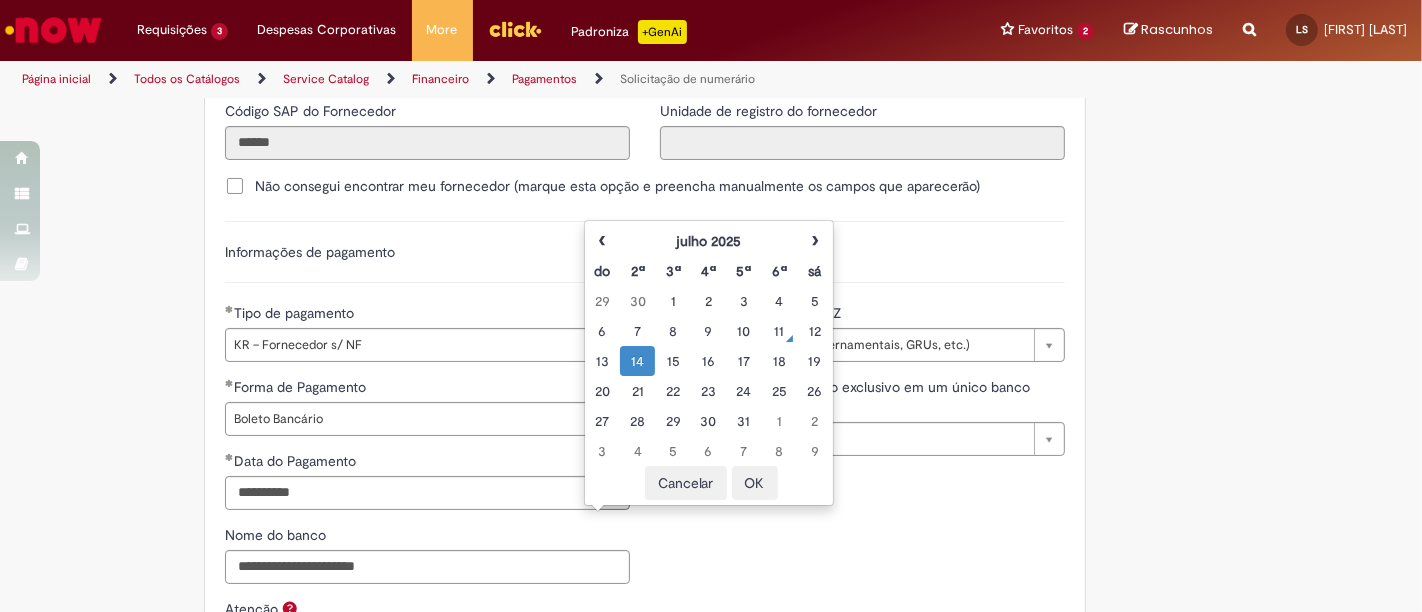 click on "Tire dúvidas com LupiAssist    +GenAI
Oi! Eu sou LupiAssist, uma Inteligência Artificial Generativa em constante aprendizado   Meu conteúdo é monitorado para trazer uma melhor experiência
Dúvidas comuns:
Só mais um instante, estou consultando nossas bases de conhecimento  e escrevendo a melhor resposta pra você!
Title
Lorem ipsum dolor sit amet    Fazer uma nova pergunta
Gerei esta resposta utilizando IA Generativa em conjunto com os nossos padrões. Em caso de divergência, os documentos oficiais prevalecerão.
Saiba mais em:
Ou ligue para:
E aí, te ajudei?
Sim, obrigado!" at bounding box center (711, -311) 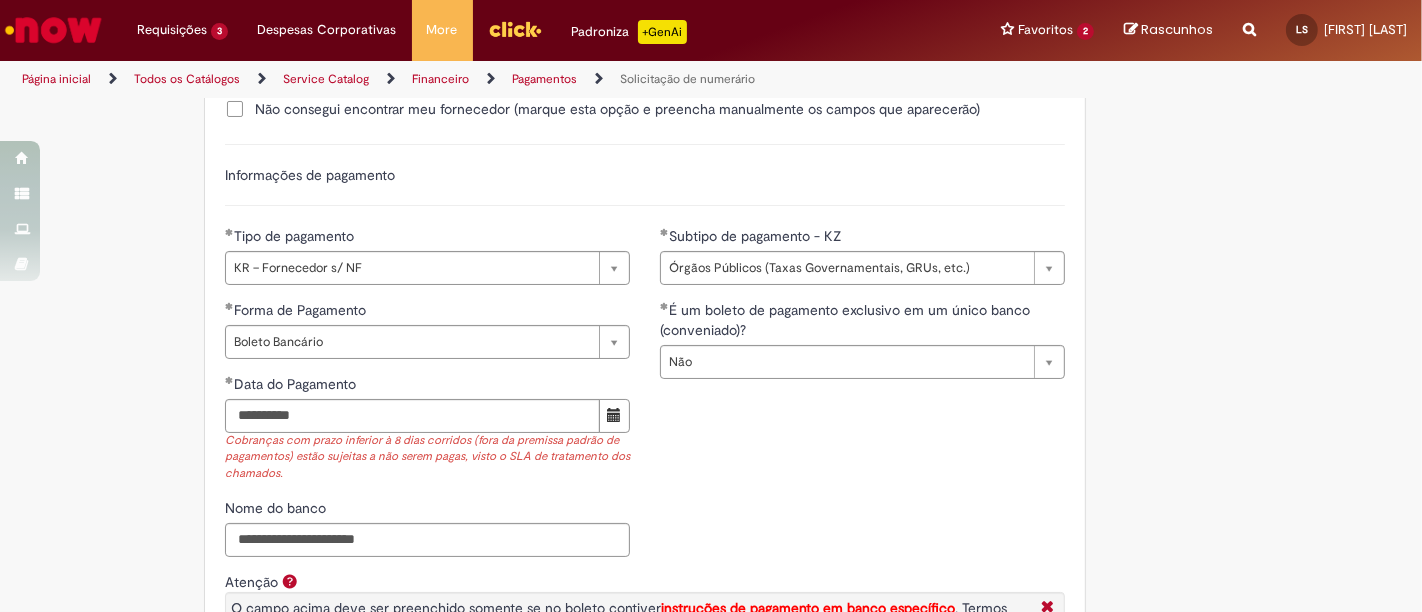 scroll, scrollTop: 2888, scrollLeft: 0, axis: vertical 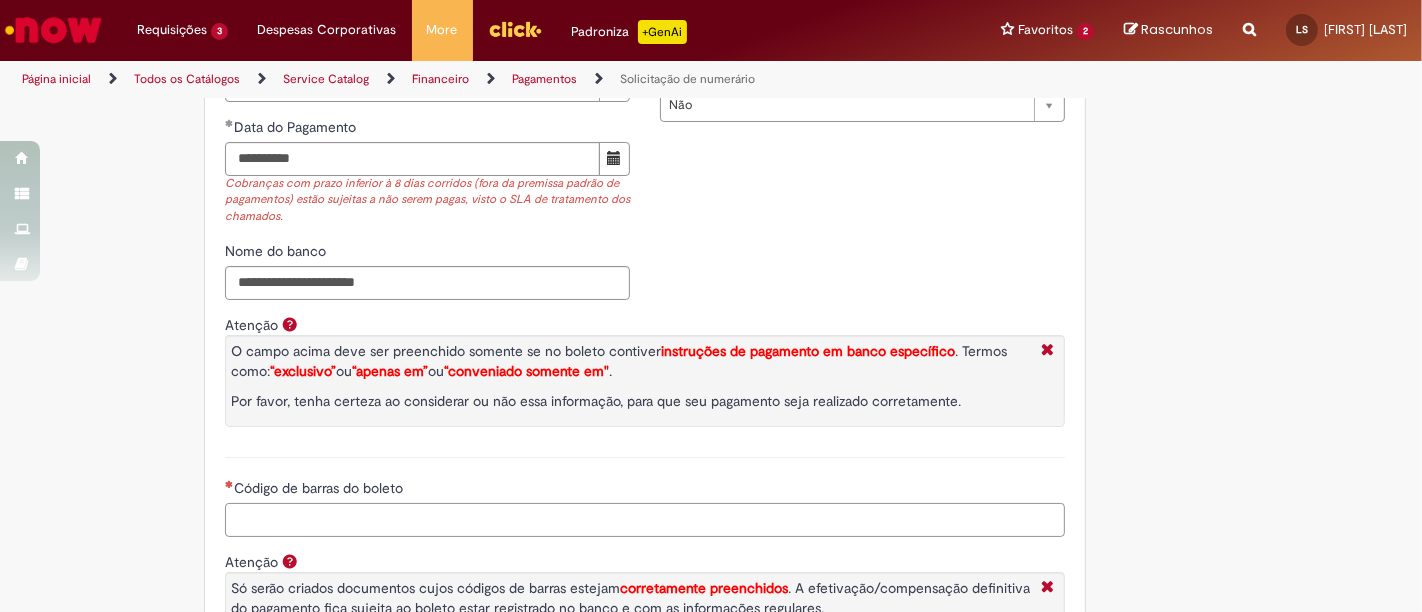 click on "Código de barras do boleto" at bounding box center [645, 520] 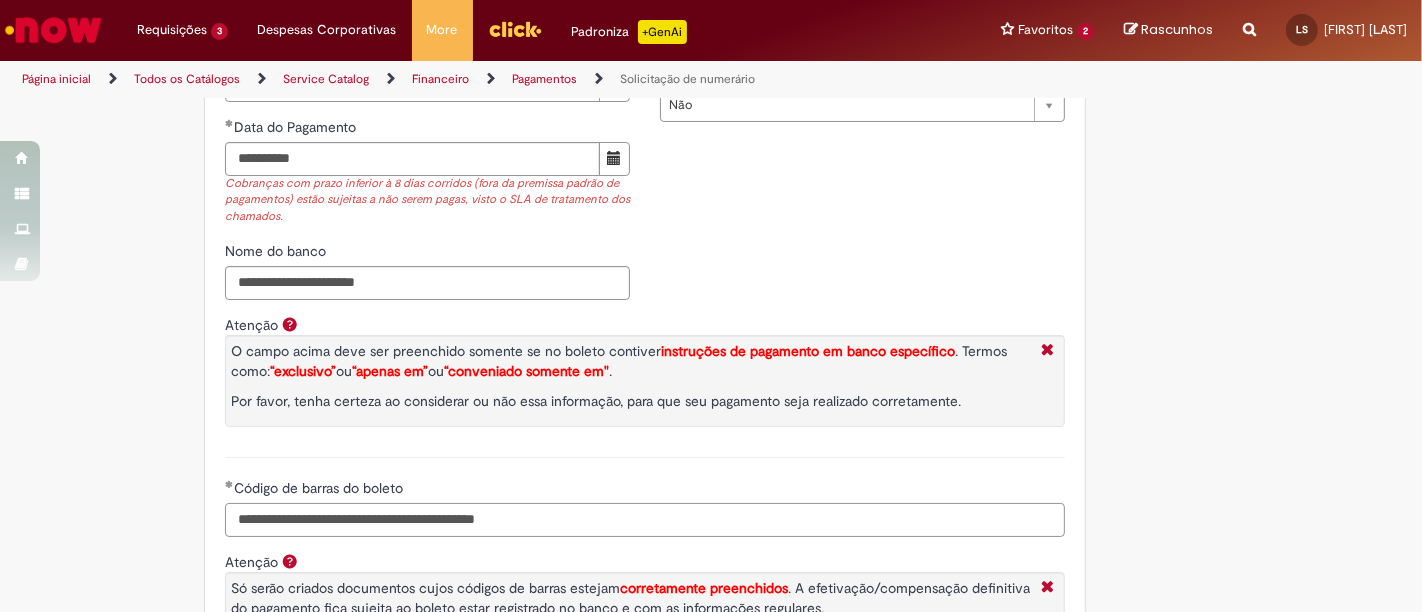 type on "**********" 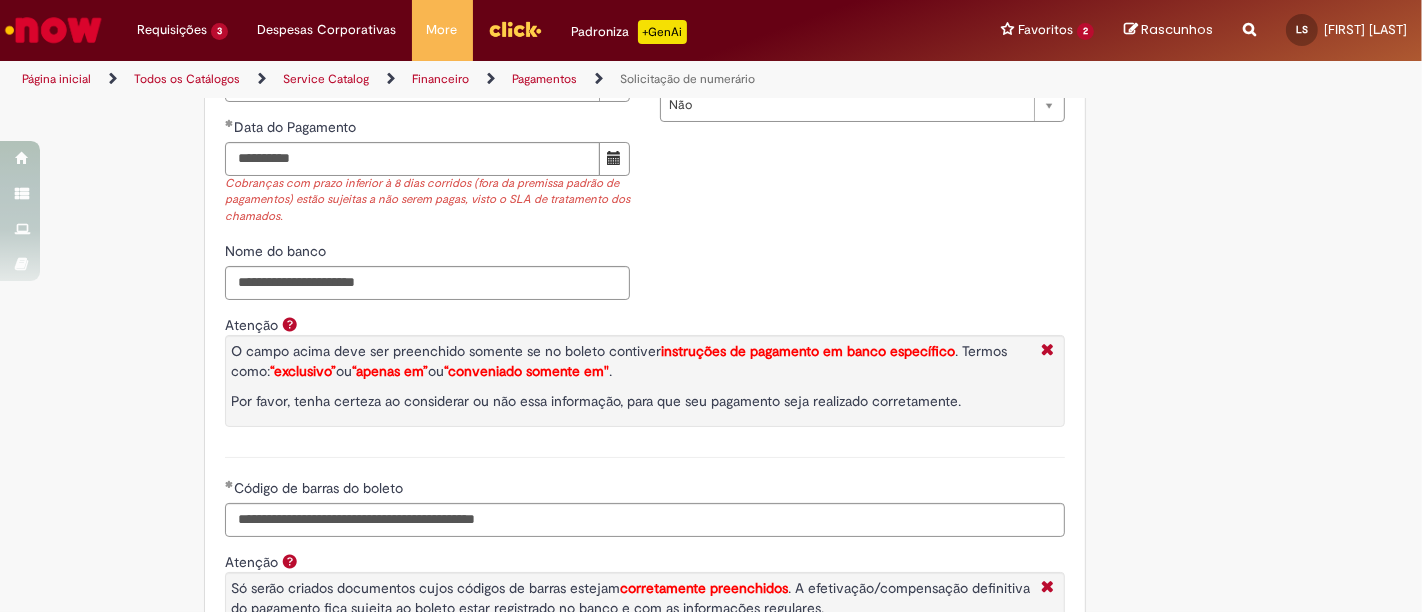 type on "********" 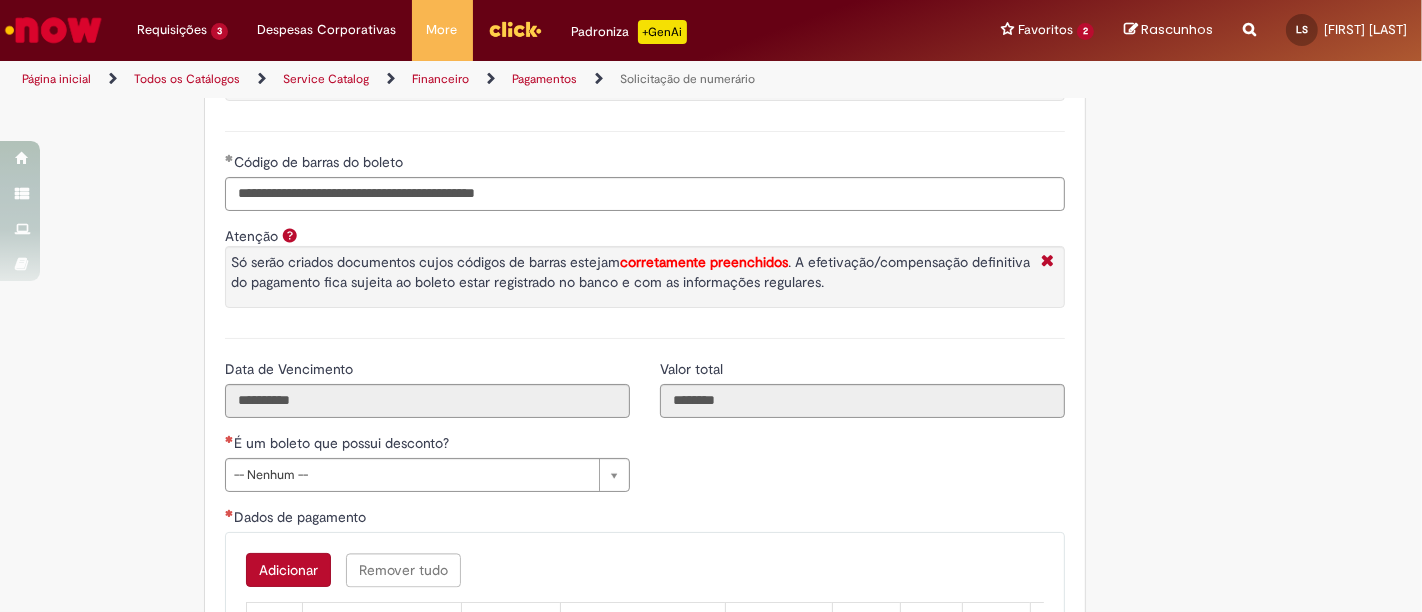 scroll, scrollTop: 3444, scrollLeft: 0, axis: vertical 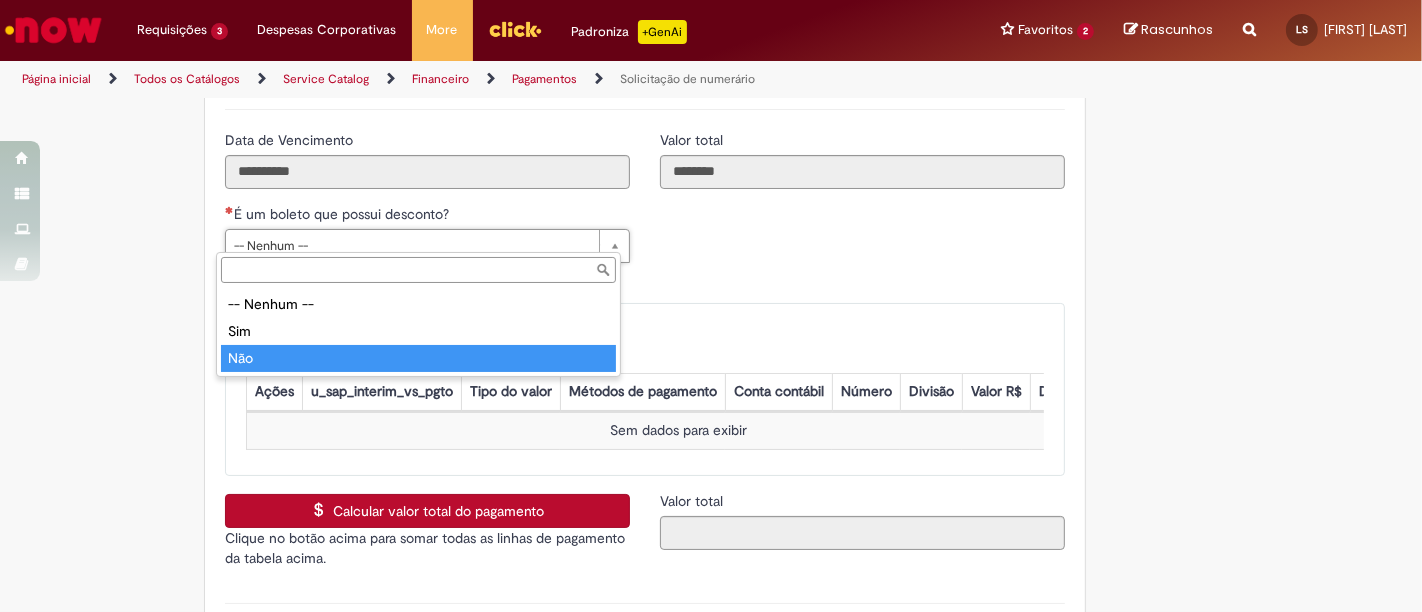 type on "***" 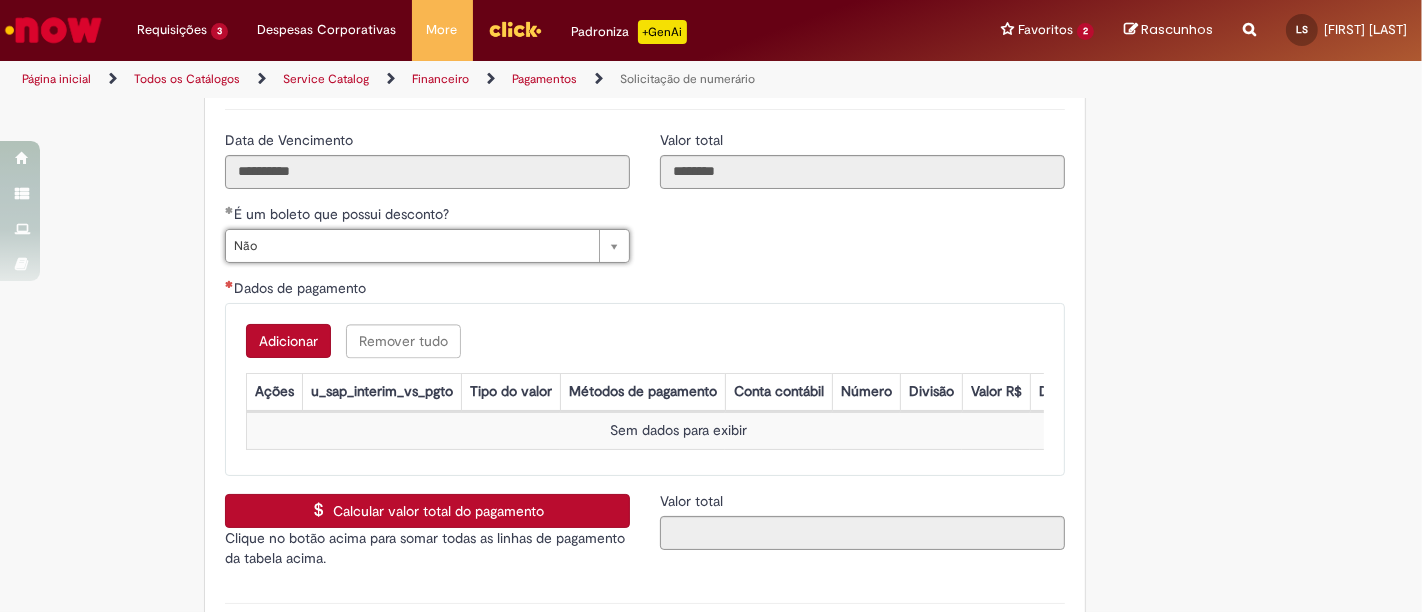 drag, startPoint x: 99, startPoint y: 417, endPoint x: 185, endPoint y: 373, distance: 96.60228 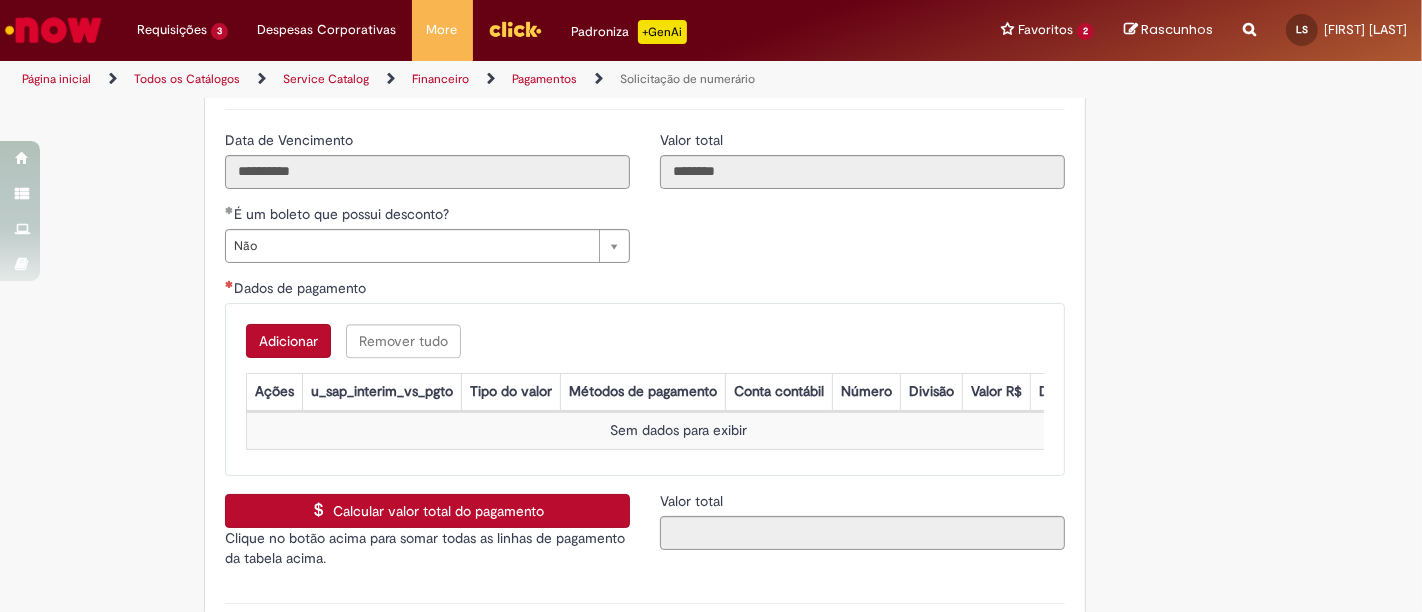 click on "Adicionar" at bounding box center [288, 341] 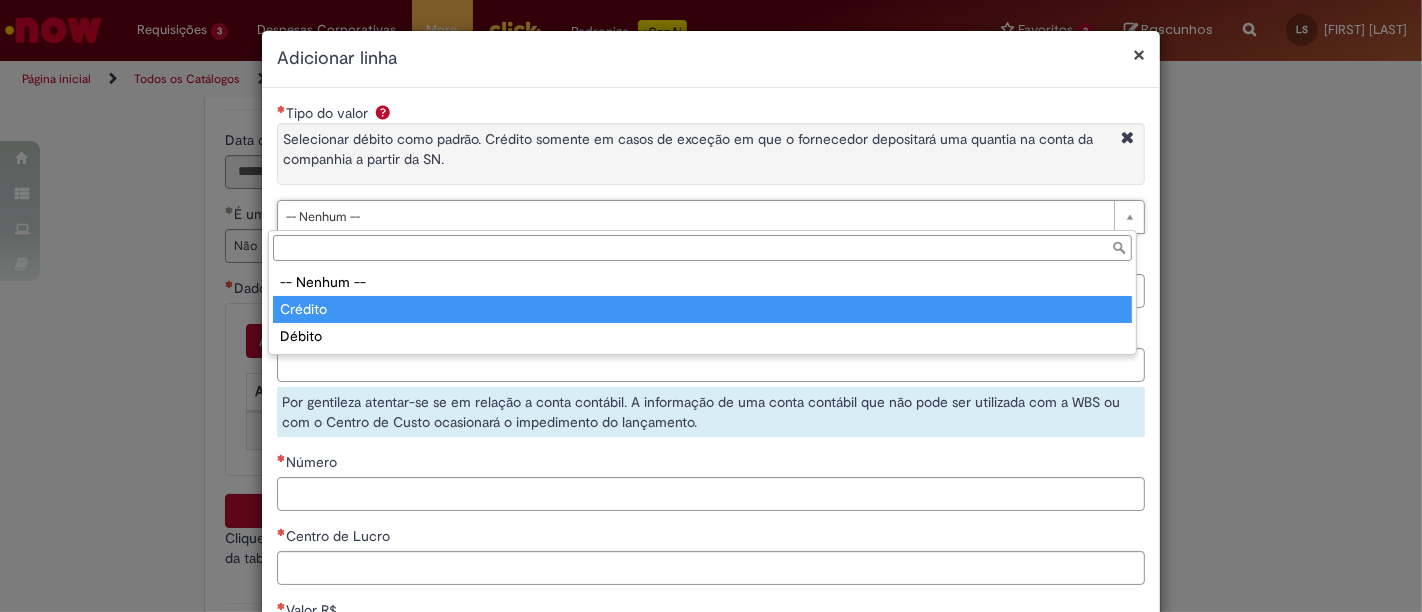 type on "******" 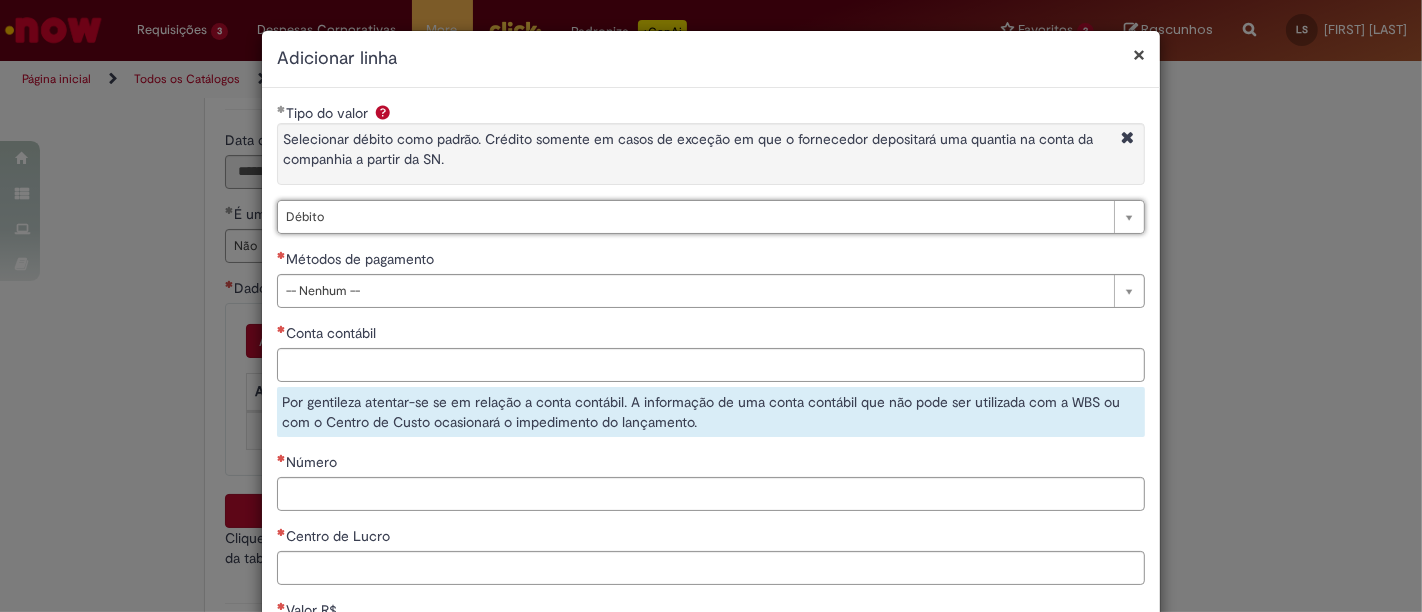 drag, startPoint x: 357, startPoint y: 301, endPoint x: 357, endPoint y: 322, distance: 21 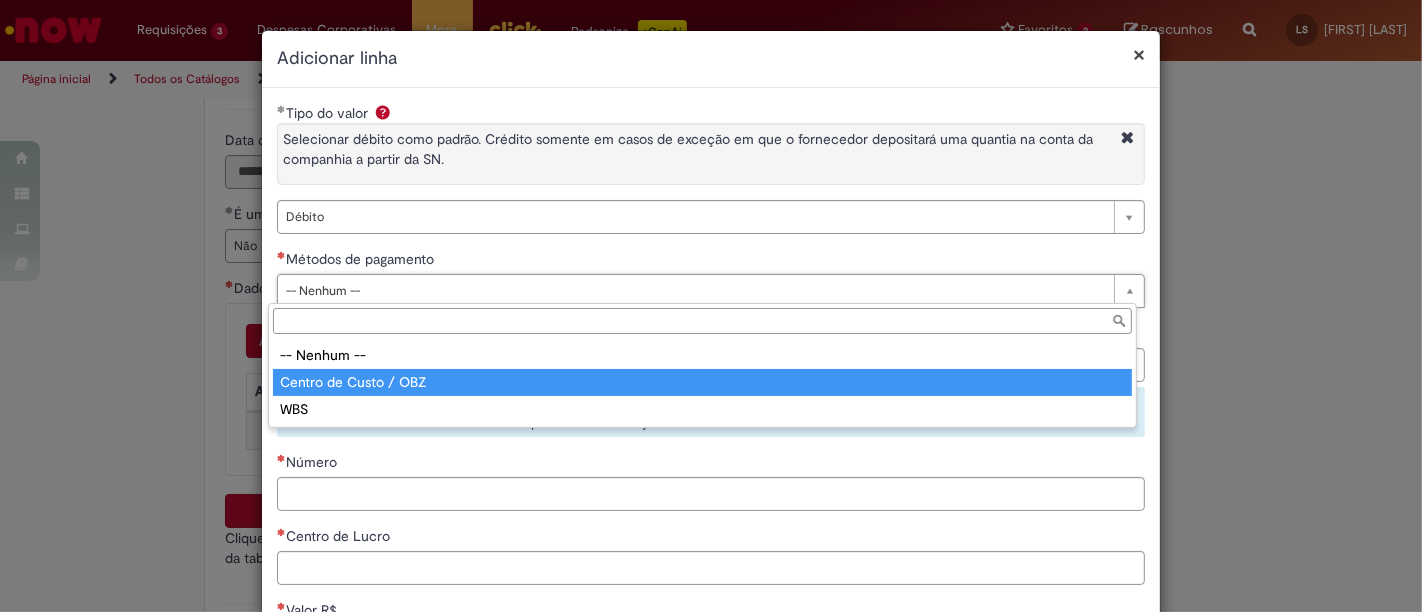 type on "**********" 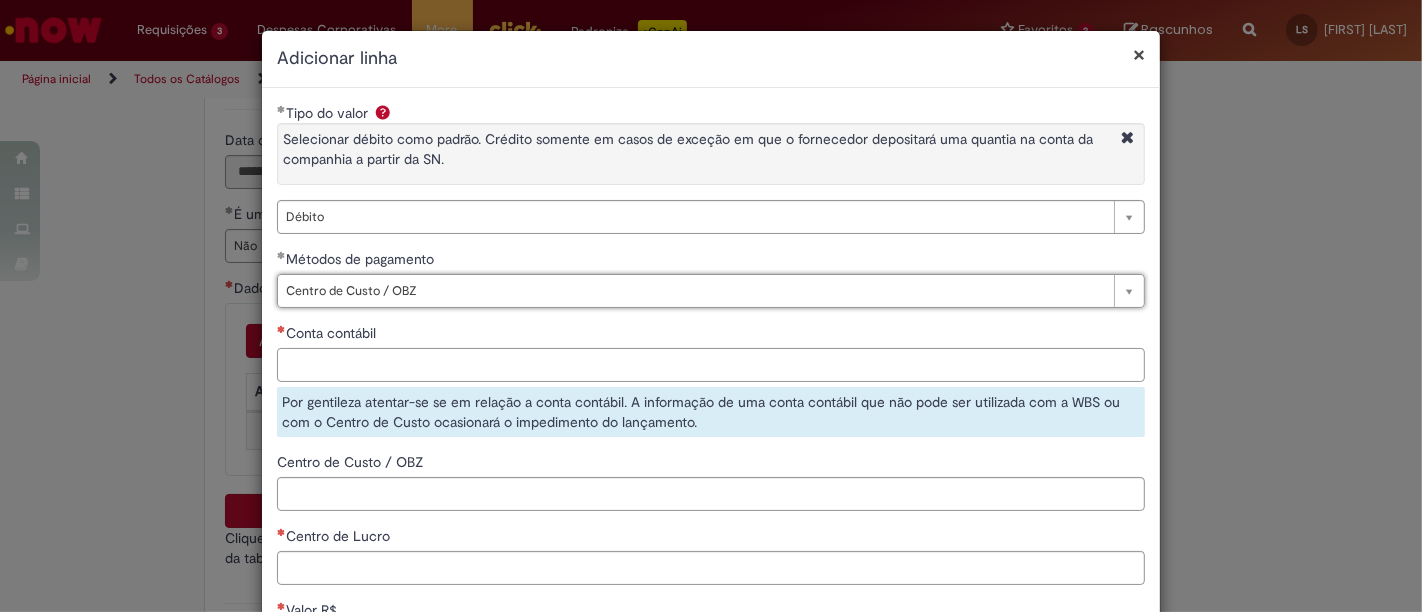 click on "Conta contábil" at bounding box center [711, 365] 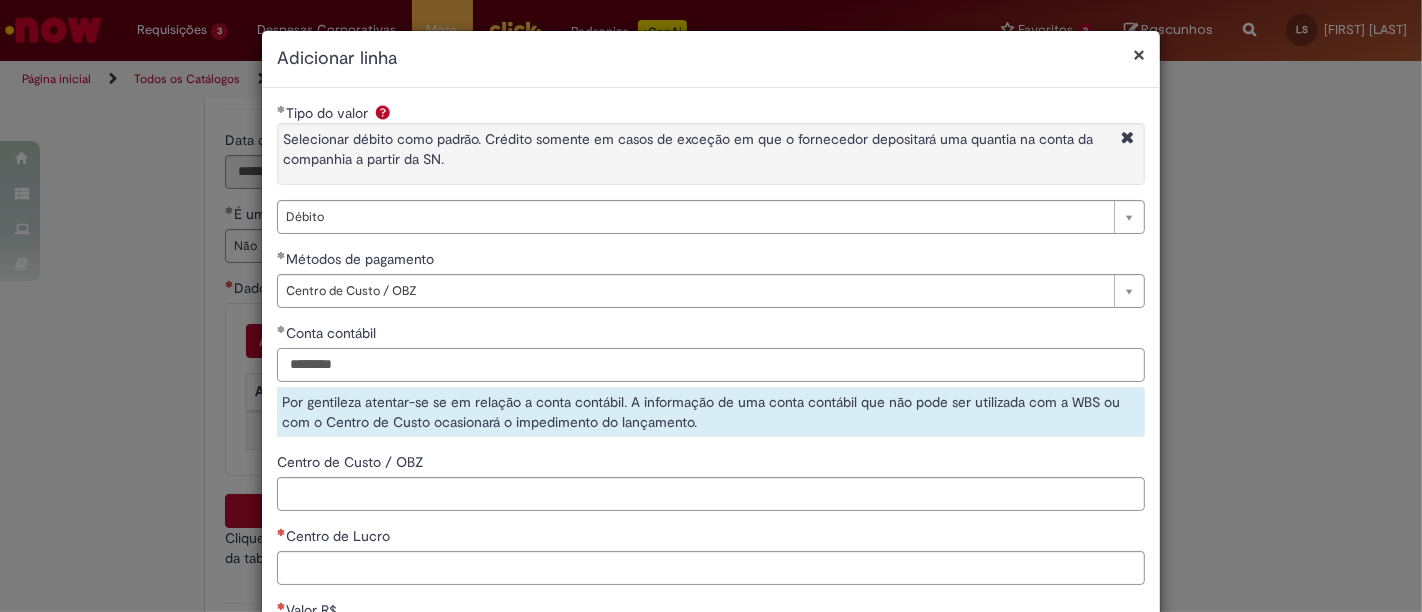 type on "********" 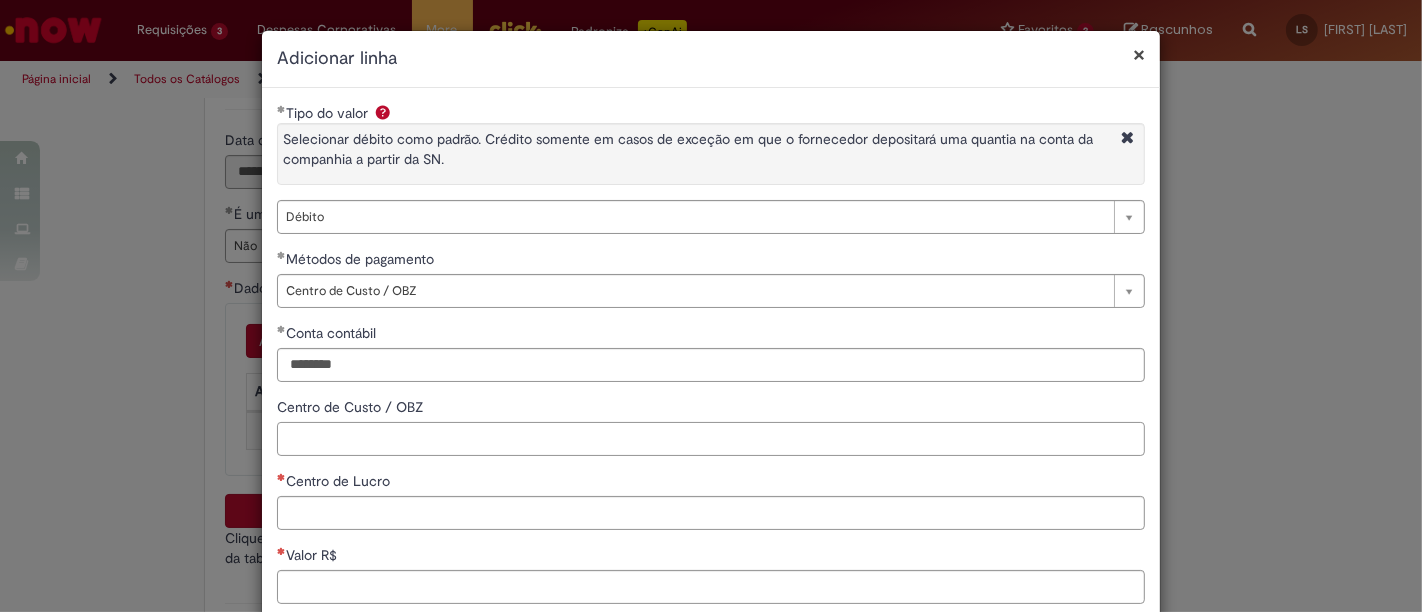 click on "Centro de Custo / OBZ" at bounding box center (711, 439) 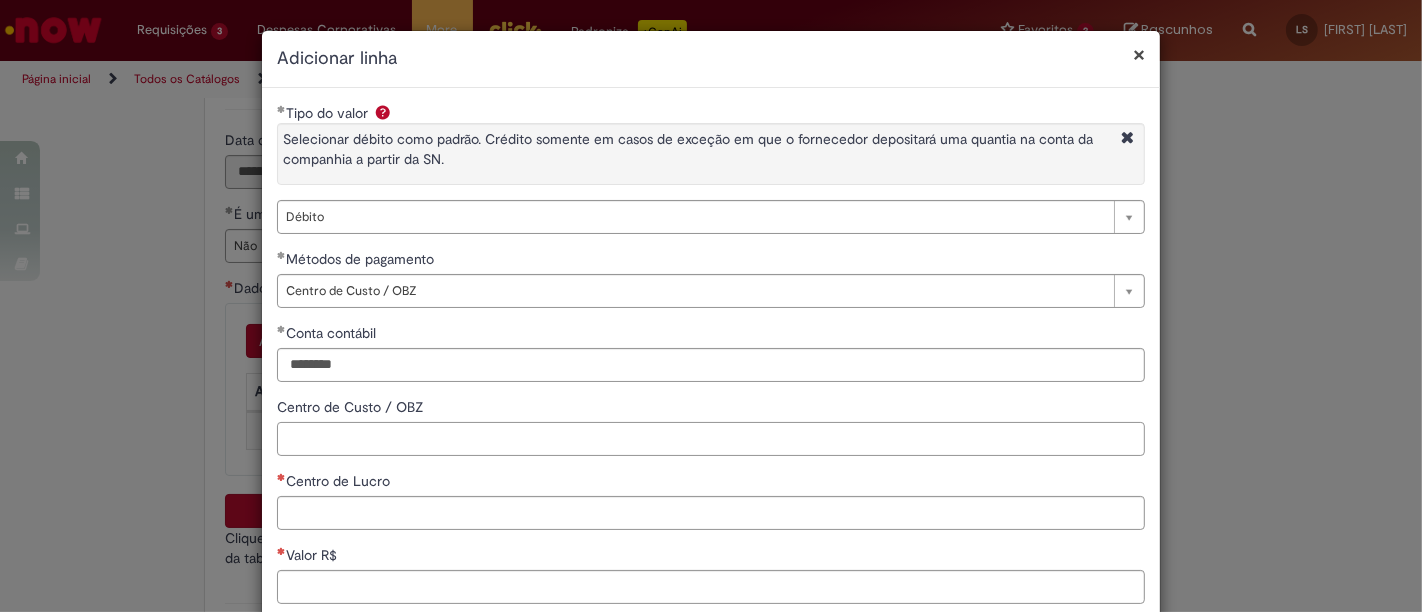 paste on "**********" 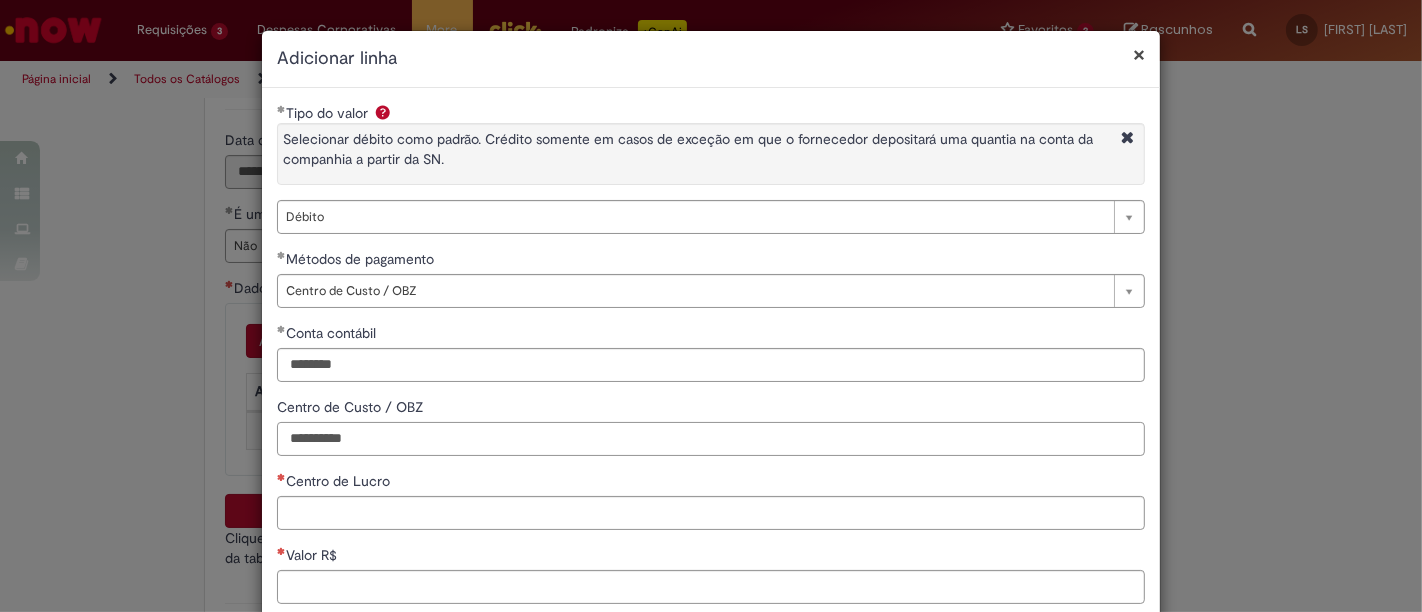 type on "**********" 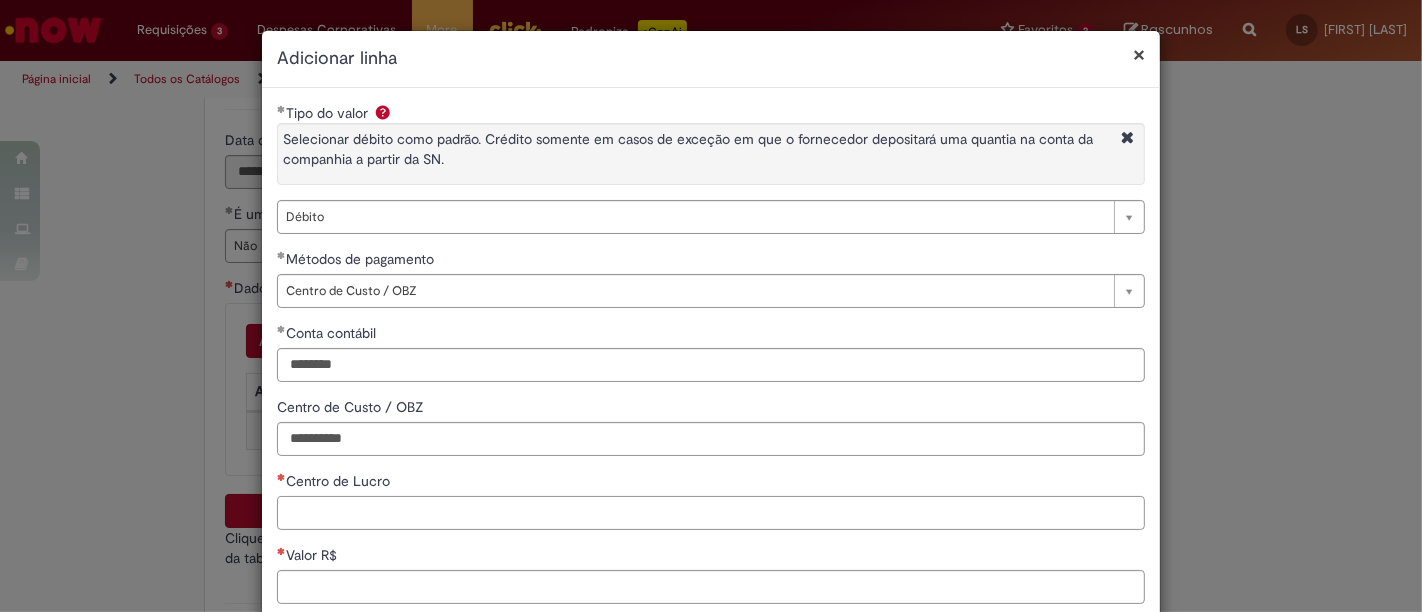 click on "Centro de Lucro" at bounding box center [711, 513] 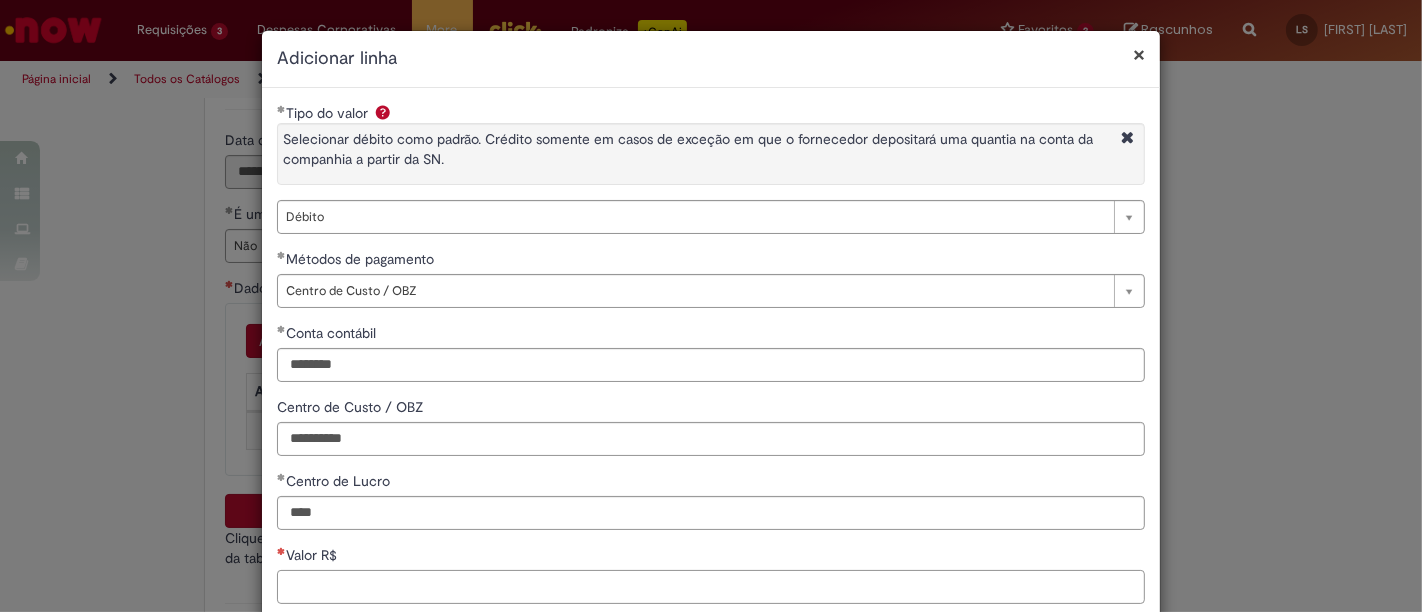 type on "****" 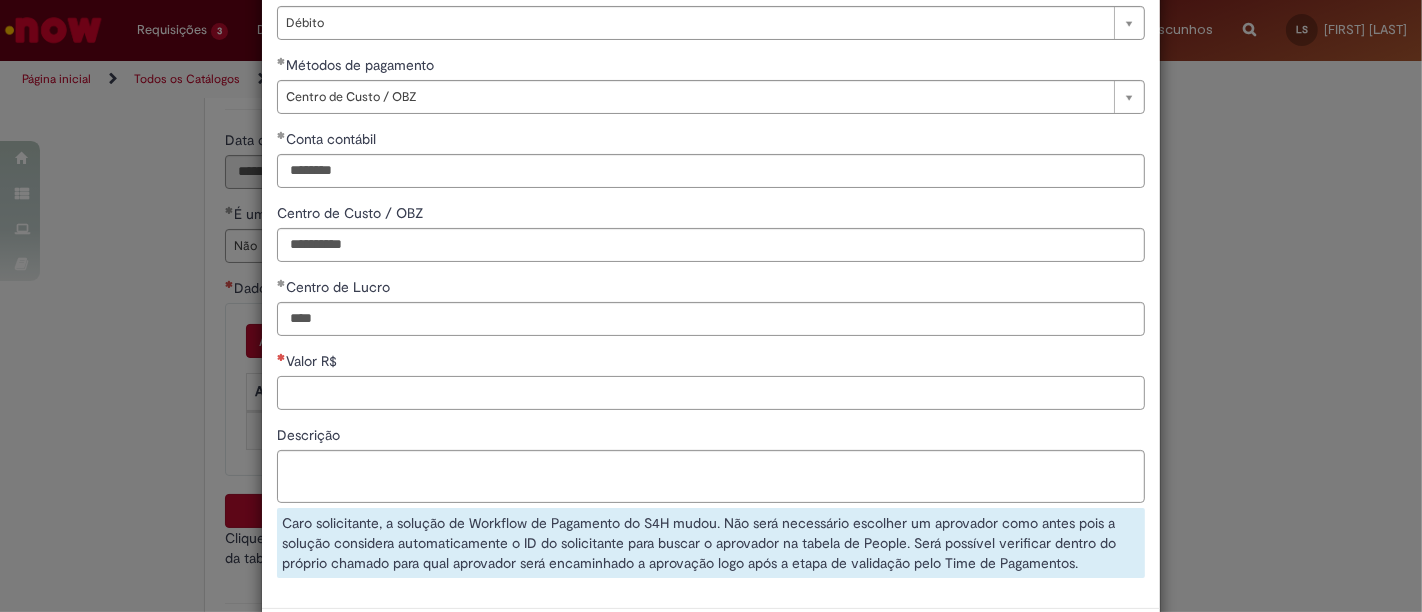 scroll, scrollTop: 222, scrollLeft: 0, axis: vertical 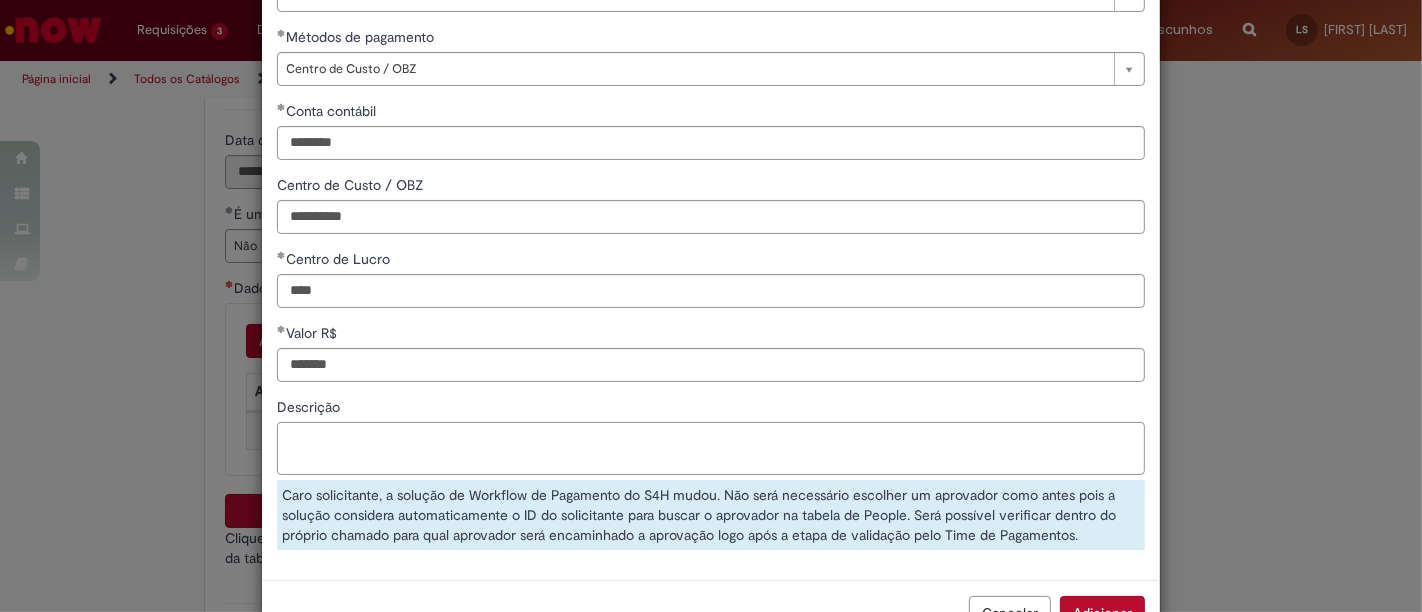 type on "********" 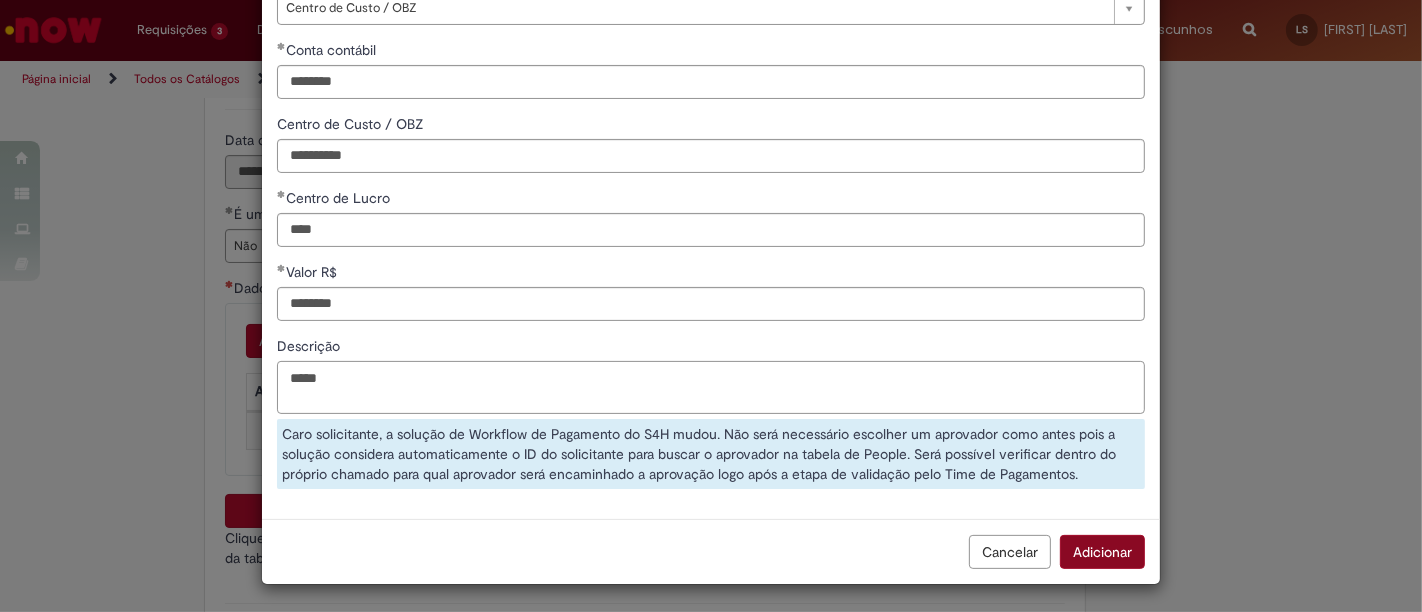 type on "*****" 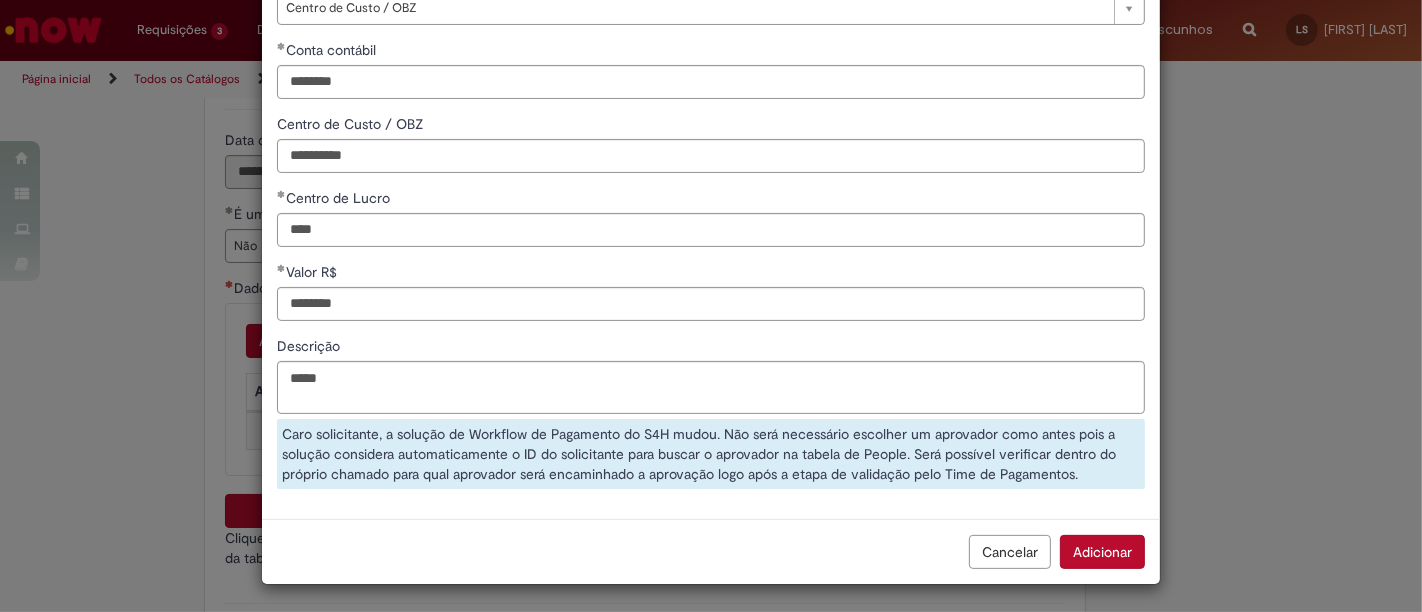 click on "Adicionar" at bounding box center [1102, 552] 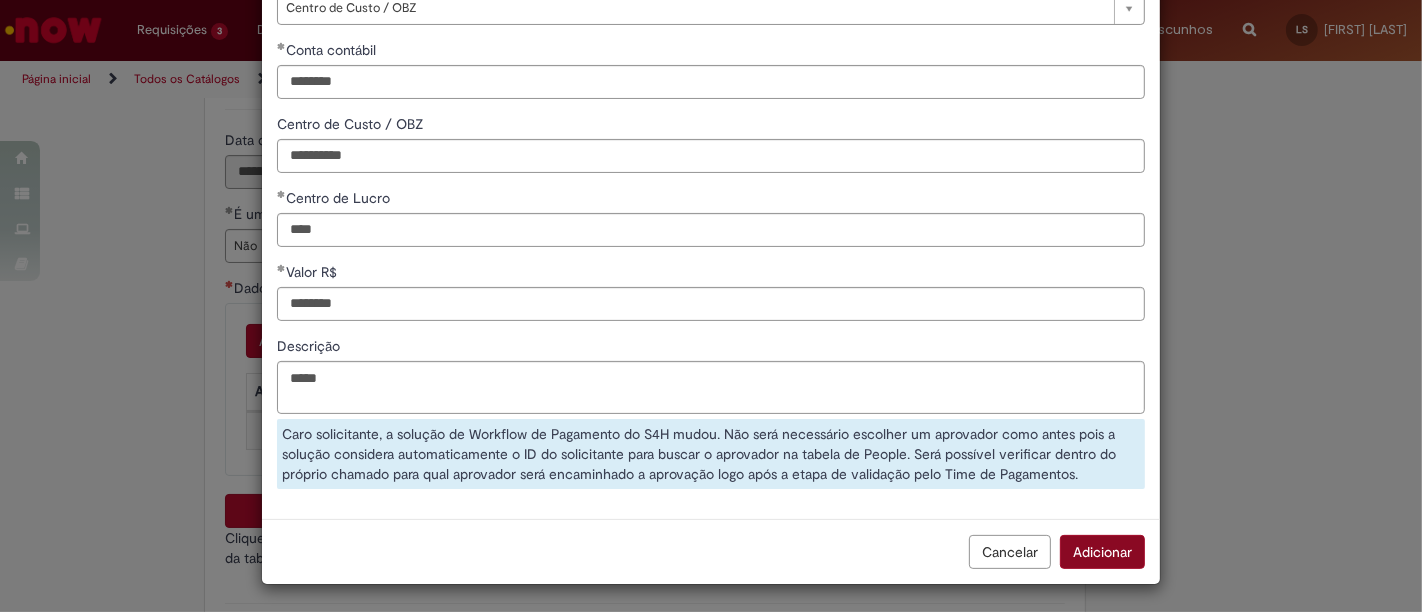 scroll, scrollTop: 208, scrollLeft: 0, axis: vertical 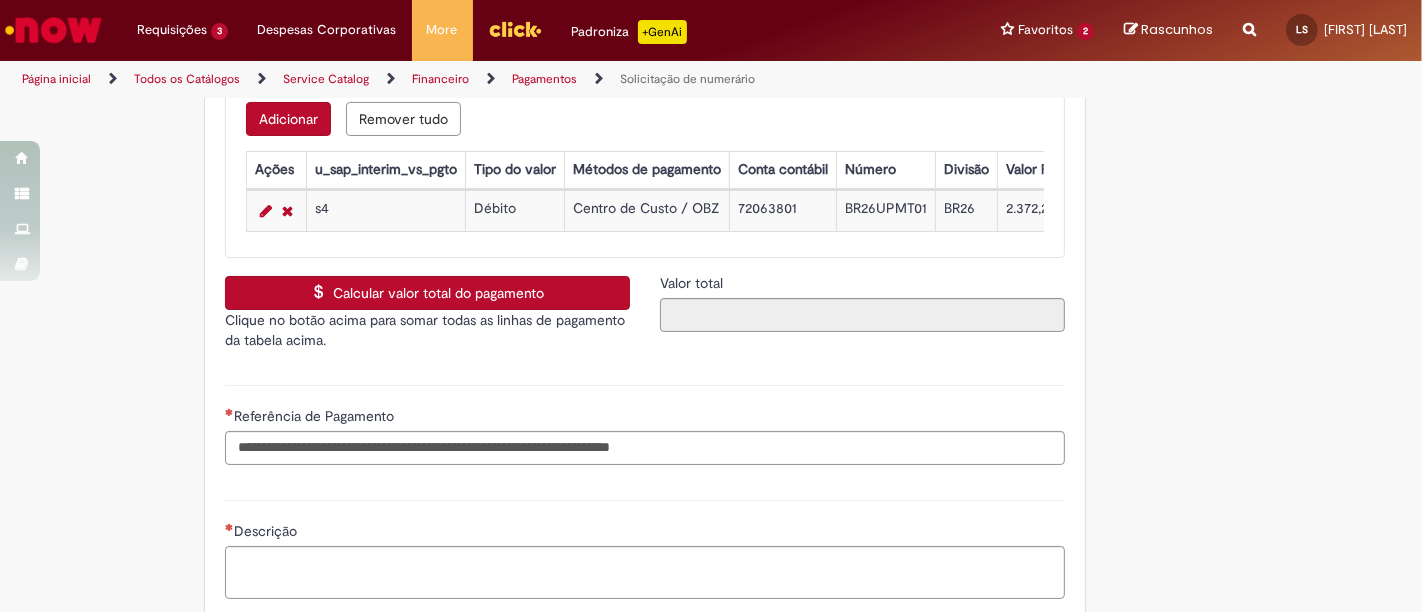 click on "Calcular valor total do pagamento" at bounding box center (427, 293) 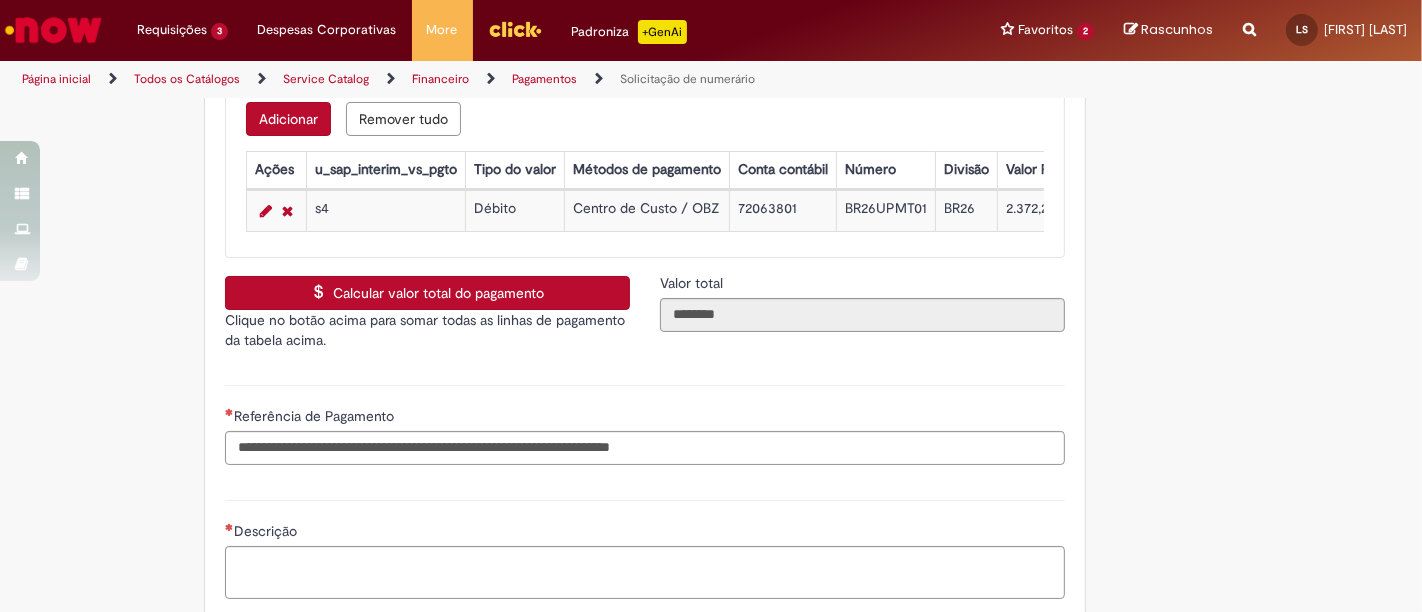 click on "**********" at bounding box center (645, 422) 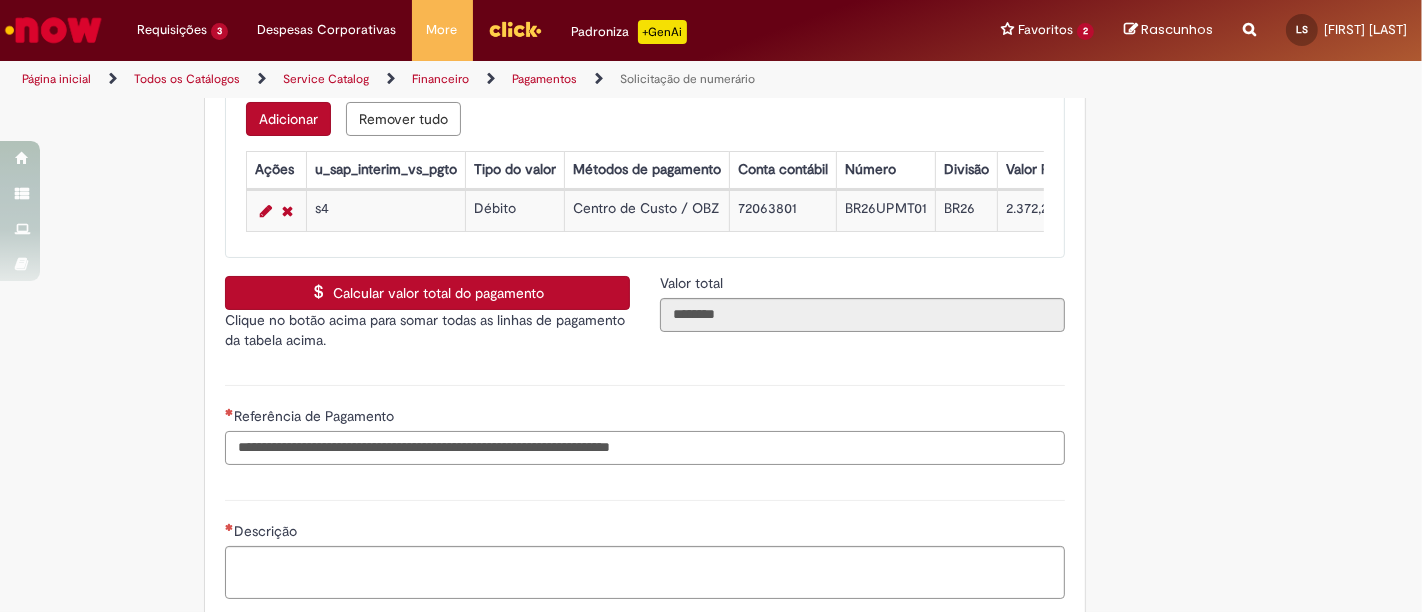 click on "Referência de Pagamento" at bounding box center (645, 448) 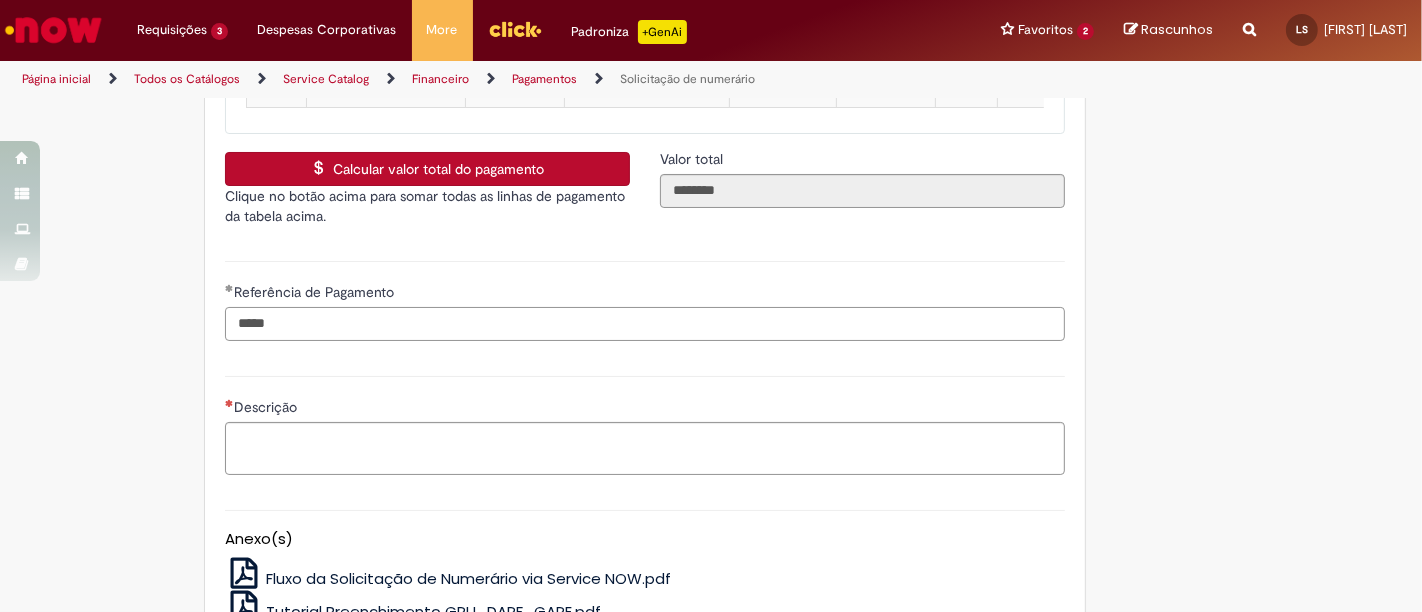 scroll, scrollTop: 4111, scrollLeft: 0, axis: vertical 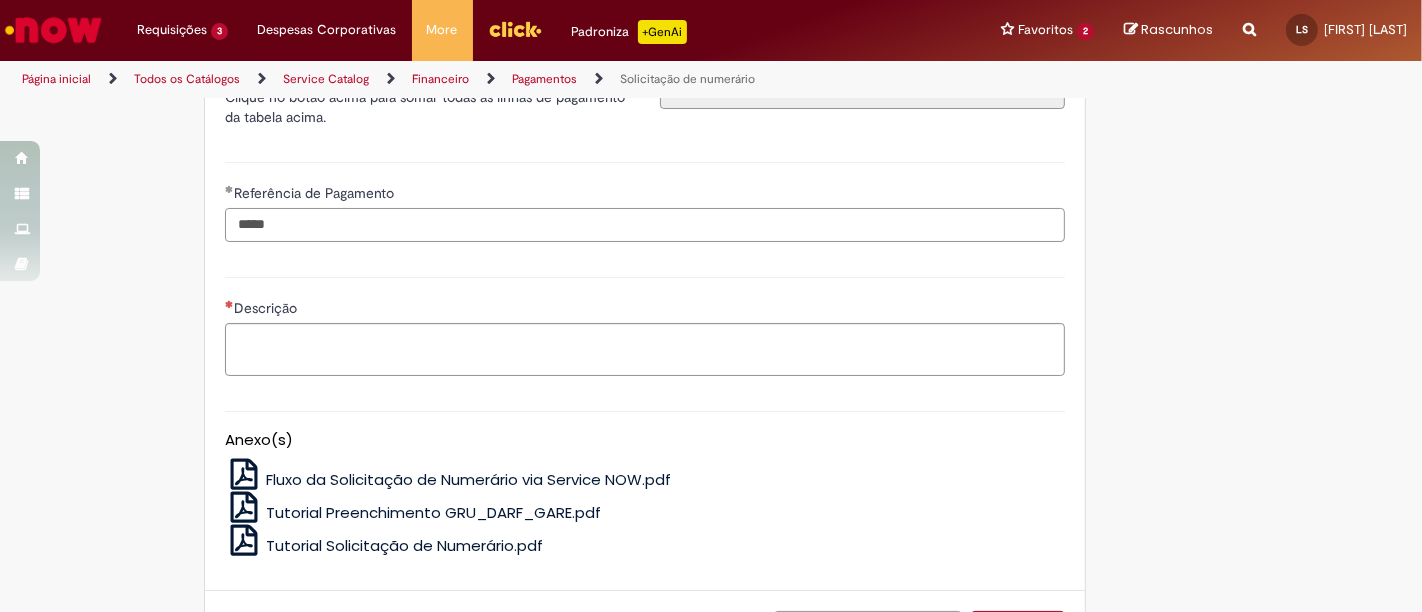type on "*****" 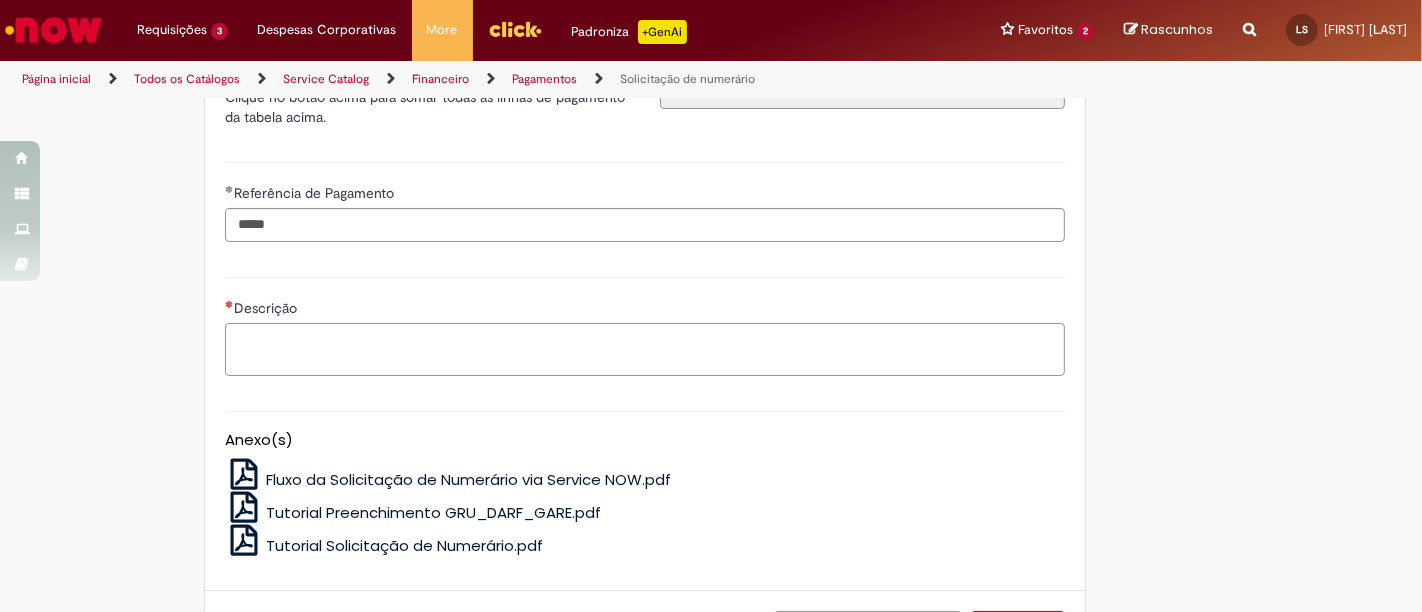 click on "Descrição" at bounding box center [645, 349] 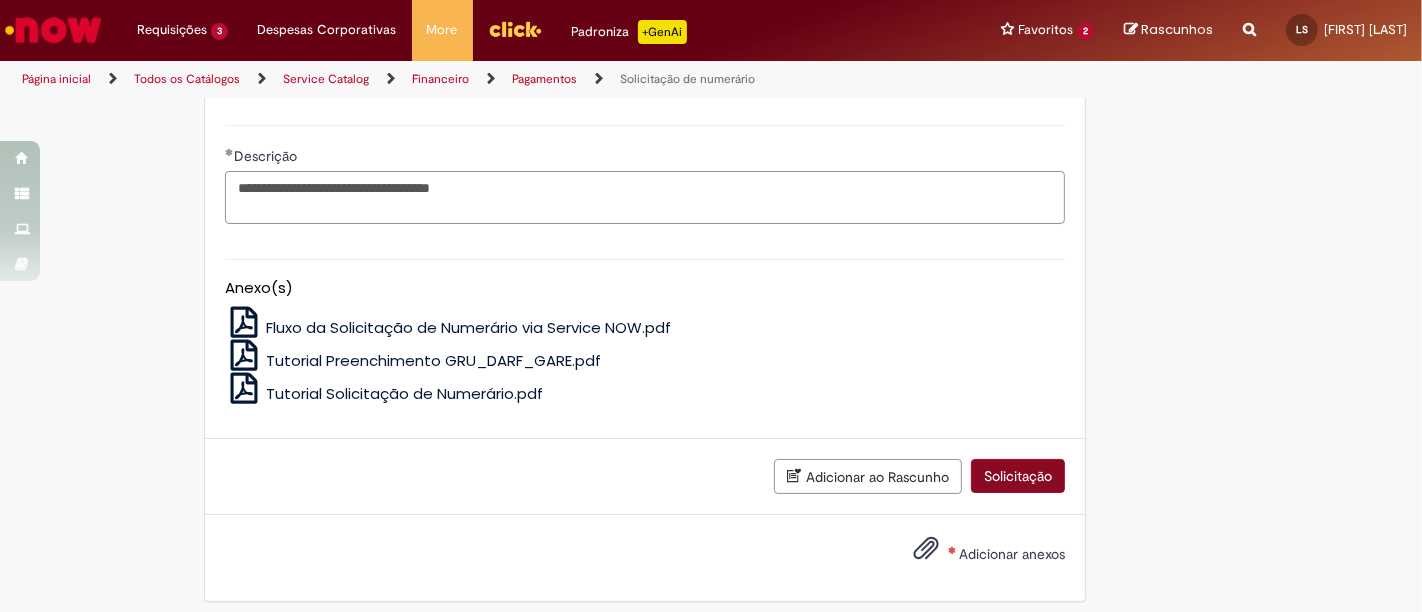 scroll, scrollTop: 4282, scrollLeft: 0, axis: vertical 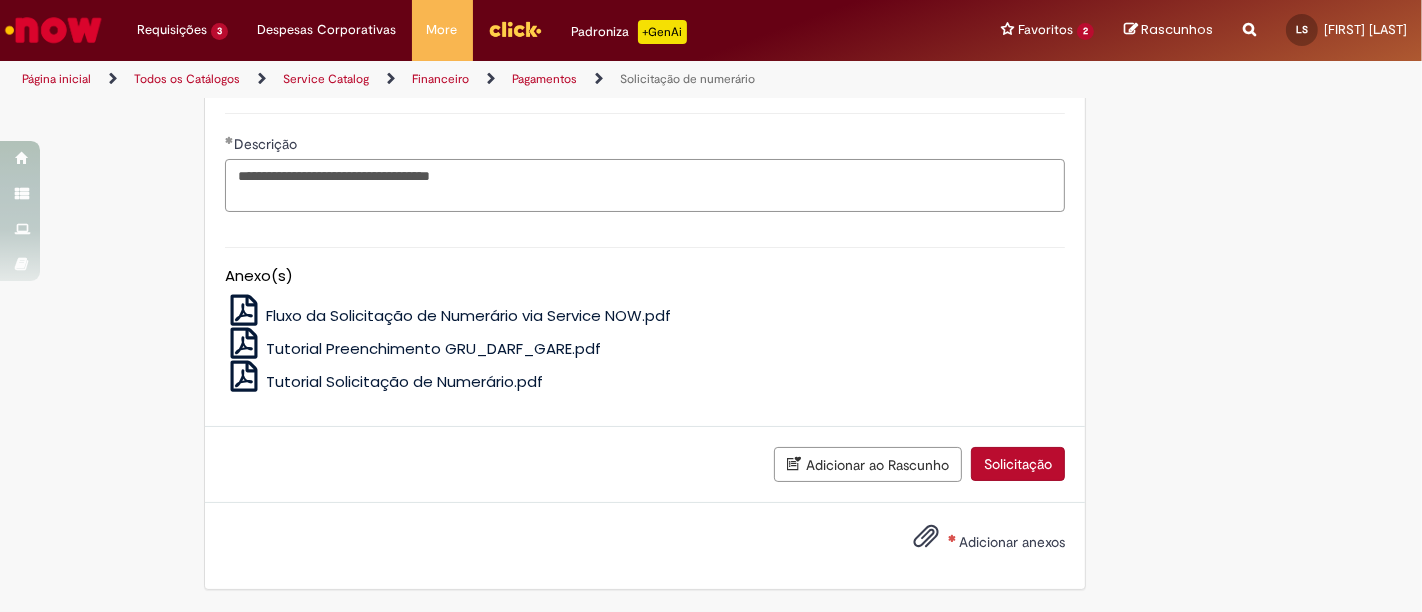 type on "**********" 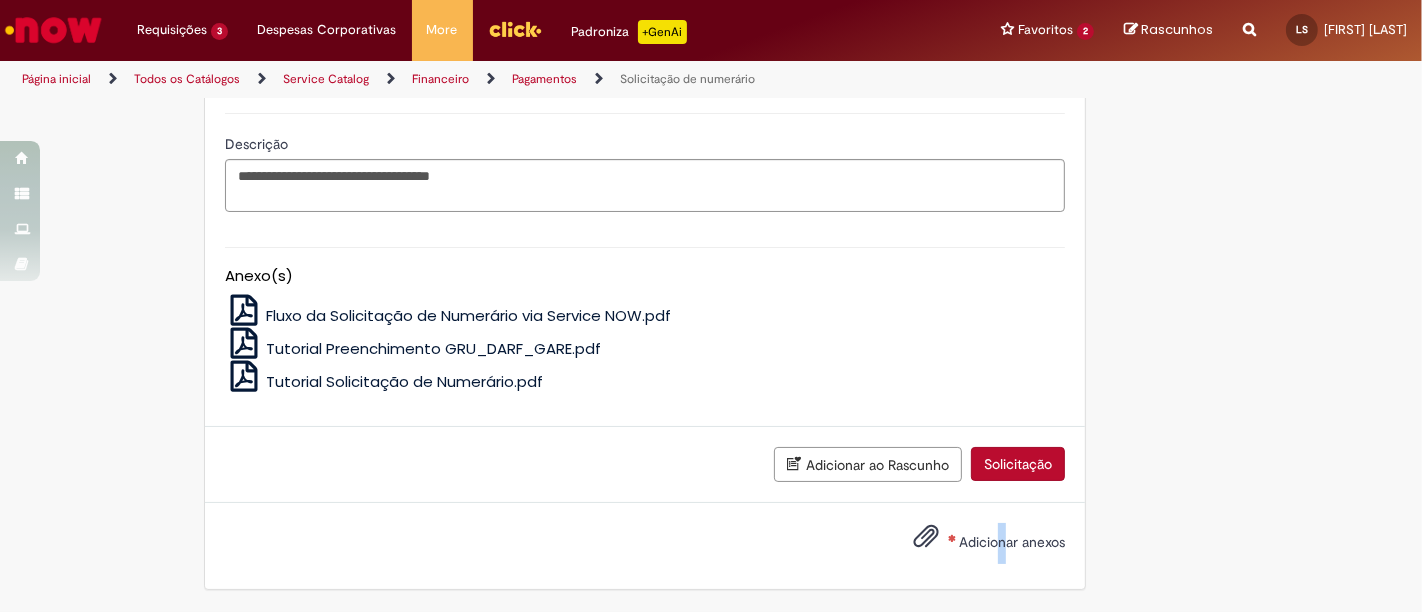 click on "Adicionar anexos" at bounding box center [1012, 542] 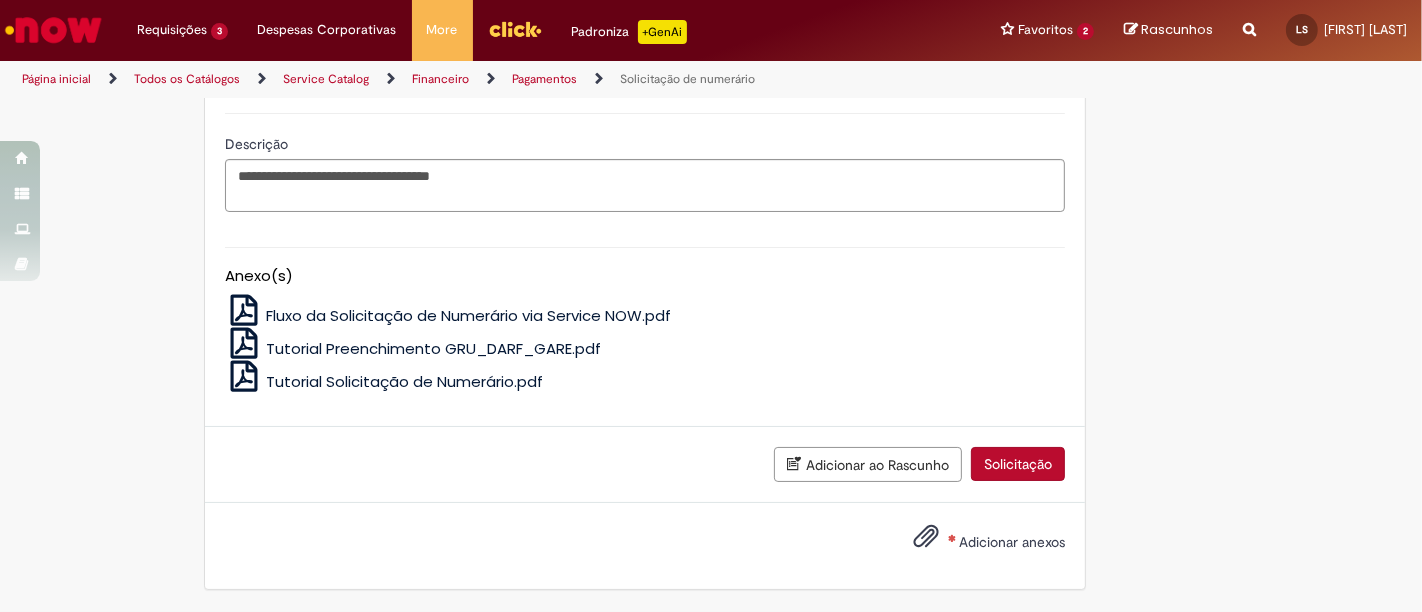 click on "Adicionar anexos" at bounding box center (1012, 542) 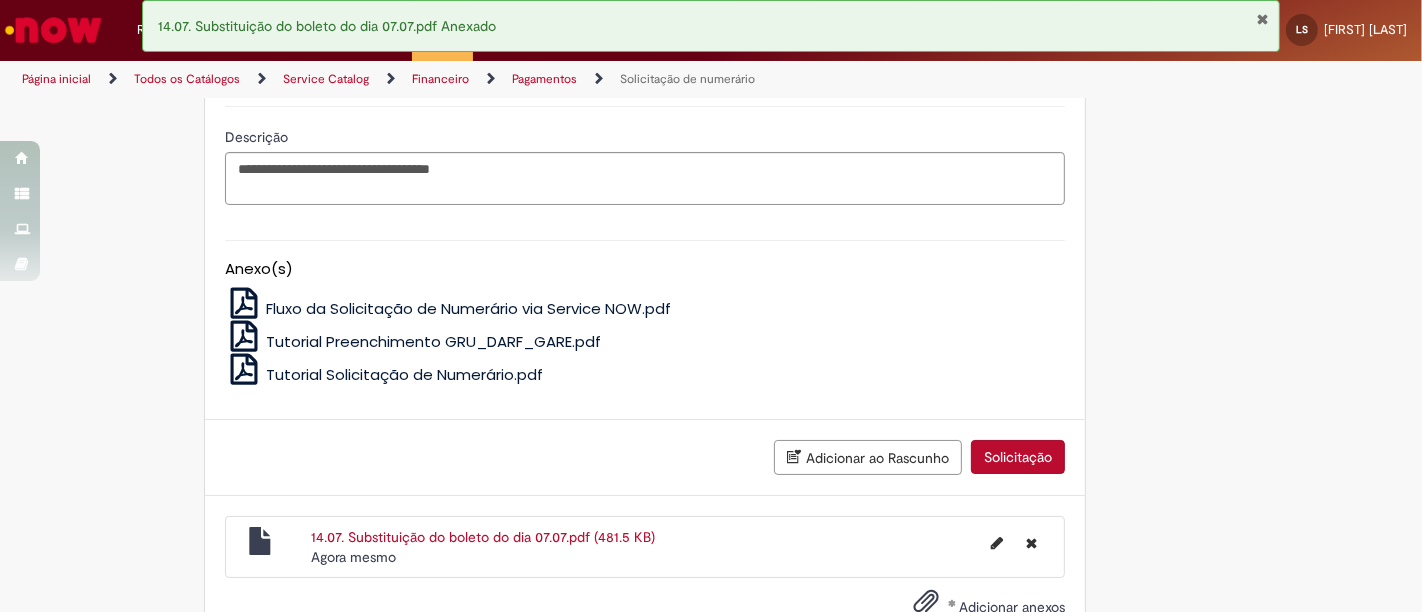 click on "Solicitação" at bounding box center (1018, 457) 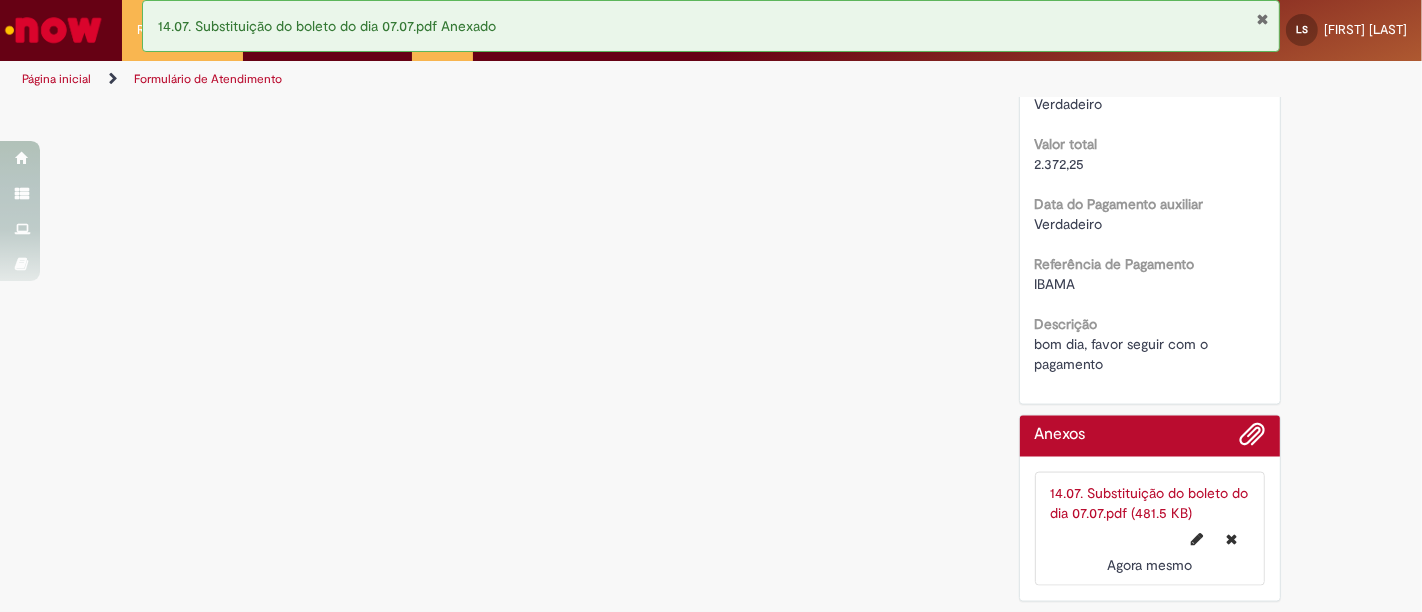 scroll, scrollTop: 0, scrollLeft: 0, axis: both 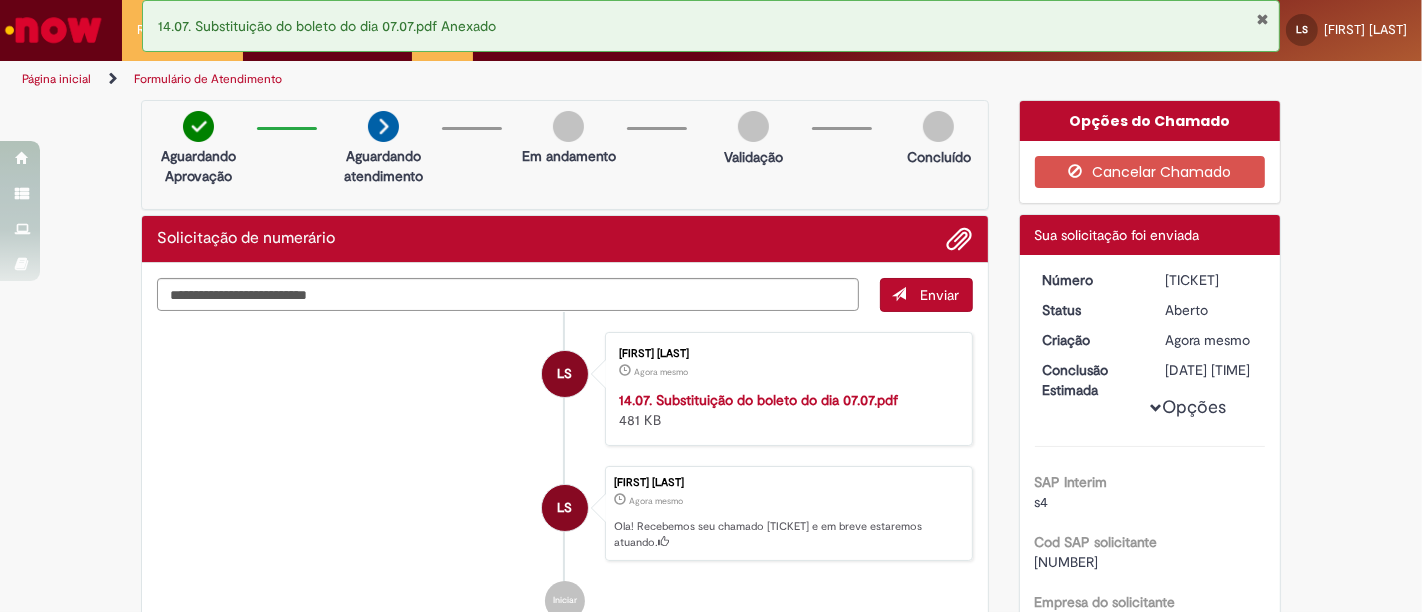 click on "14.07. Substituição do boleto do dia 07.07.pdf Anexado" at bounding box center [711, 26] 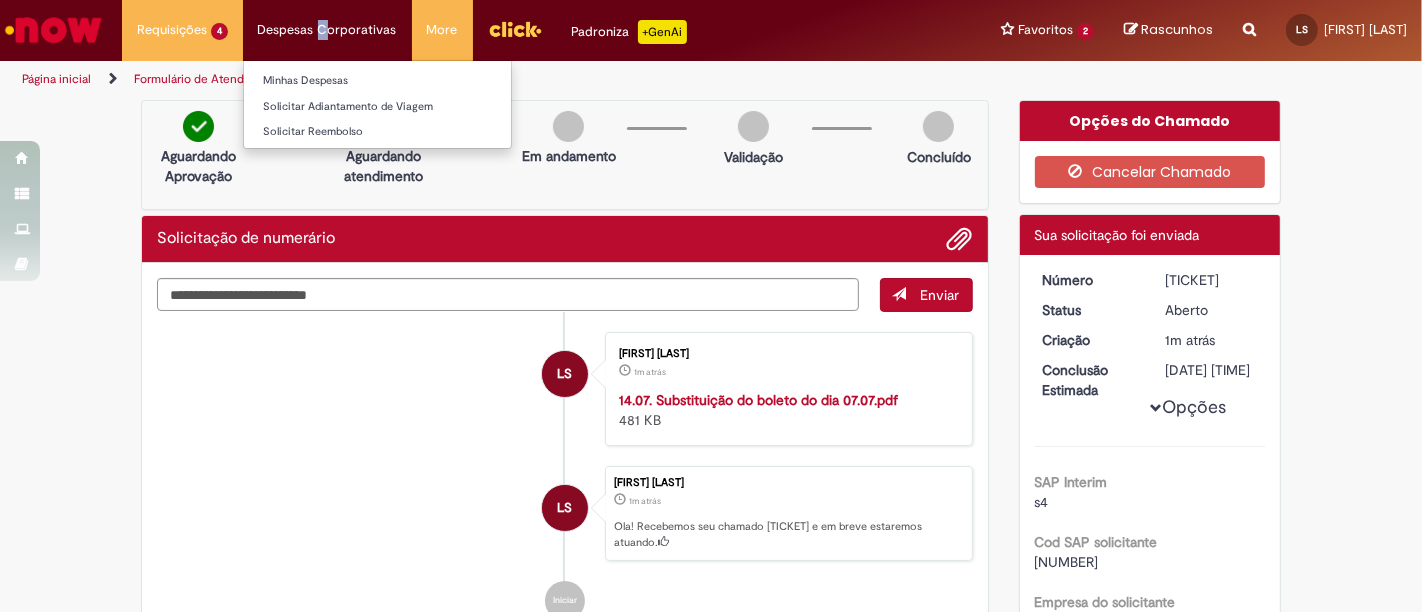 click on "Despesas Corporativas
Minhas Despesas
Solicitar Adiantamento de Viagem
Solicitar Reembolso" at bounding box center (182, 30) 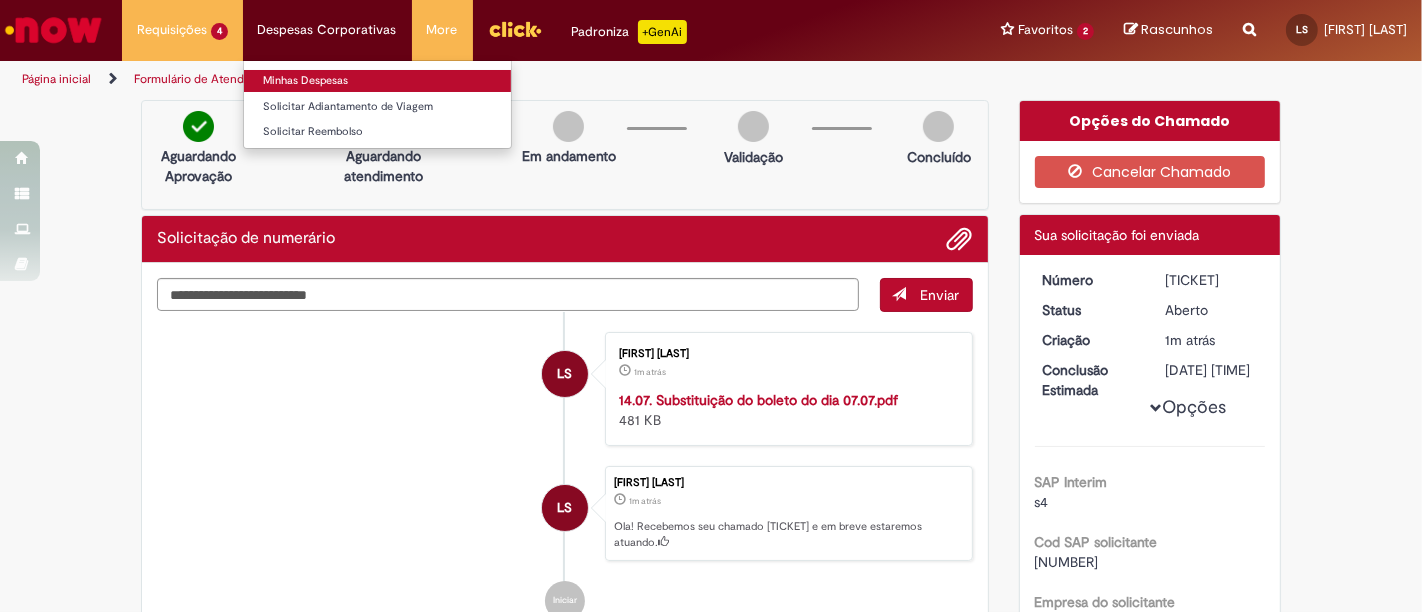 drag, startPoint x: 297, startPoint y: 66, endPoint x: 297, endPoint y: 82, distance: 16 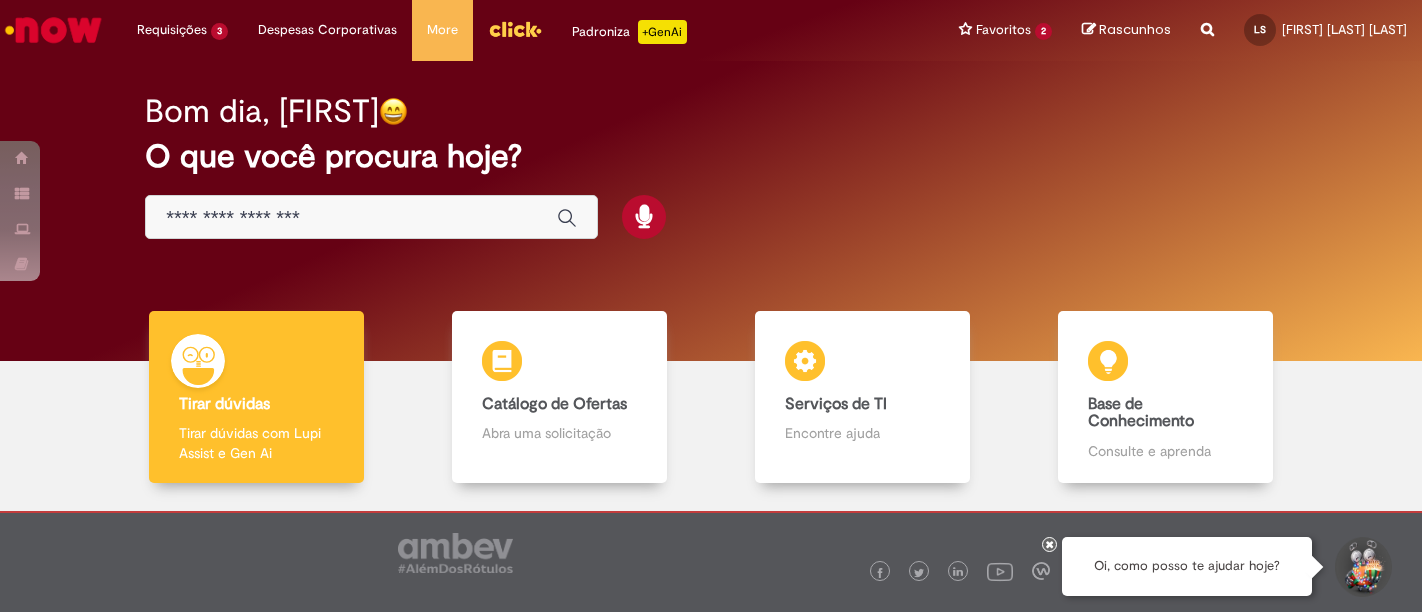 scroll, scrollTop: 0, scrollLeft: 0, axis: both 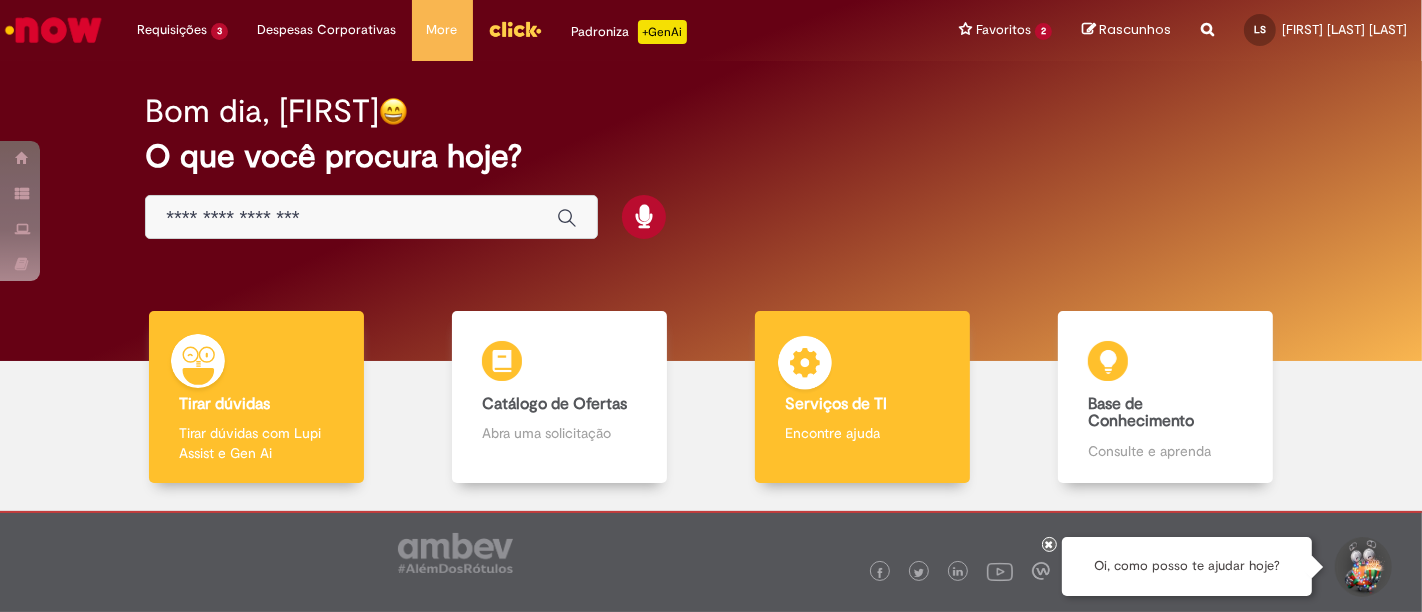 click at bounding box center [805, 366] 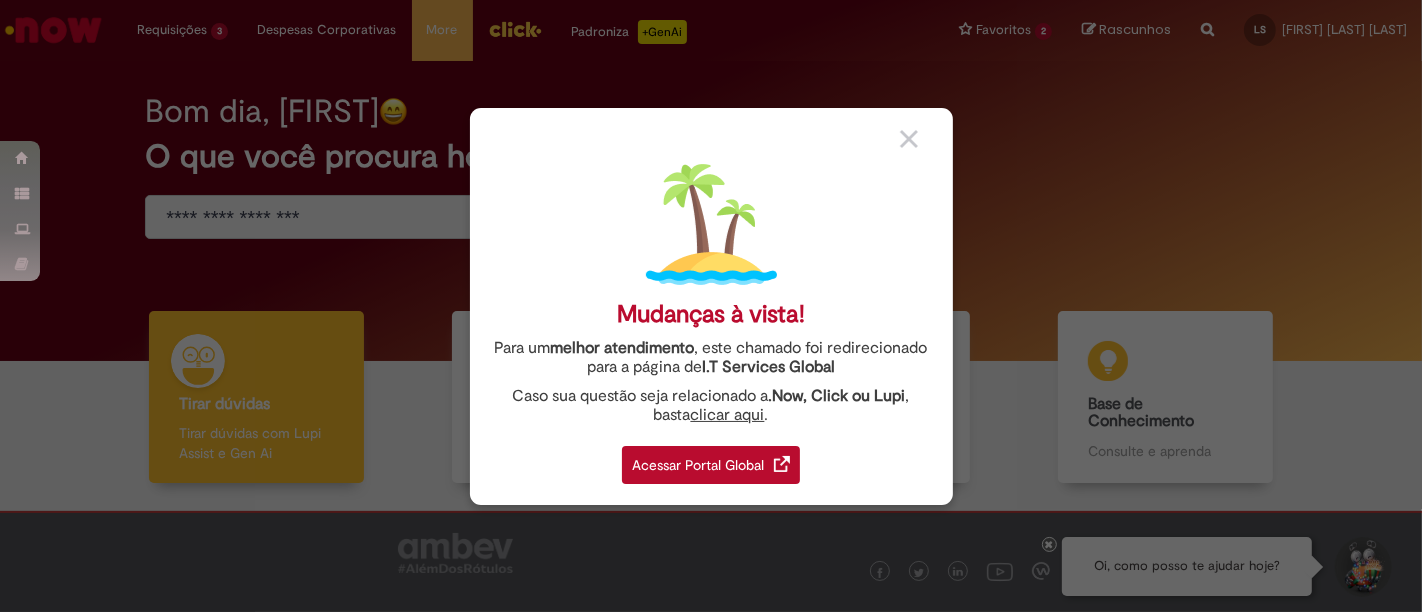 click on "Acessar Portal Global" at bounding box center [711, 465] 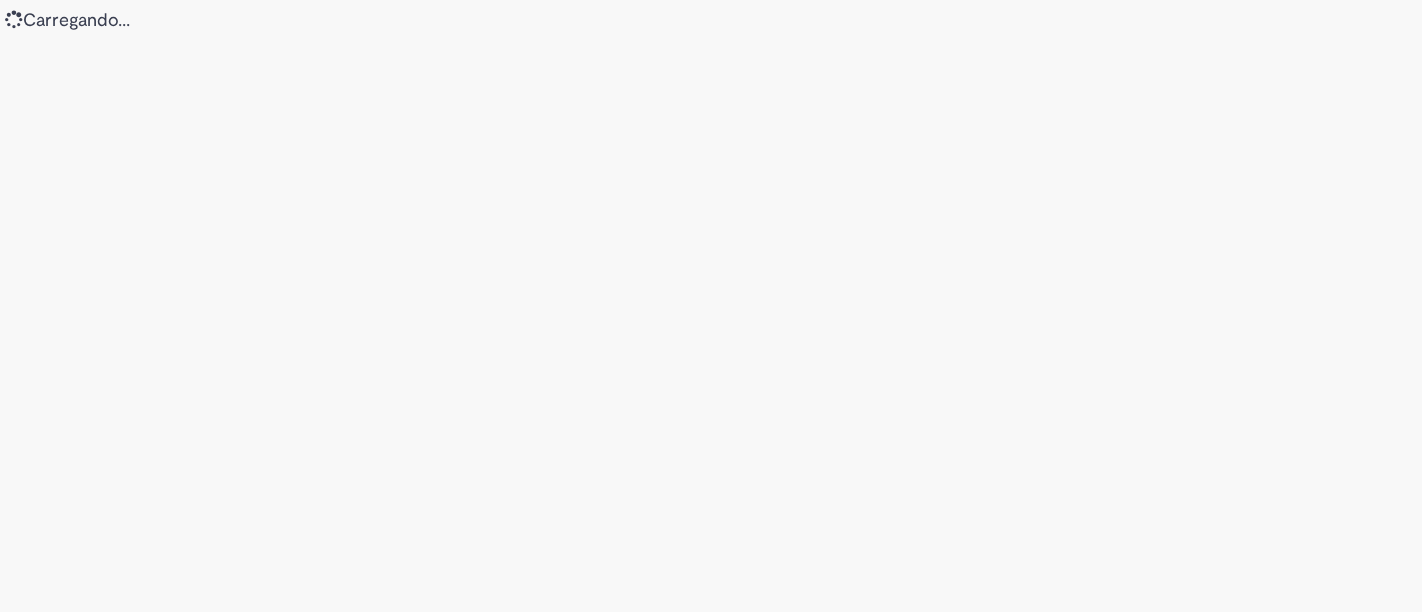 scroll, scrollTop: 0, scrollLeft: 0, axis: both 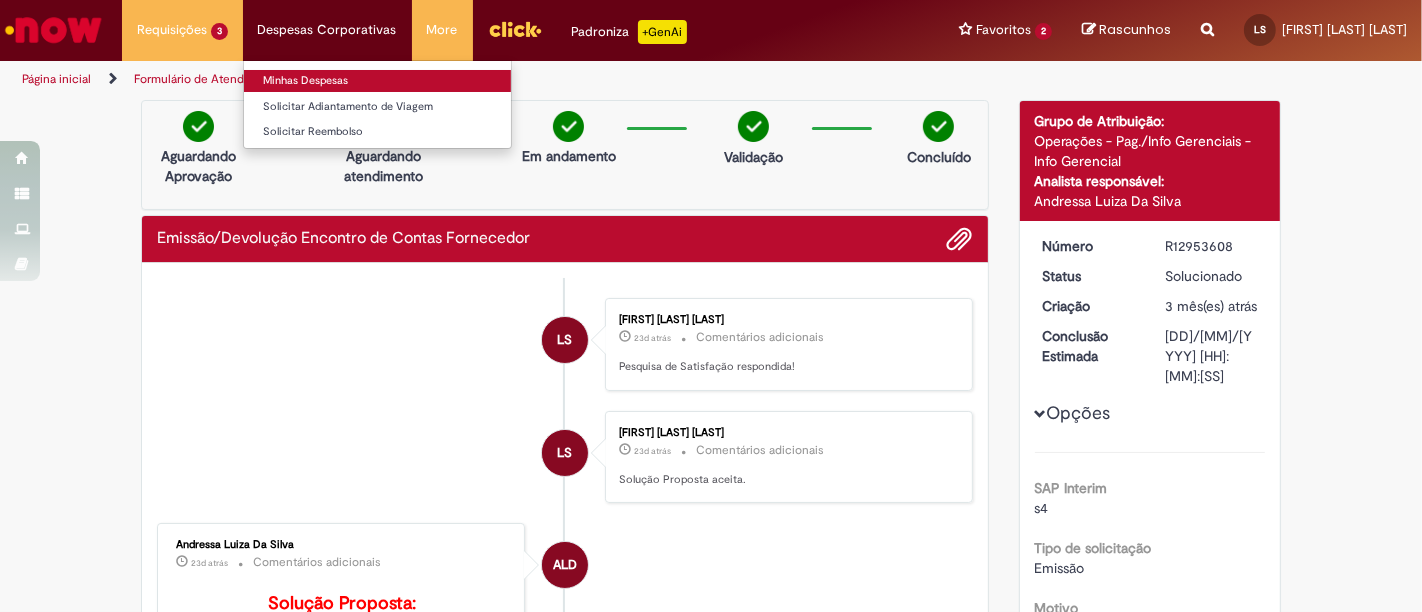 click on "Minhas Despesas" at bounding box center [377, 81] 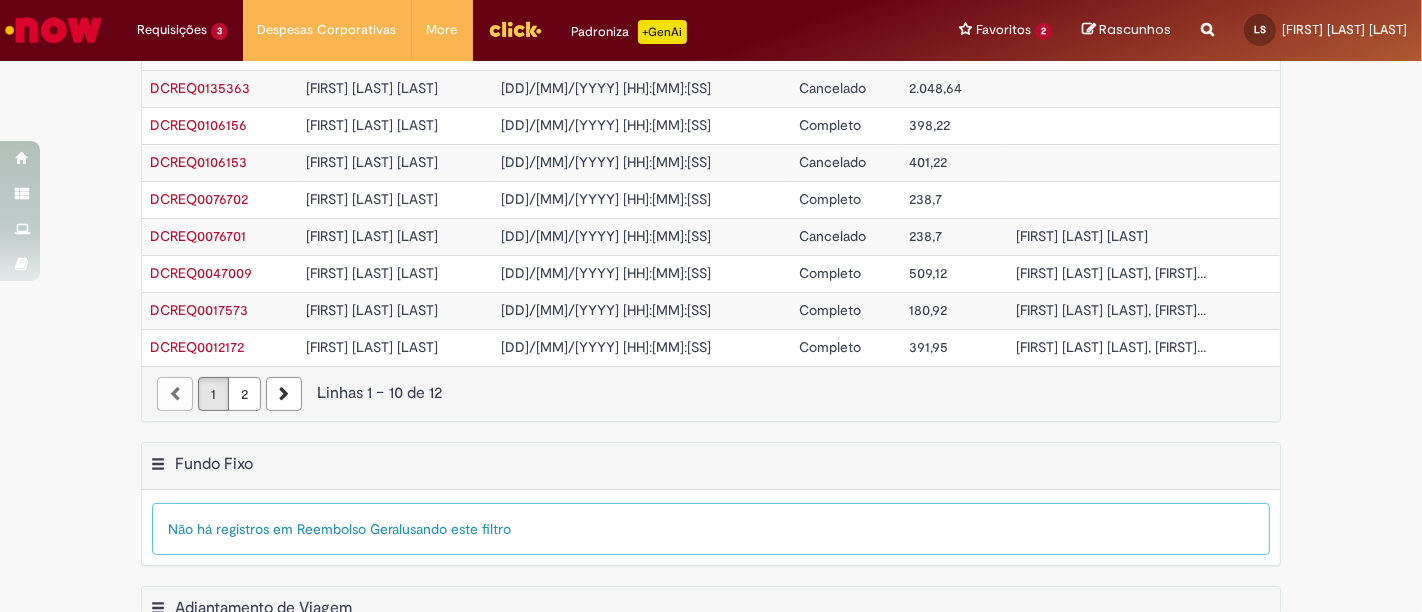 scroll, scrollTop: 333, scrollLeft: 0, axis: vertical 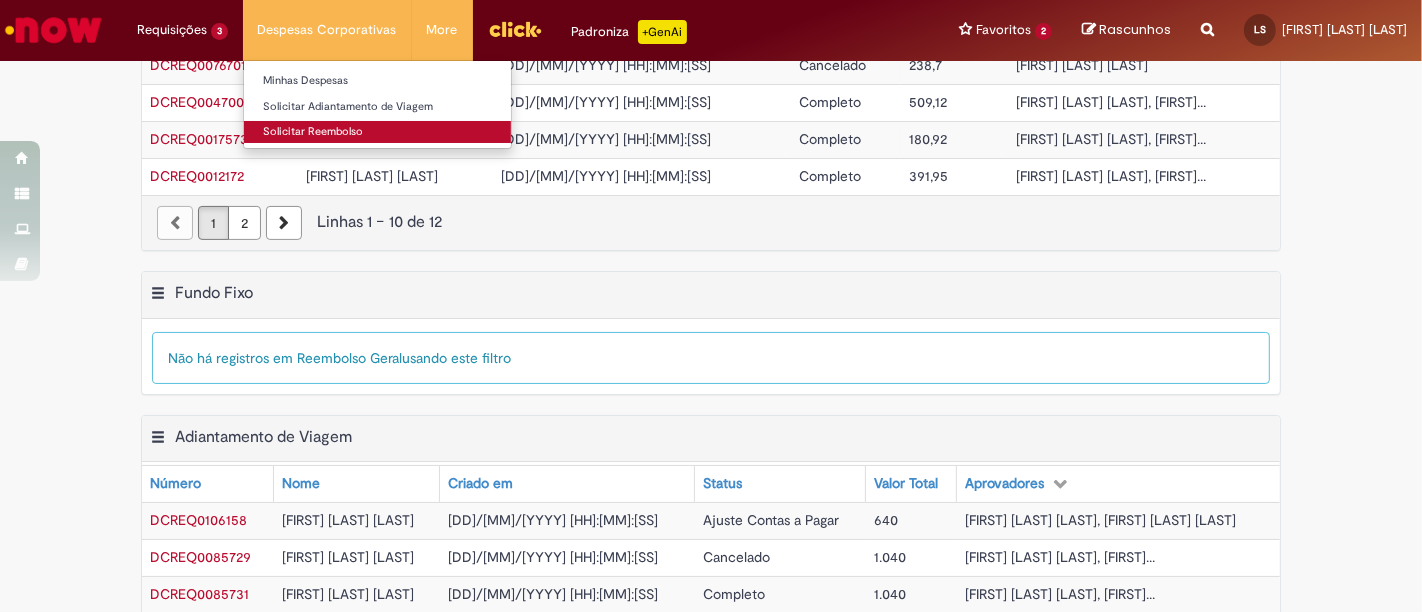 click on "Solicitar Reembolso" at bounding box center [377, 132] 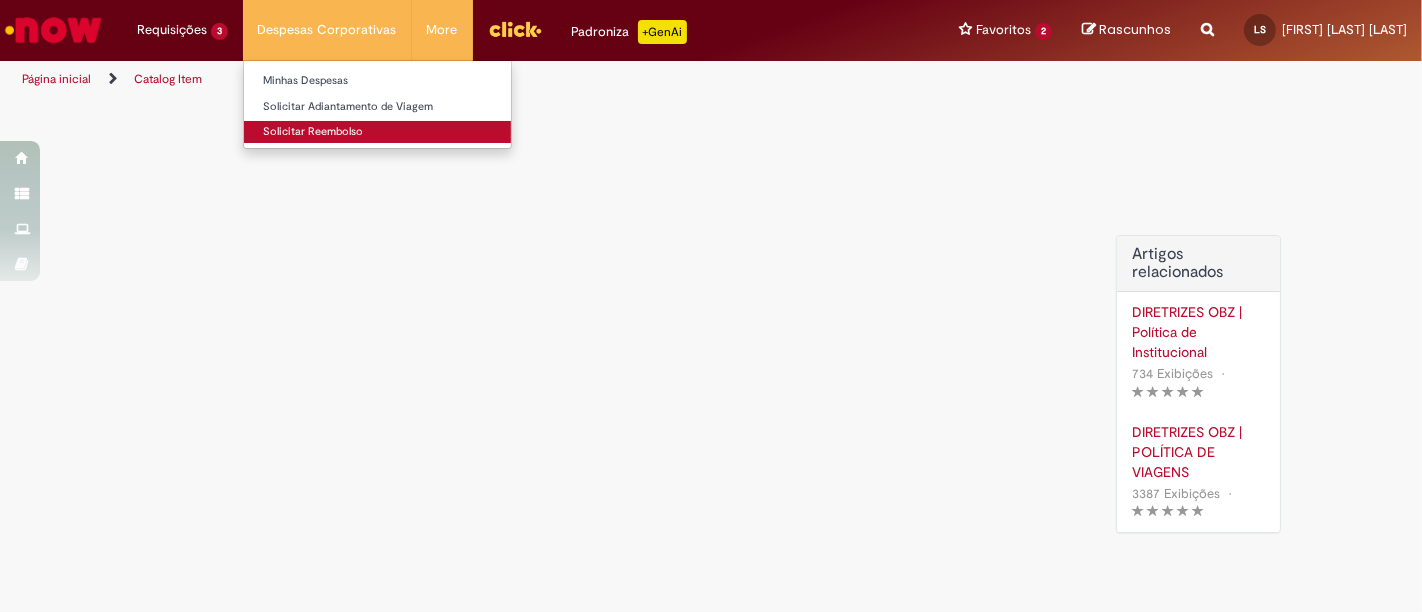 scroll, scrollTop: 0, scrollLeft: 0, axis: both 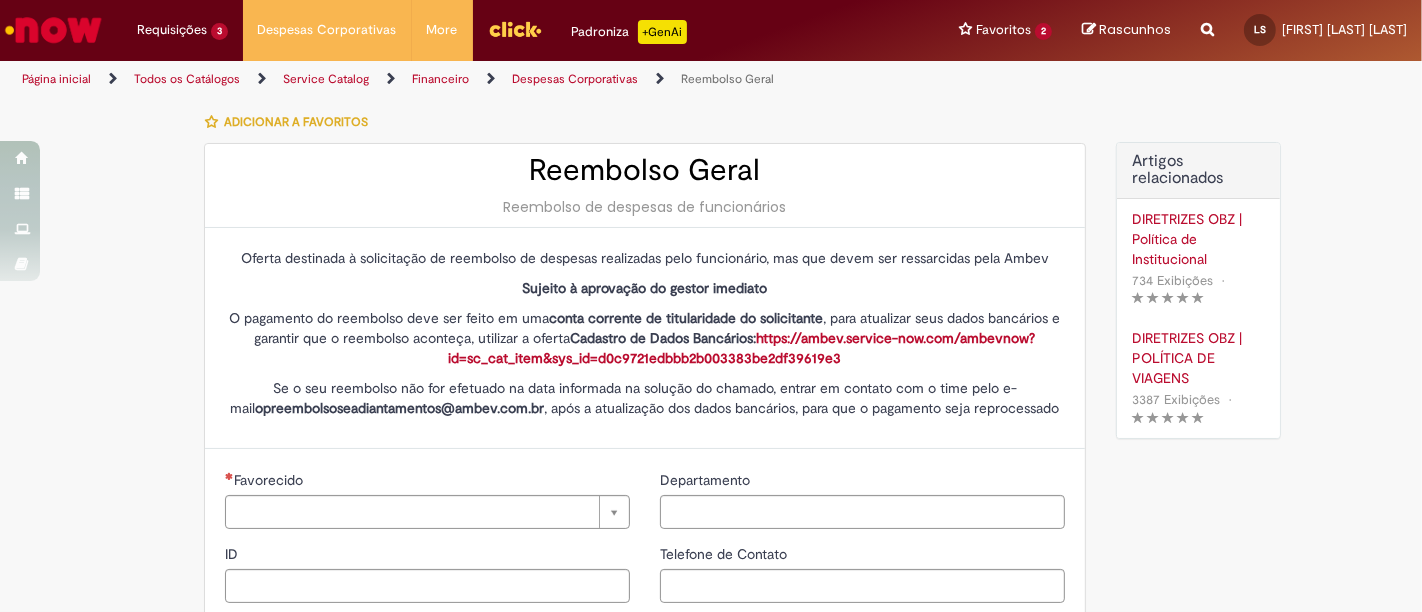 type on "********" 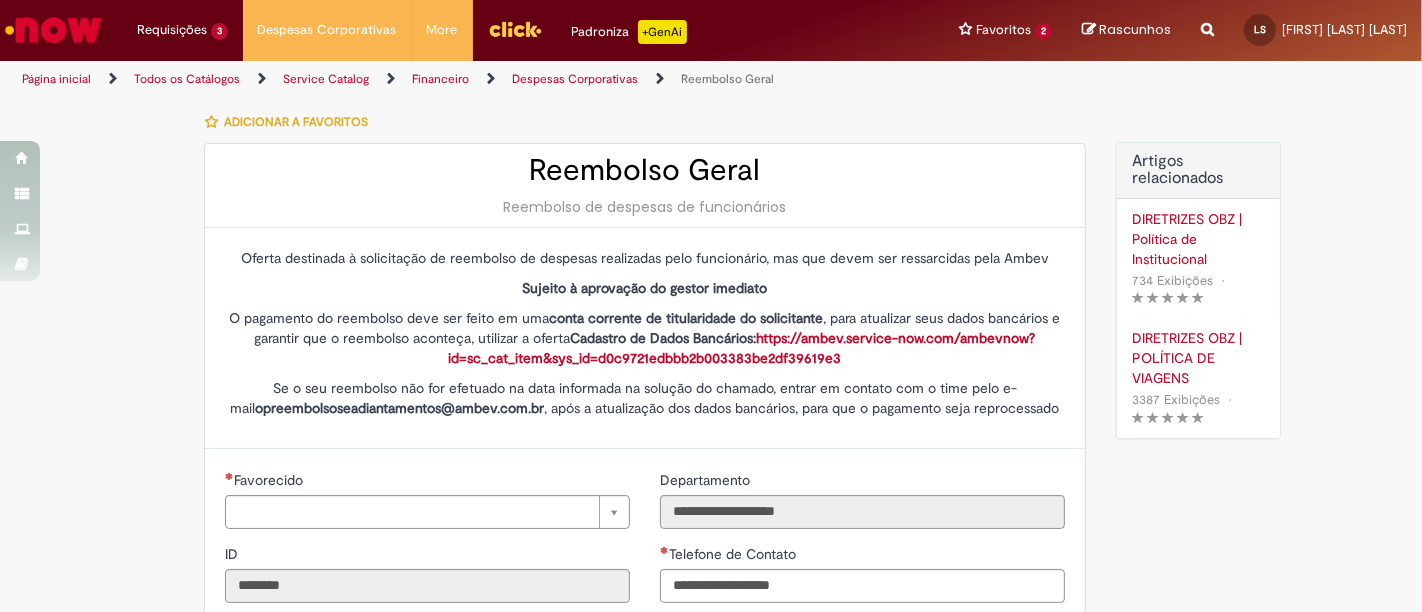 type on "**********" 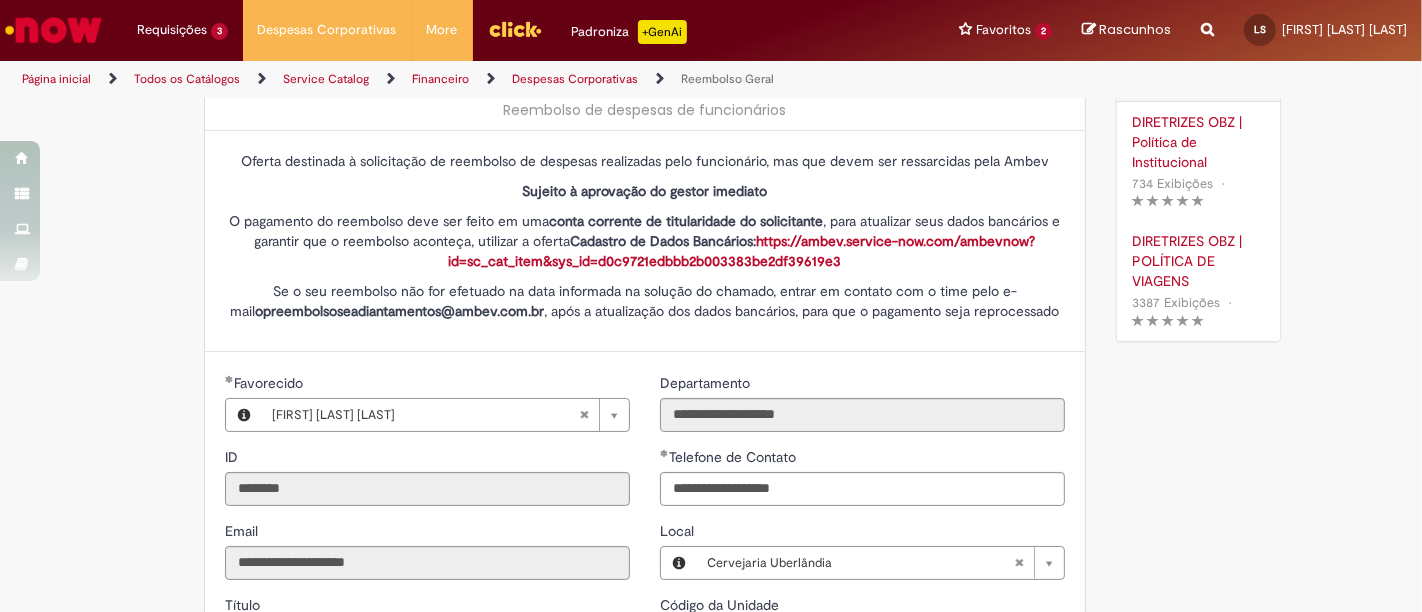 scroll, scrollTop: 444, scrollLeft: 0, axis: vertical 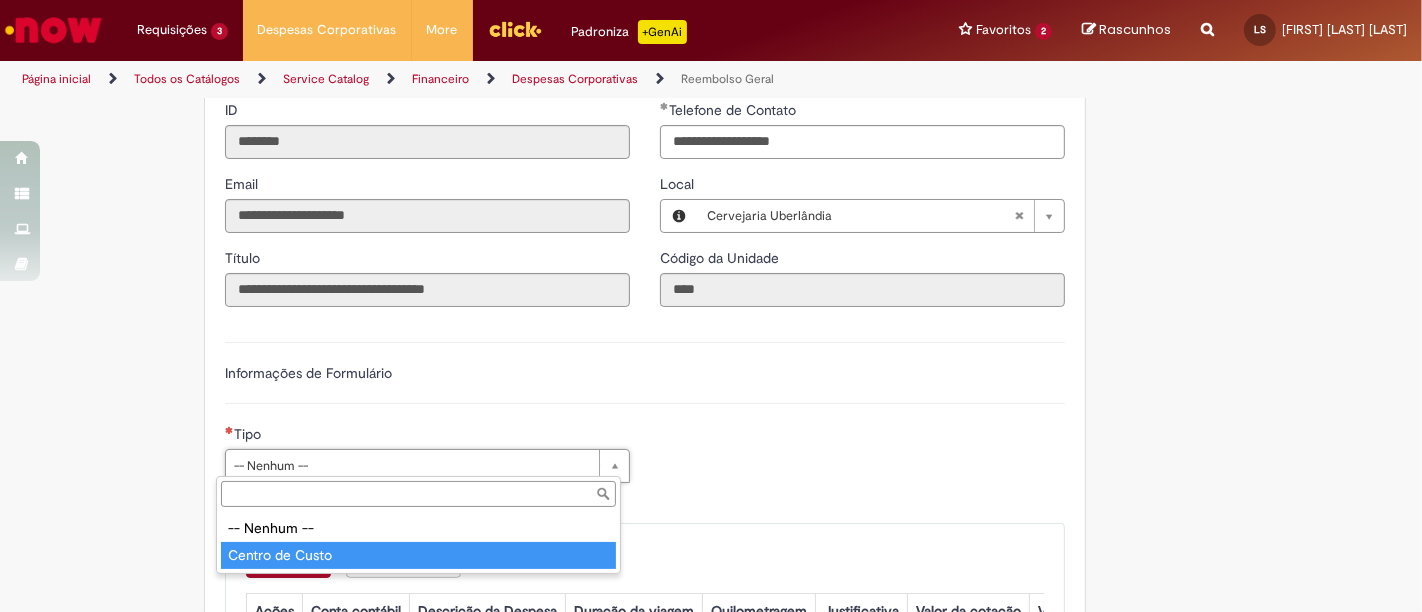 type on "**********" 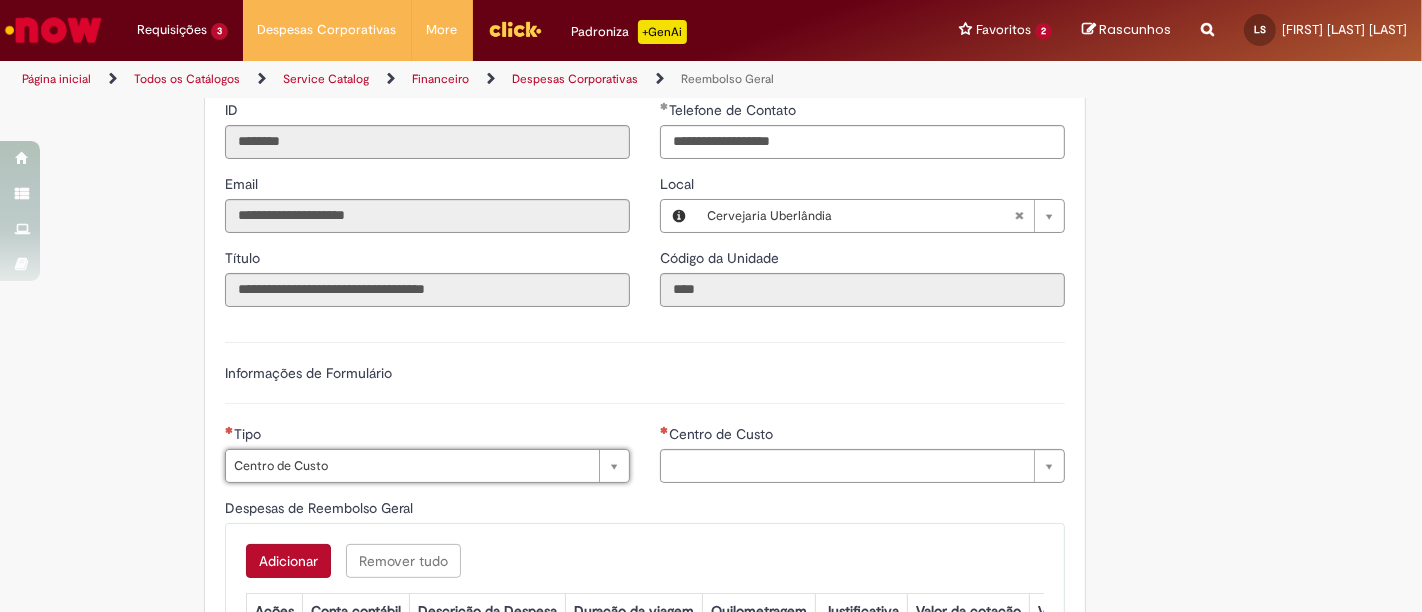 type on "**********" 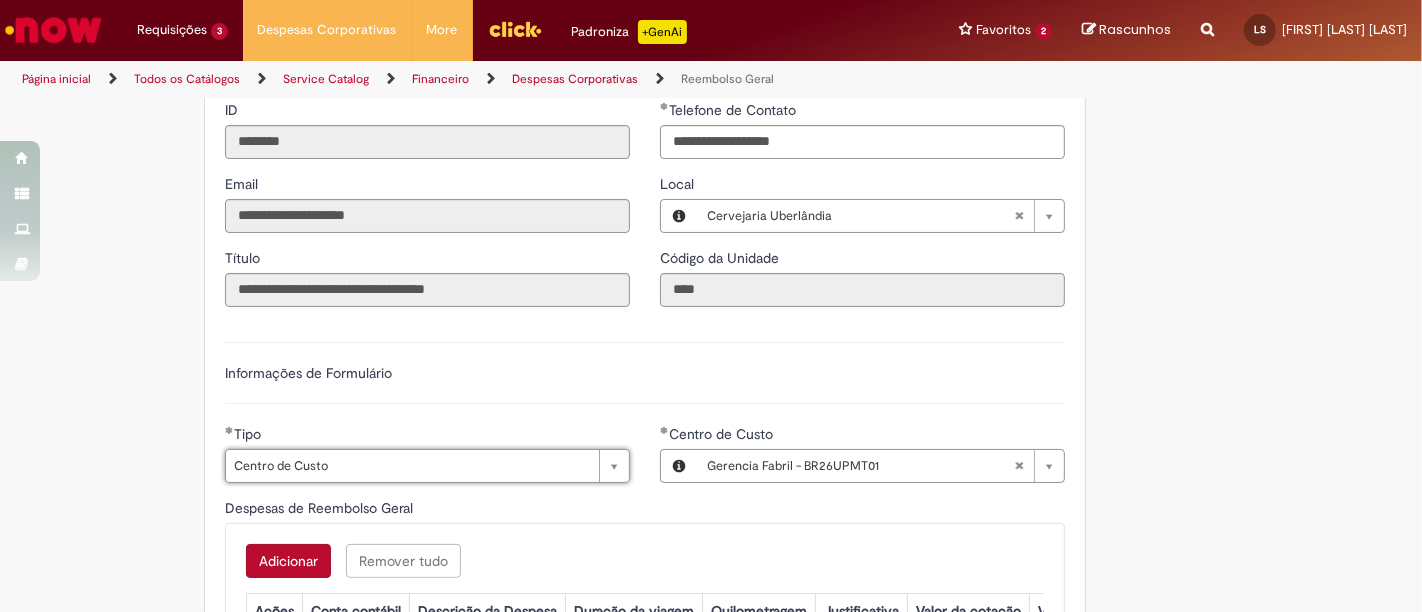 type 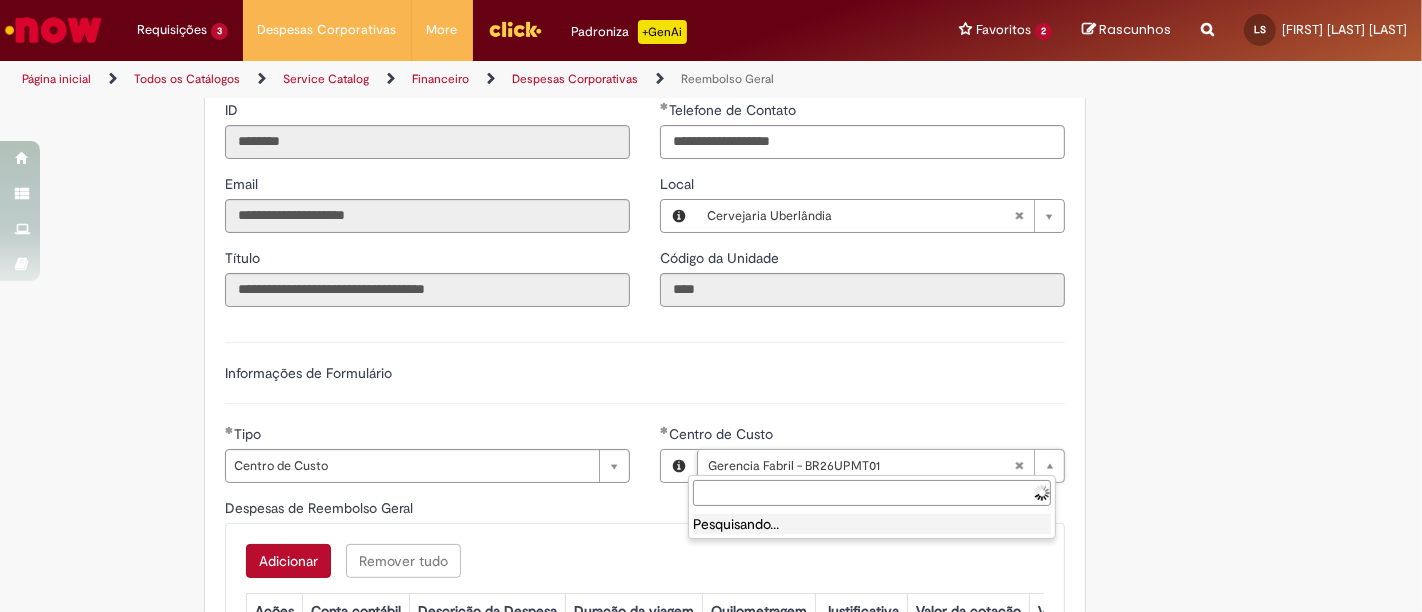 type on "**********" 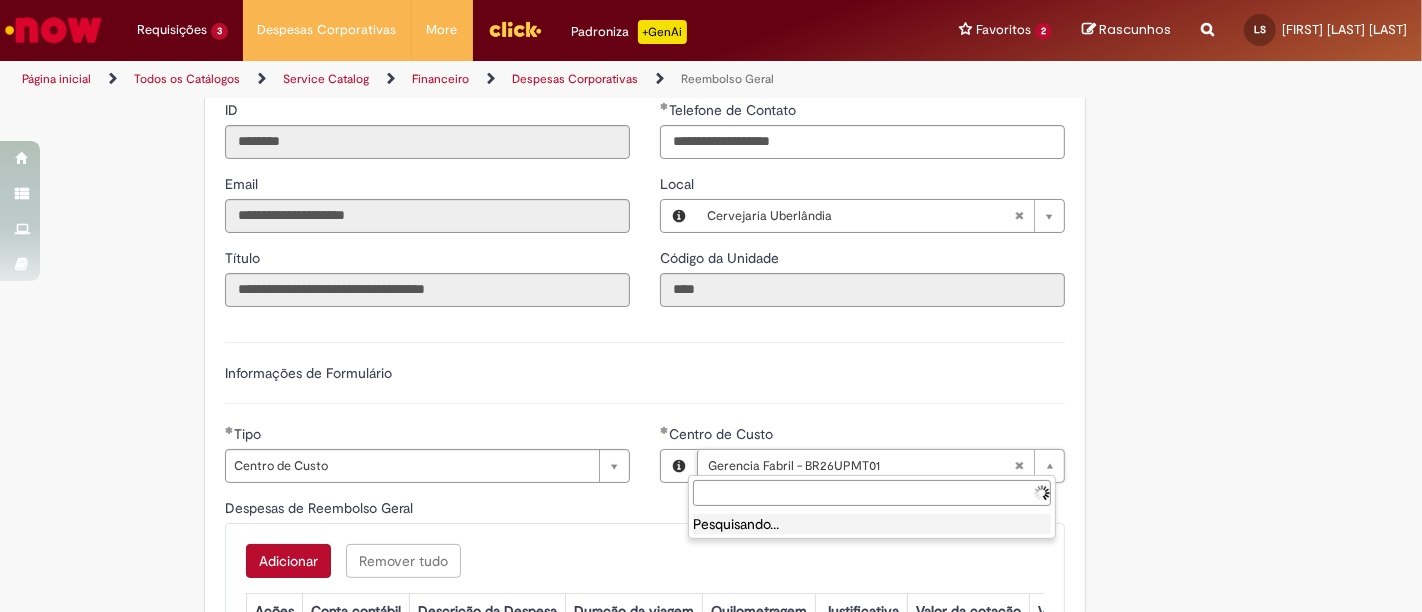 scroll, scrollTop: 0, scrollLeft: 188, axis: horizontal 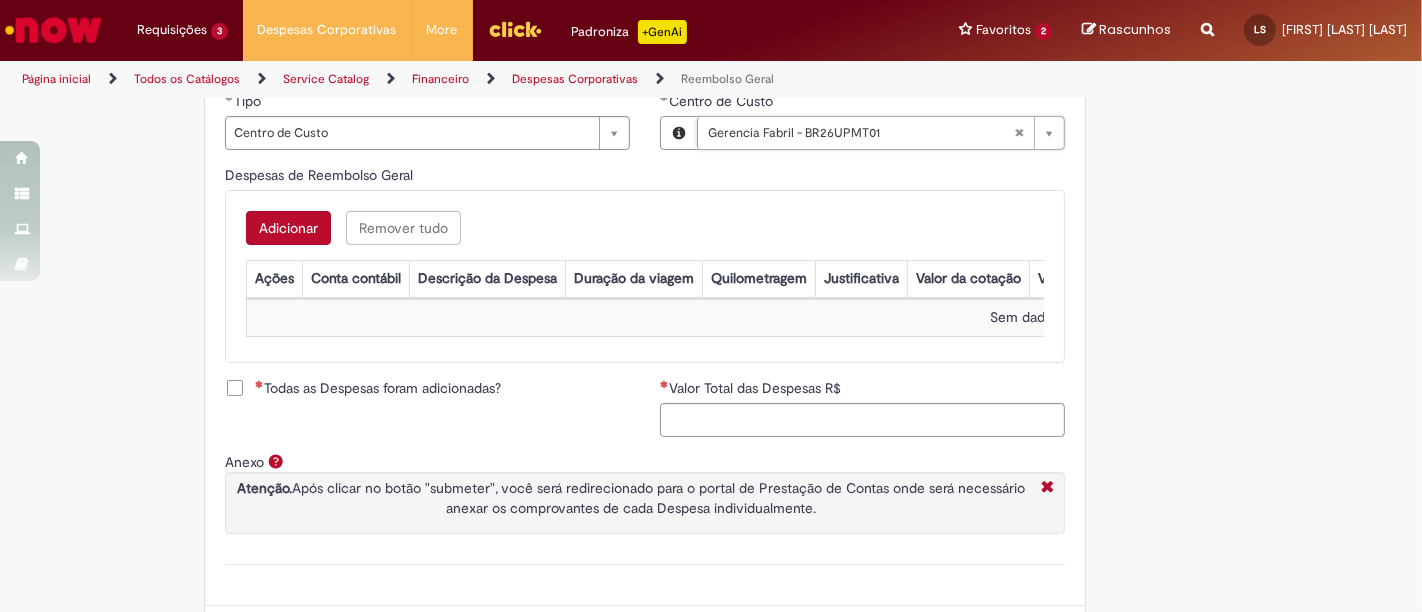 click on "Adicionar" at bounding box center [288, 228] 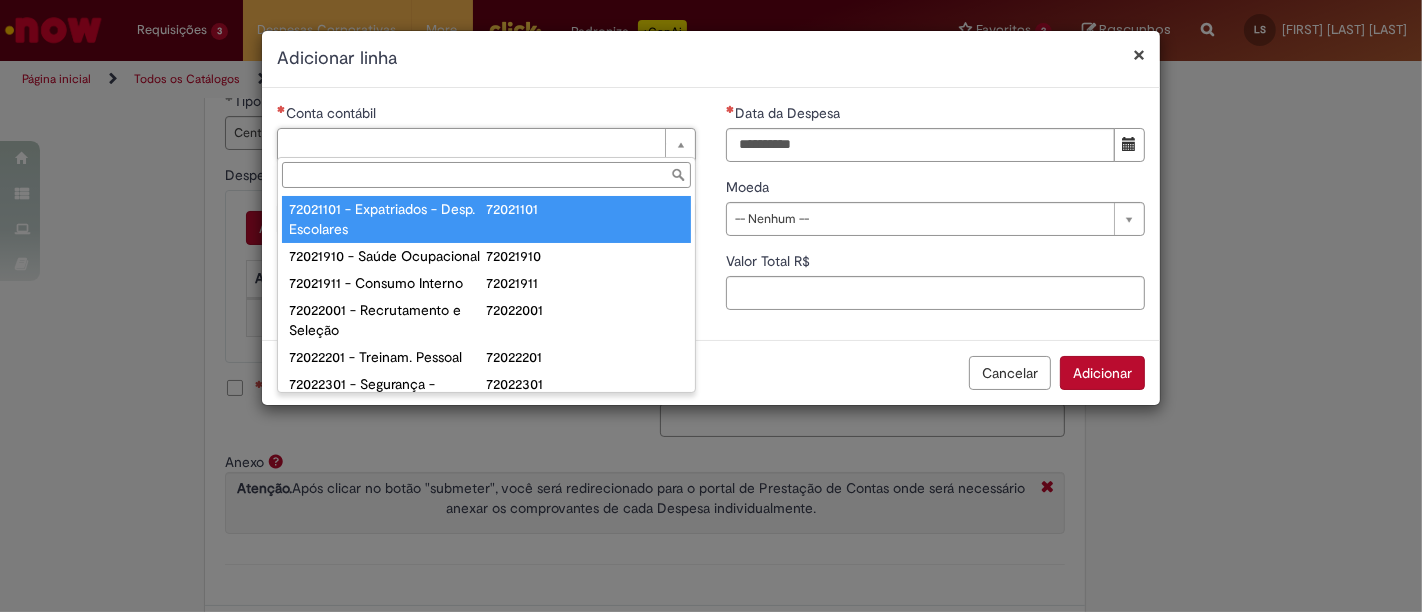 type on "*" 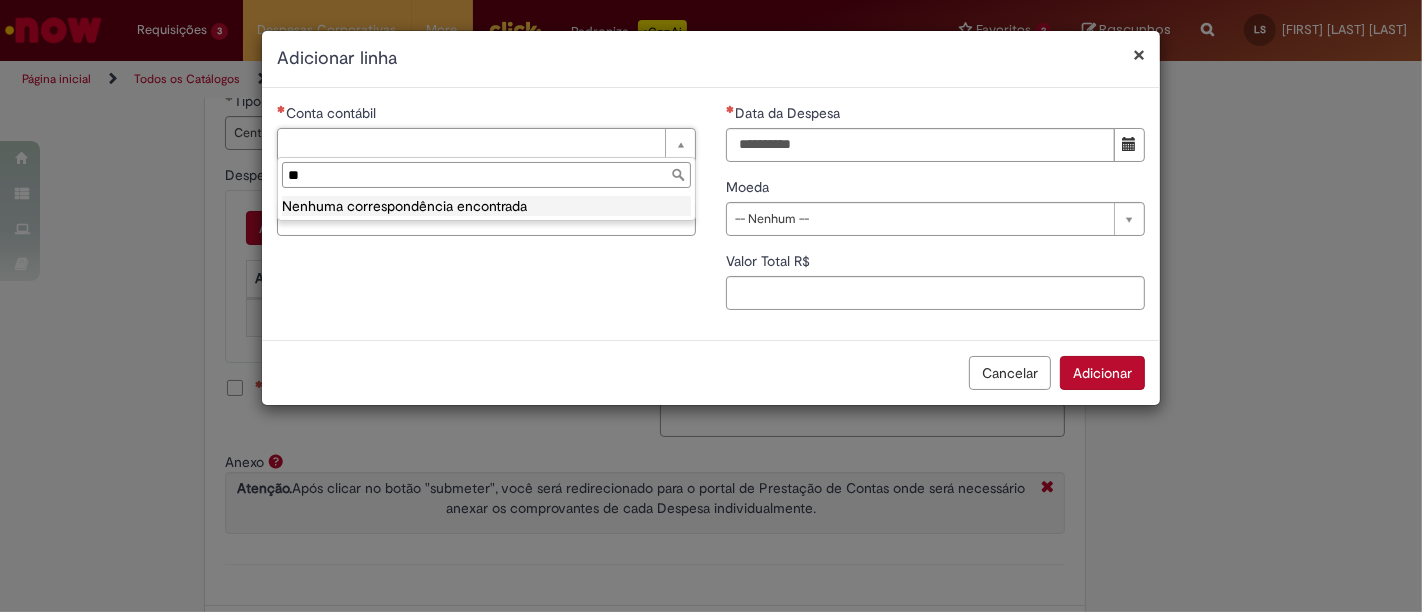 type on "*" 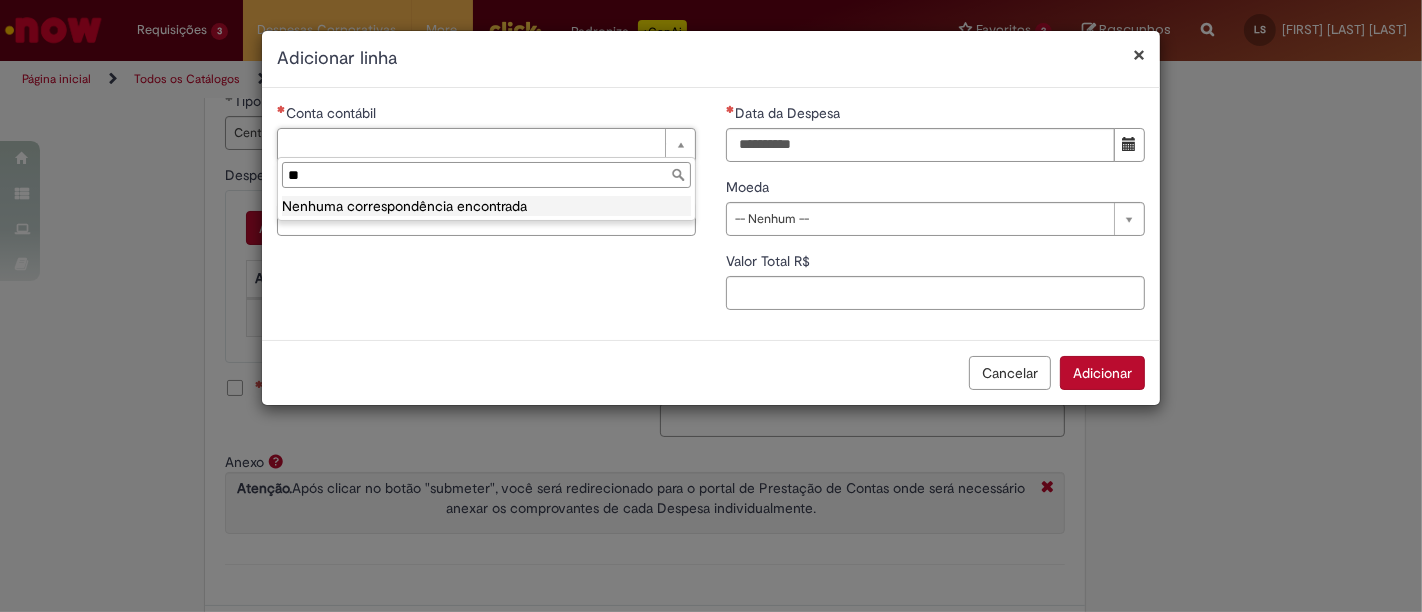 type on "*" 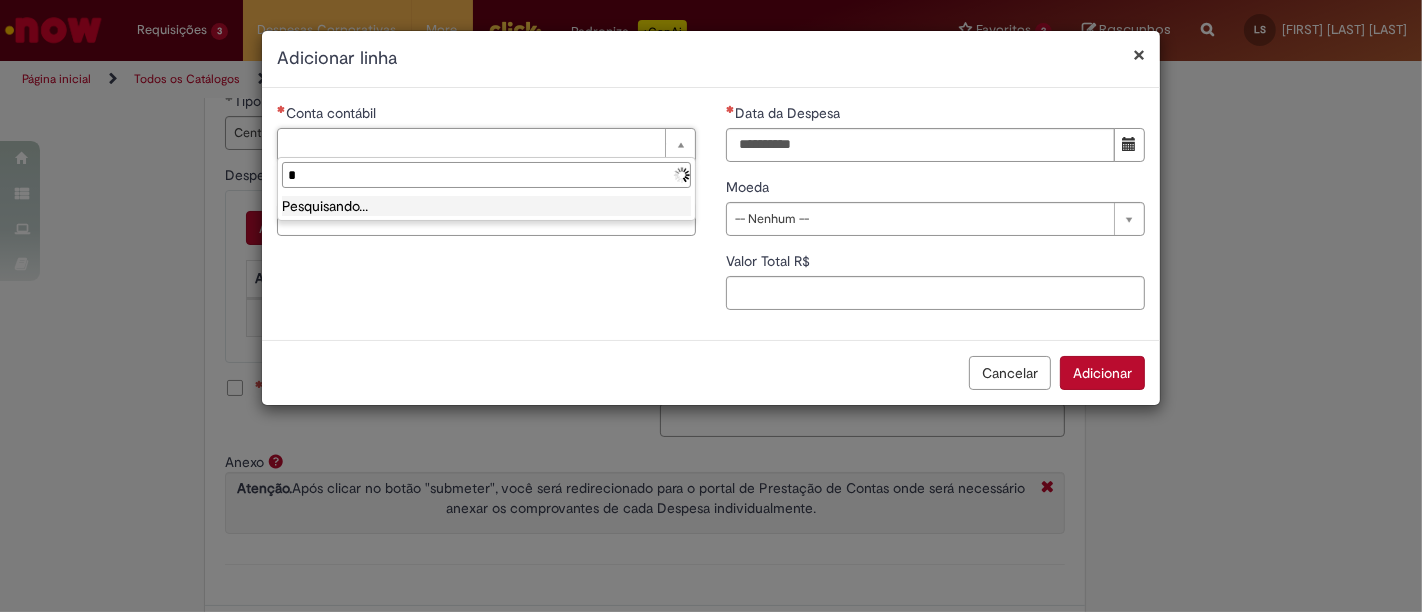 type 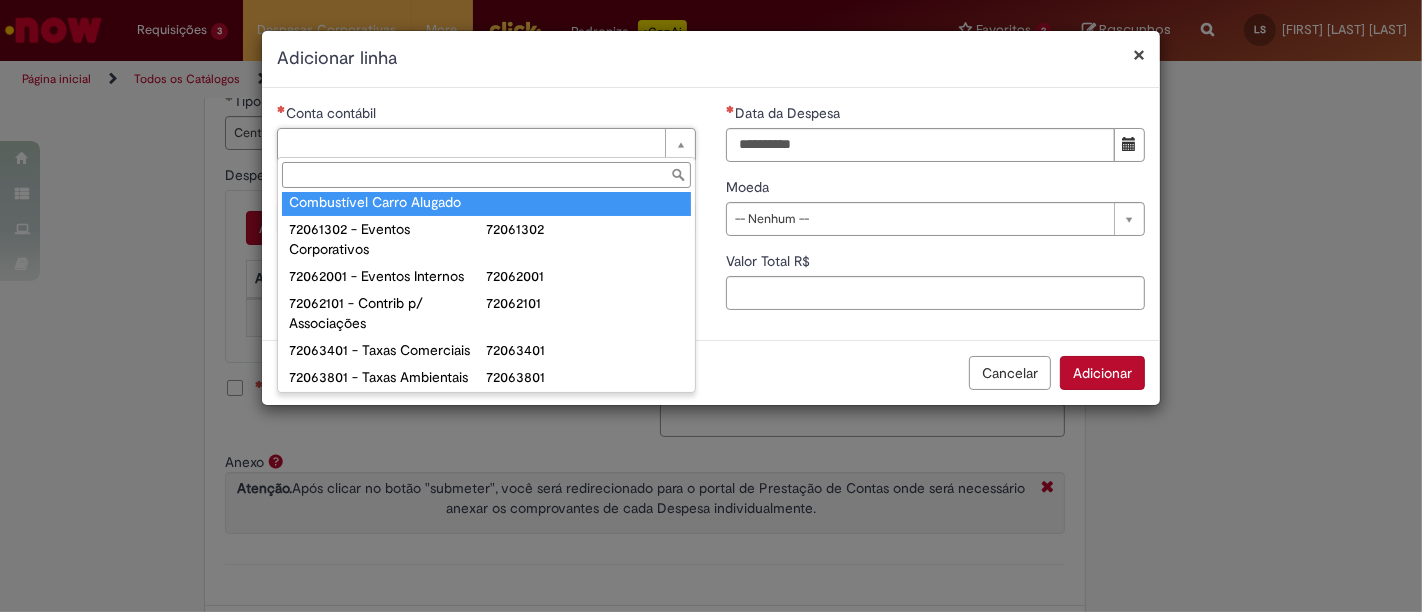scroll, scrollTop: 1444, scrollLeft: 0, axis: vertical 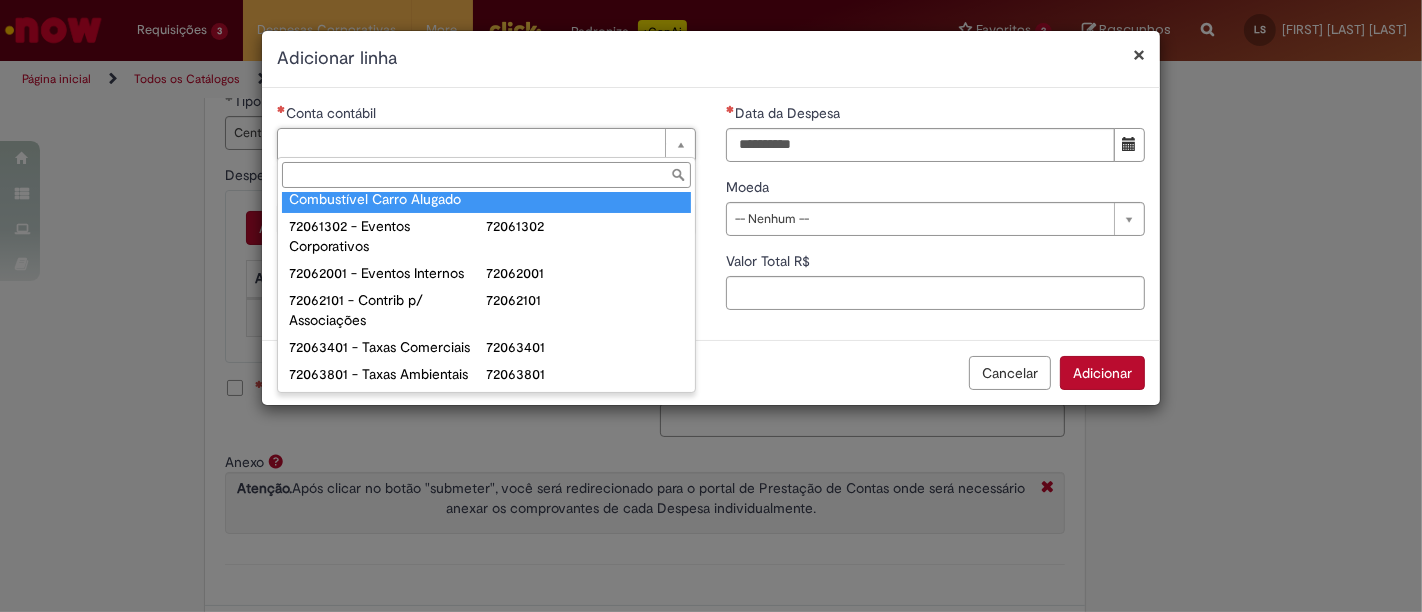 type on "**********" 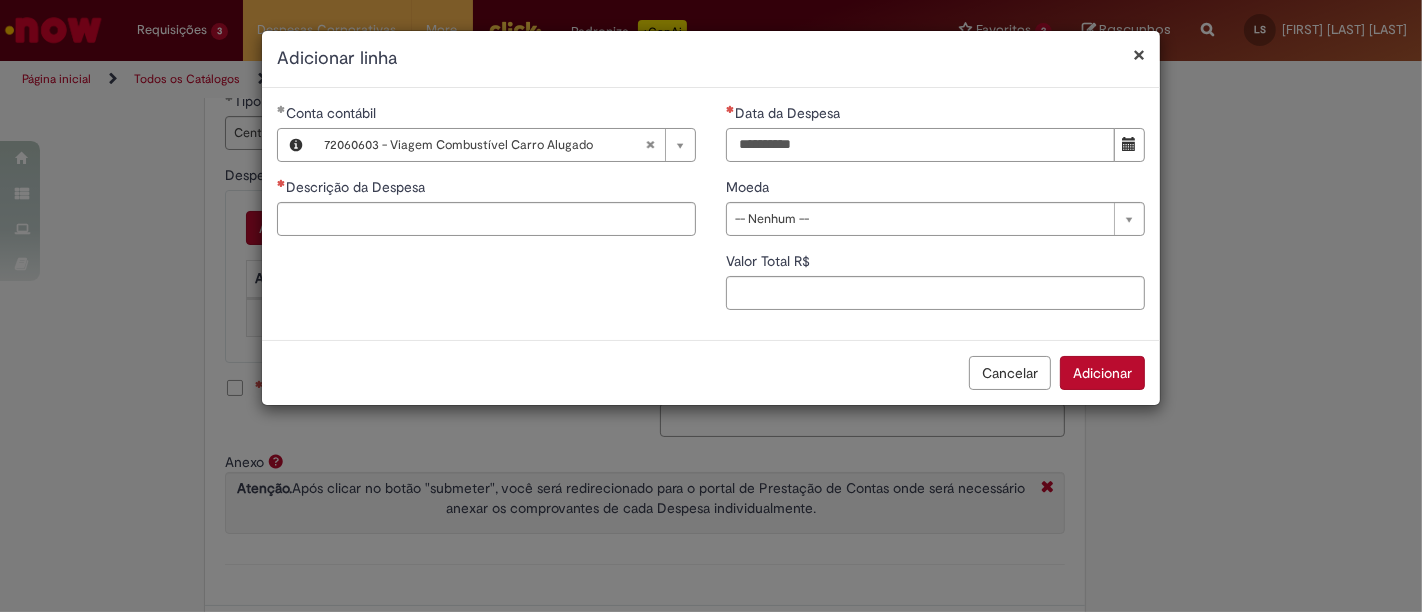 click on "Data da Despesa" at bounding box center [920, 145] 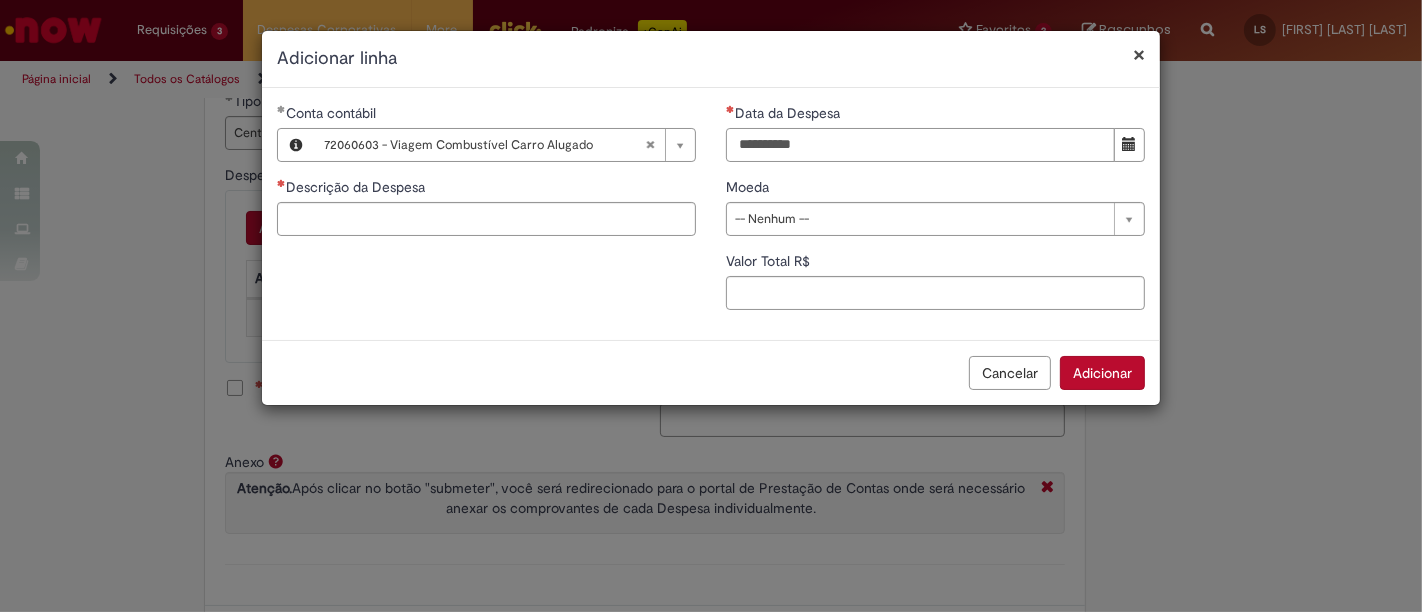 type on "**********" 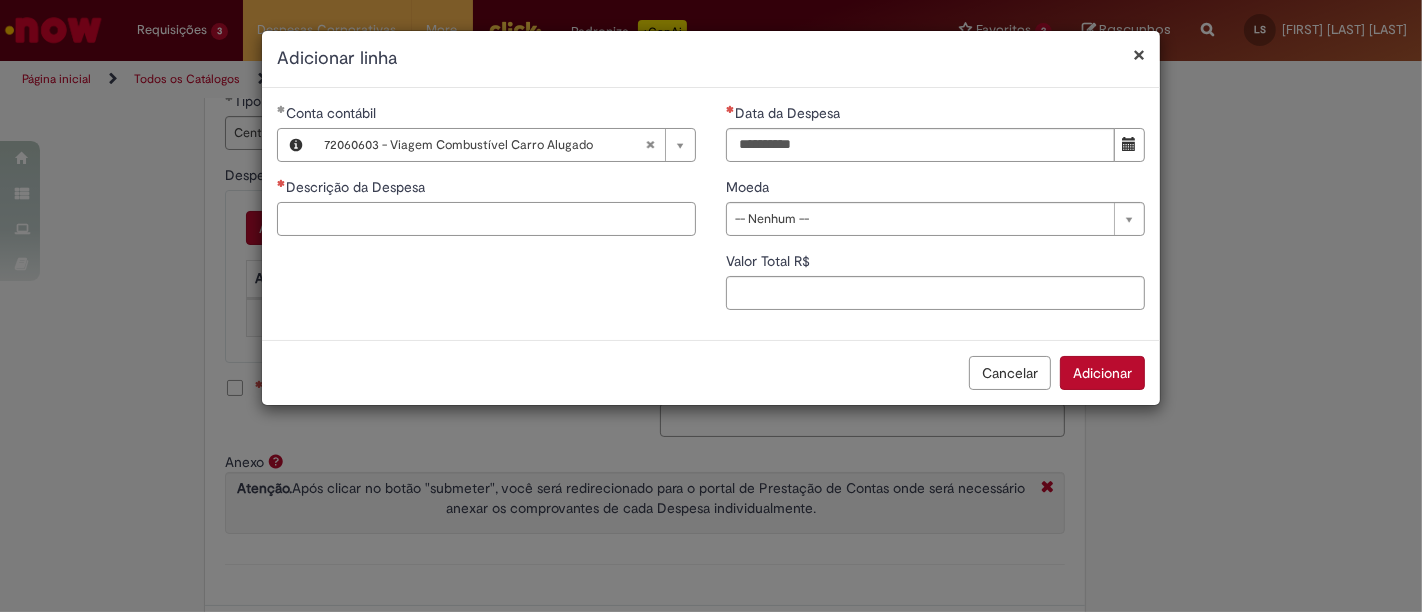 click on "Descrição da Despesa" at bounding box center [486, 219] 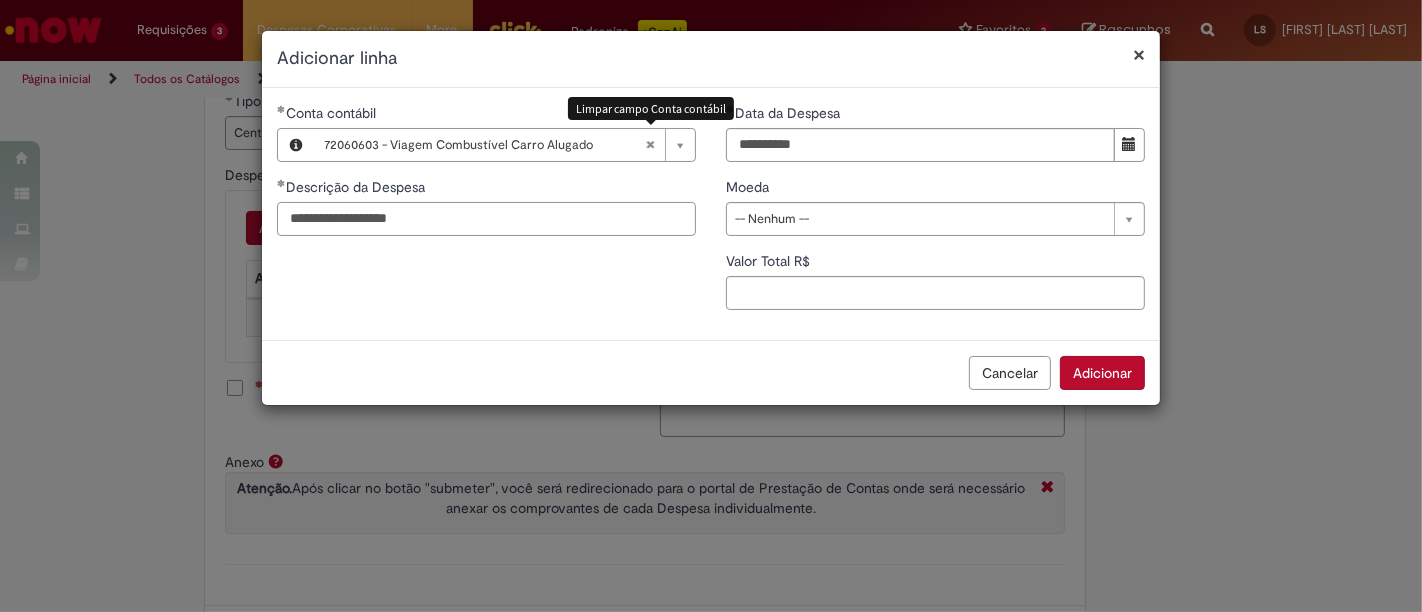 type on "**********" 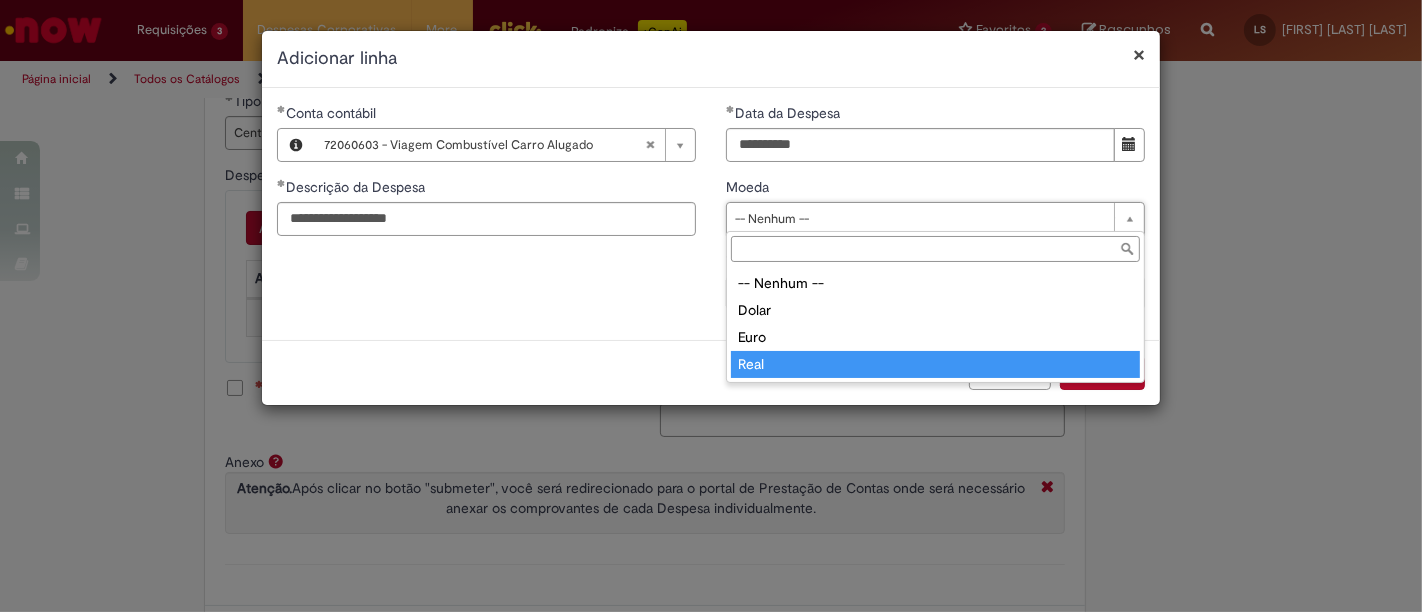 drag, startPoint x: 774, startPoint y: 355, endPoint x: 762, endPoint y: 323, distance: 34.176014 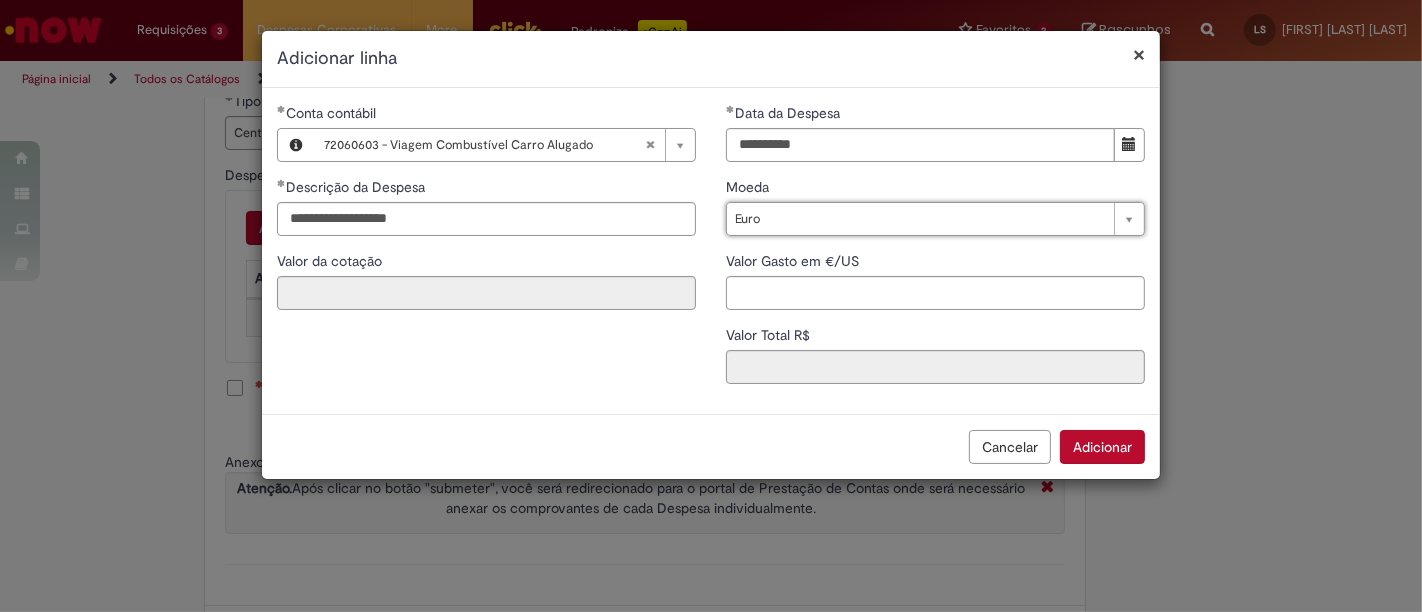 type on "****" 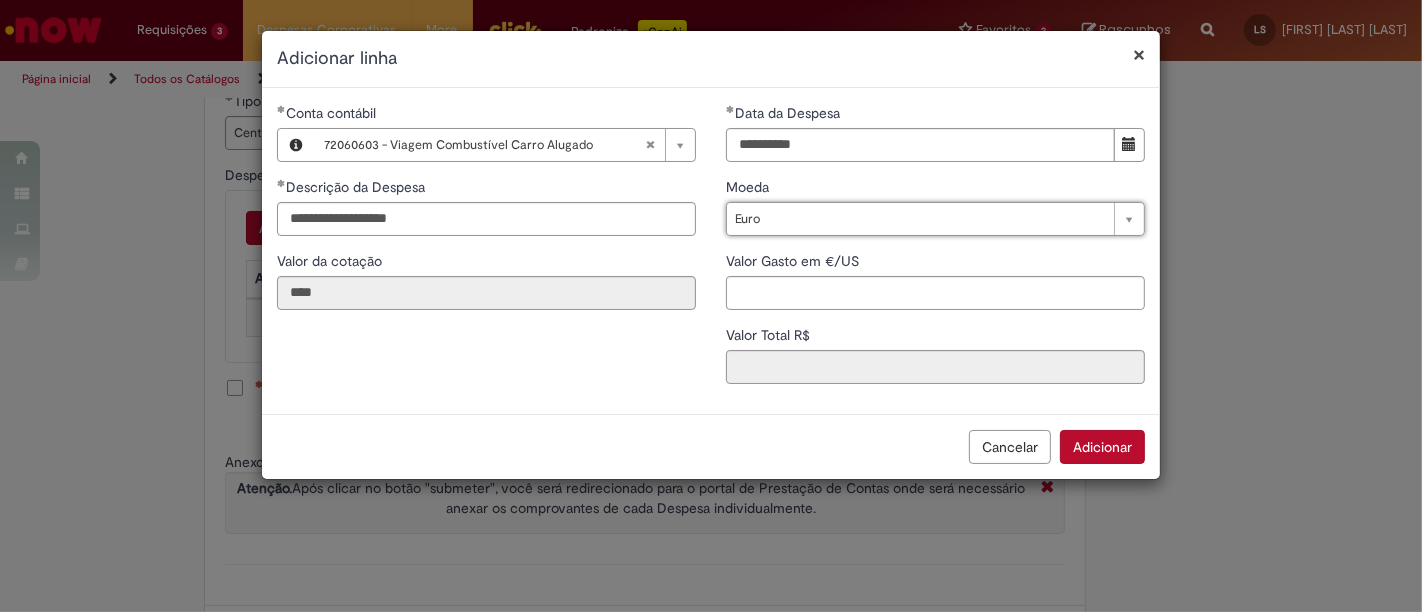 drag, startPoint x: 642, startPoint y: 344, endPoint x: 650, endPoint y: 332, distance: 14.422205 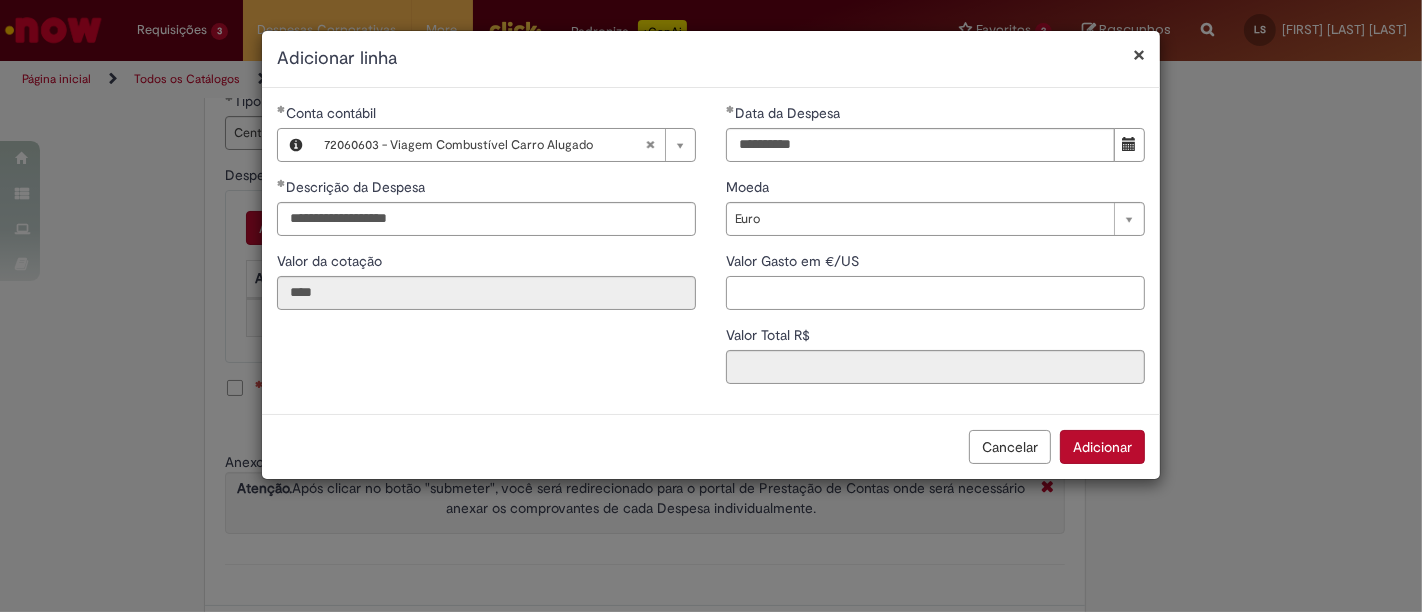 click on "Valor Gasto em €/US" at bounding box center [935, 293] 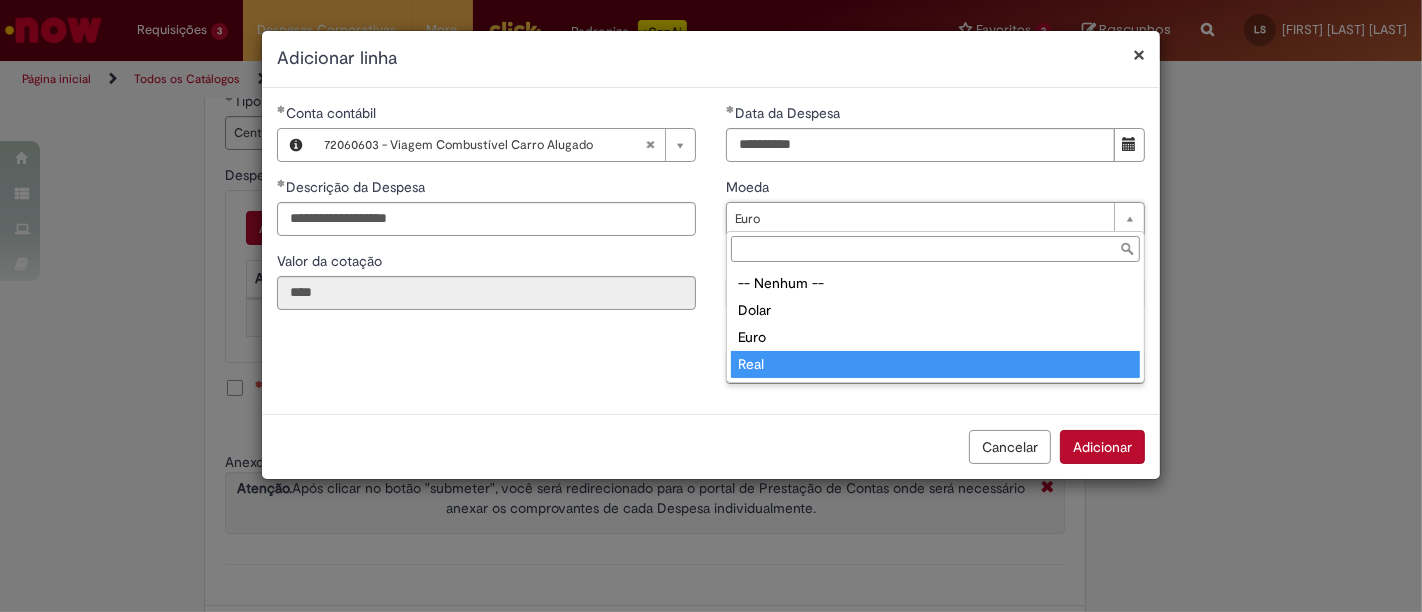 type on "****" 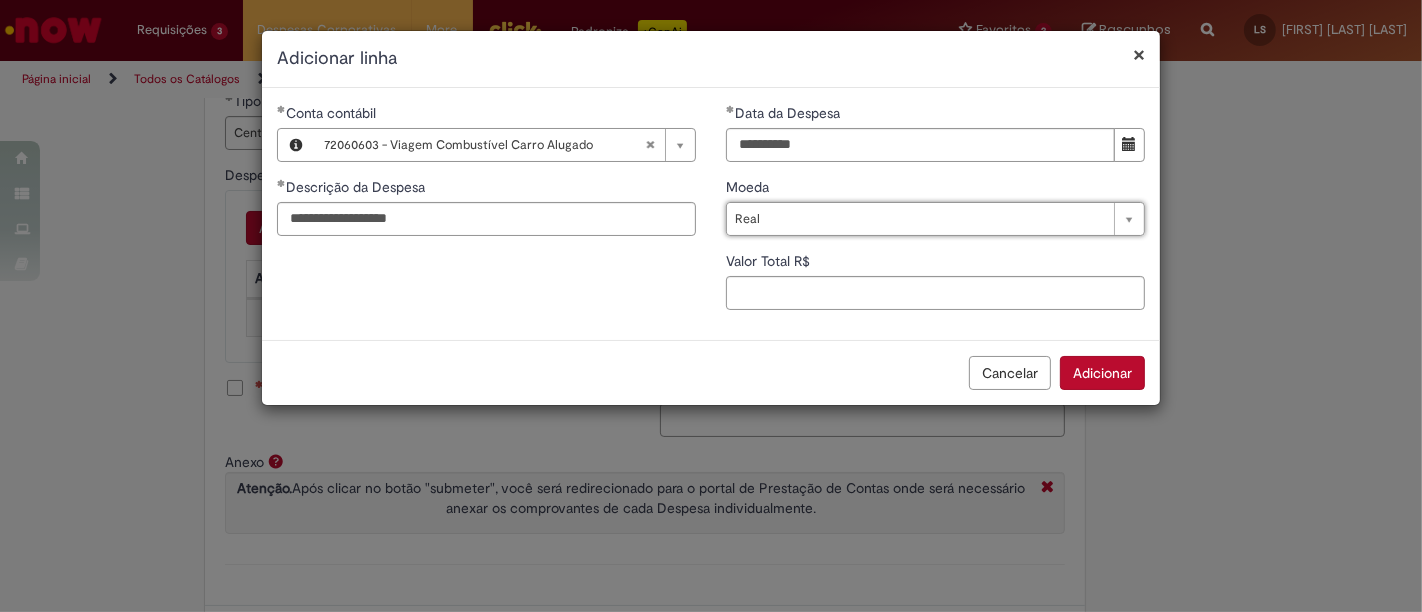 scroll, scrollTop: 0, scrollLeft: 25, axis: horizontal 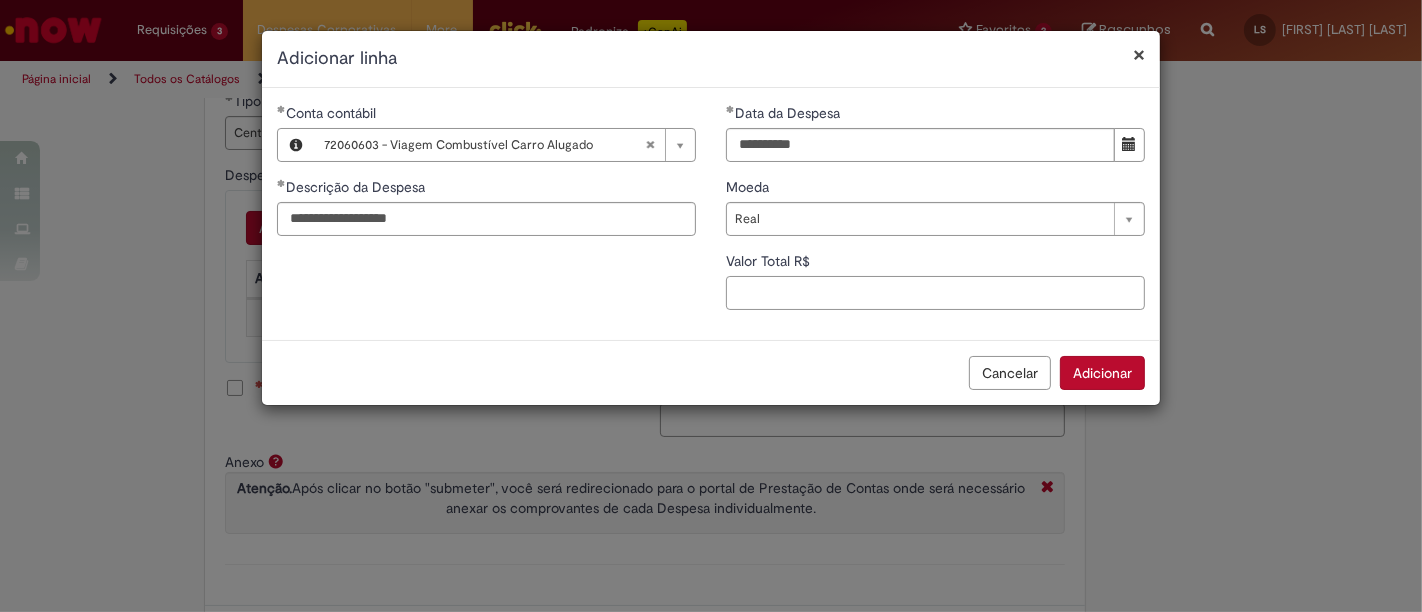 click on "Valor Total R$" at bounding box center (935, 293) 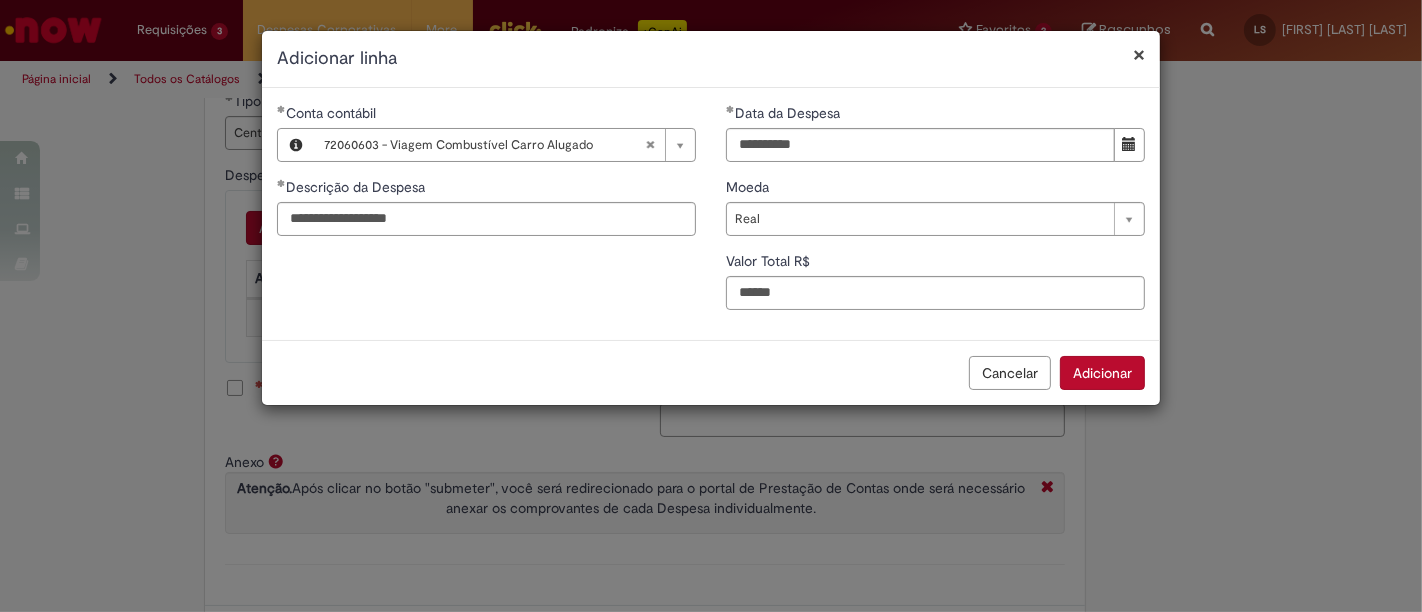 type on "******" 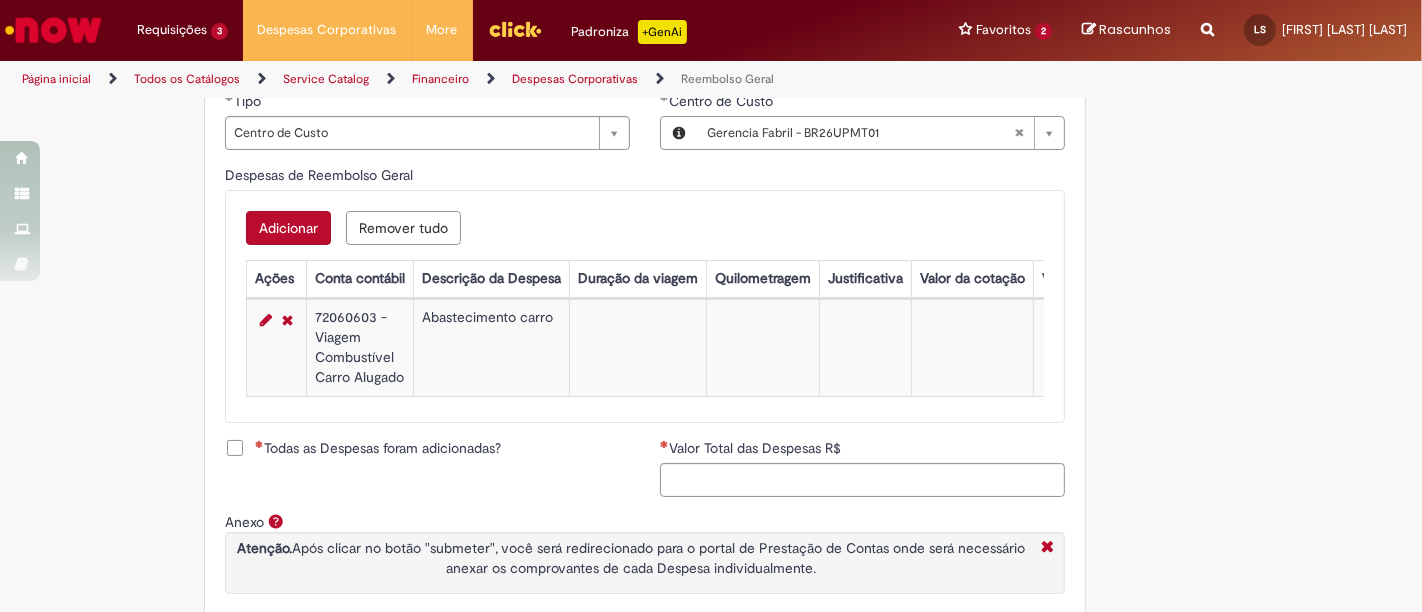 click on "Todas as Despesas foram adicionadas?" at bounding box center (378, 448) 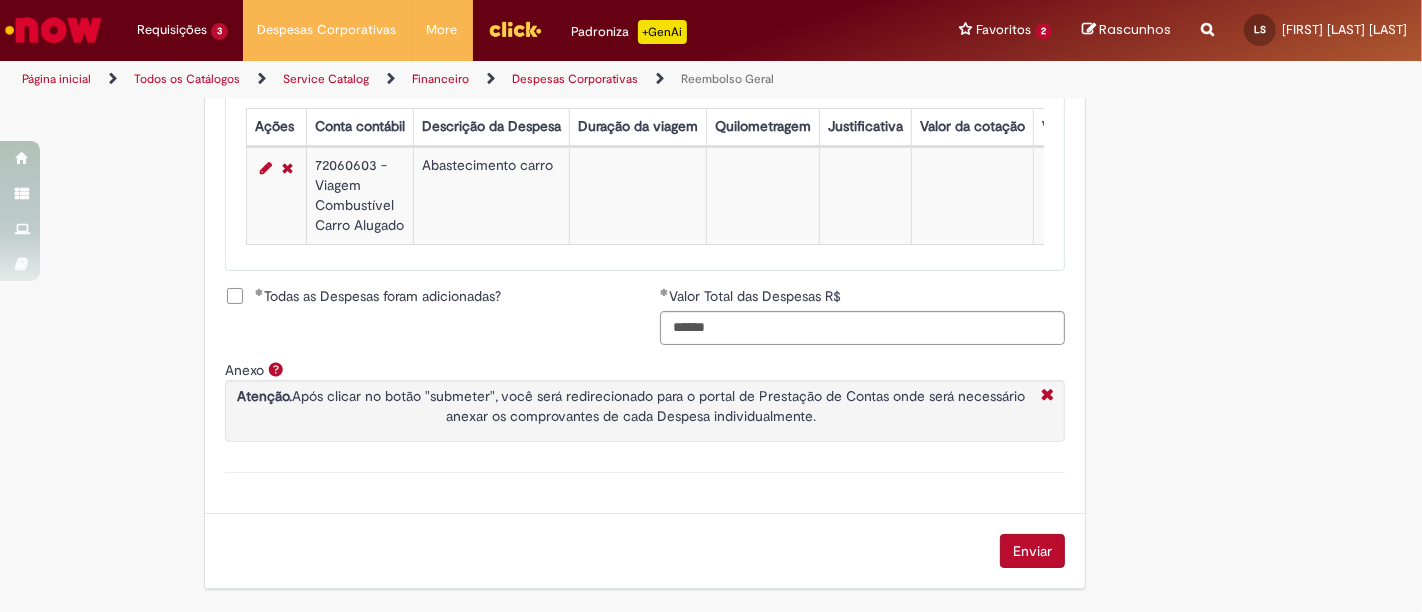 scroll, scrollTop: 938, scrollLeft: 0, axis: vertical 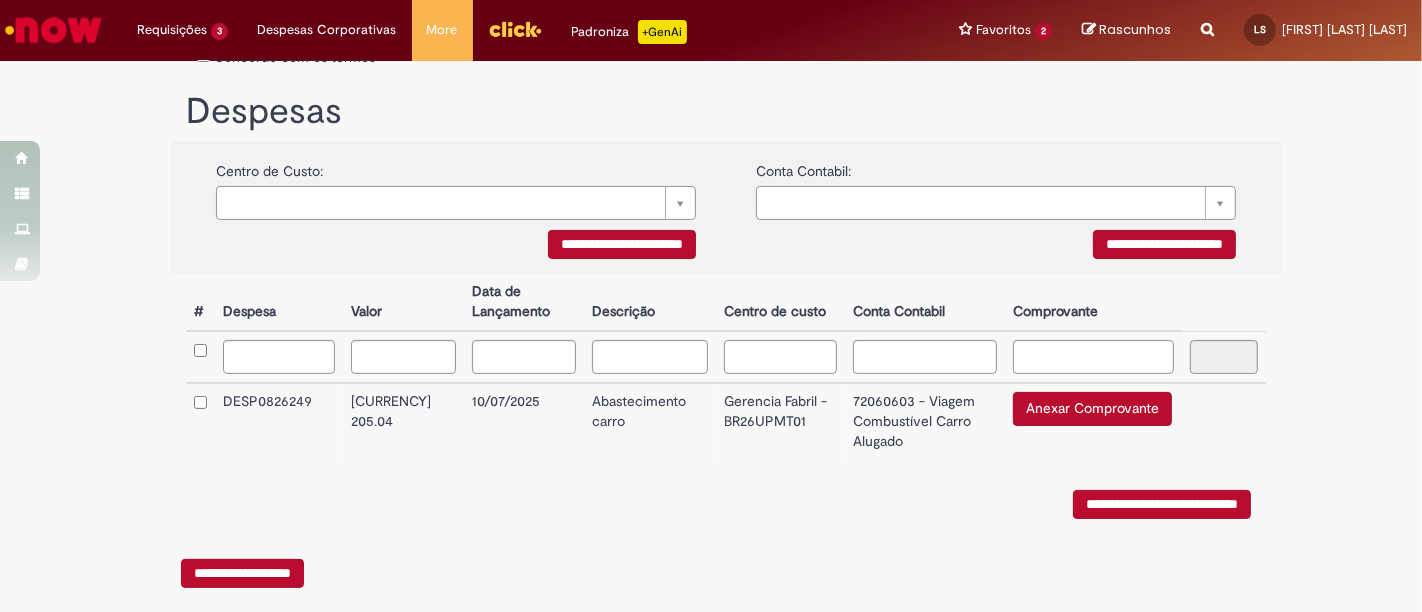 click on "Anexar Comprovante" at bounding box center [1092, 409] 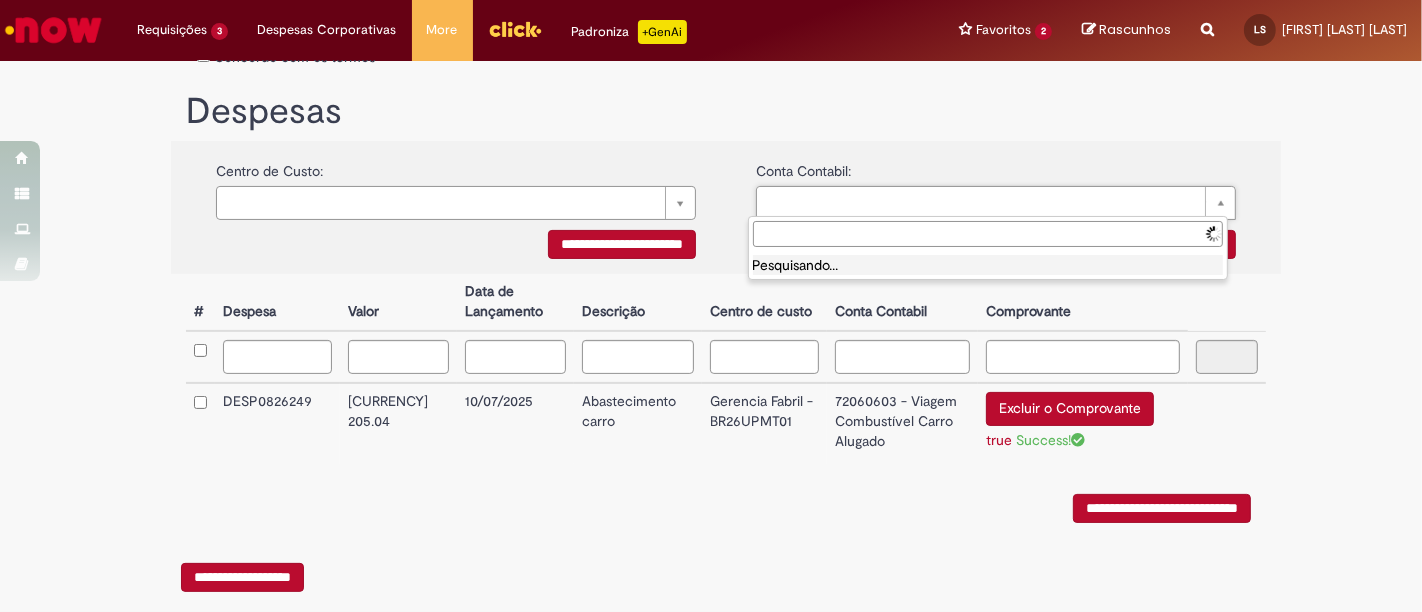 type on "********" 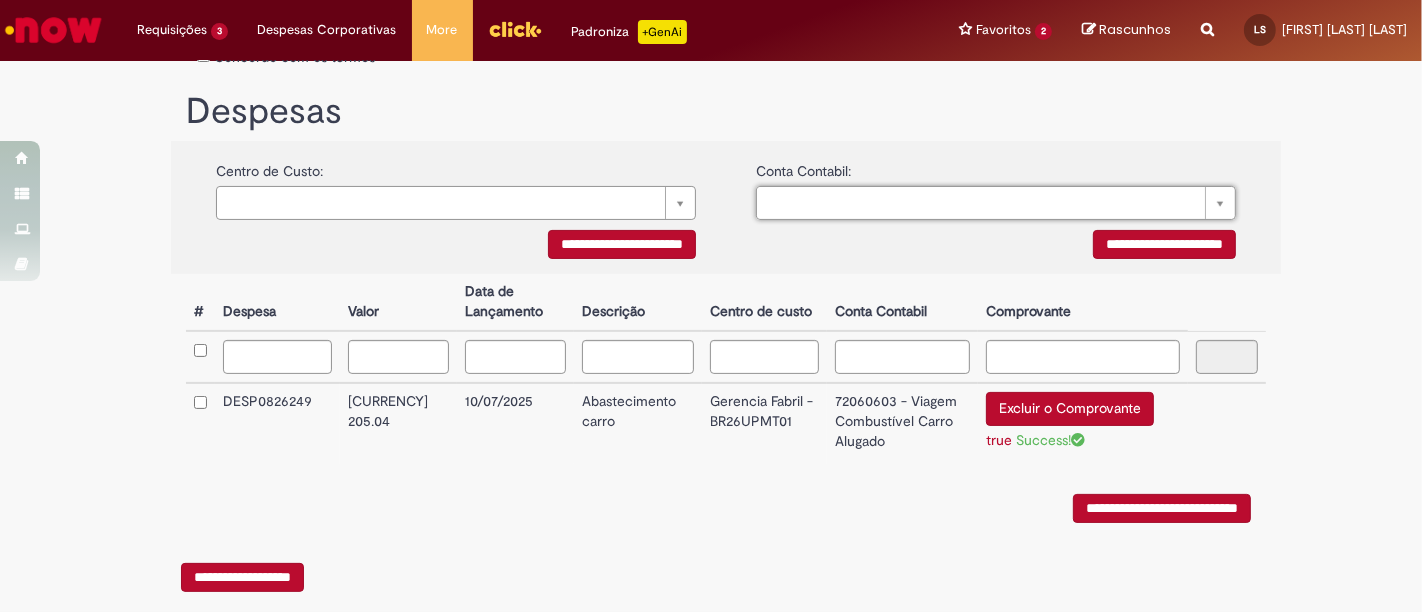 drag, startPoint x: 1371, startPoint y: 404, endPoint x: 1148, endPoint y: 487, distance: 237.94537 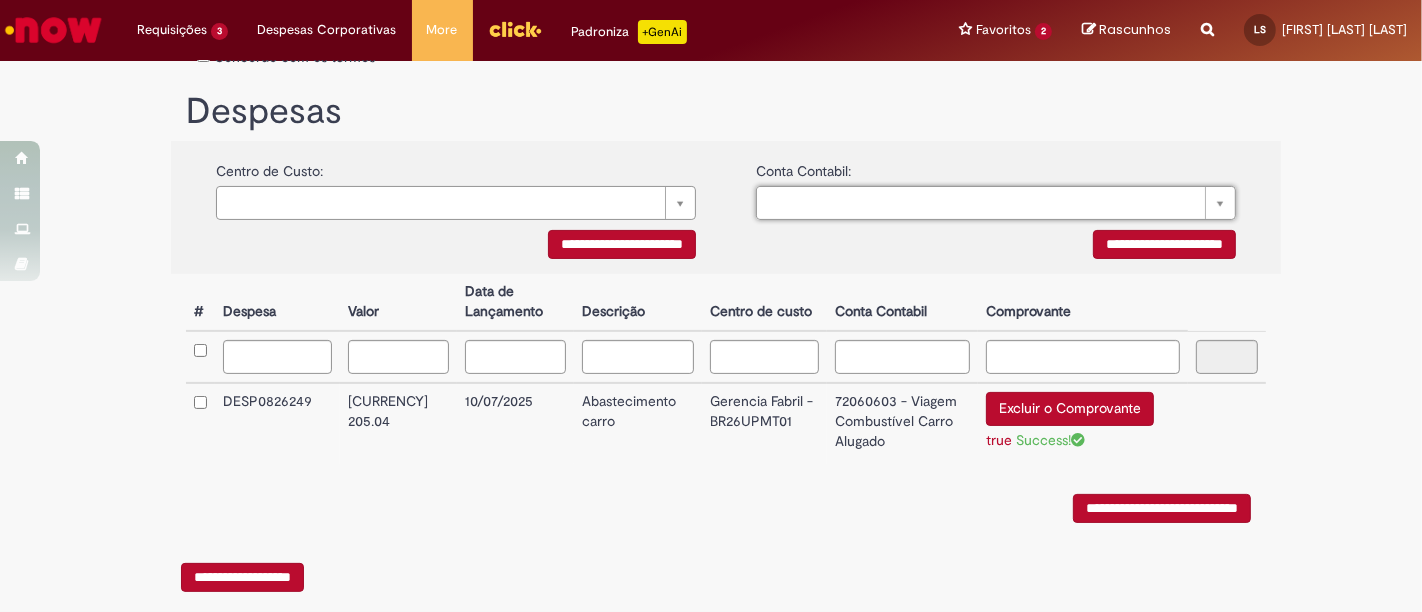 click on "**********" at bounding box center [726, 503] 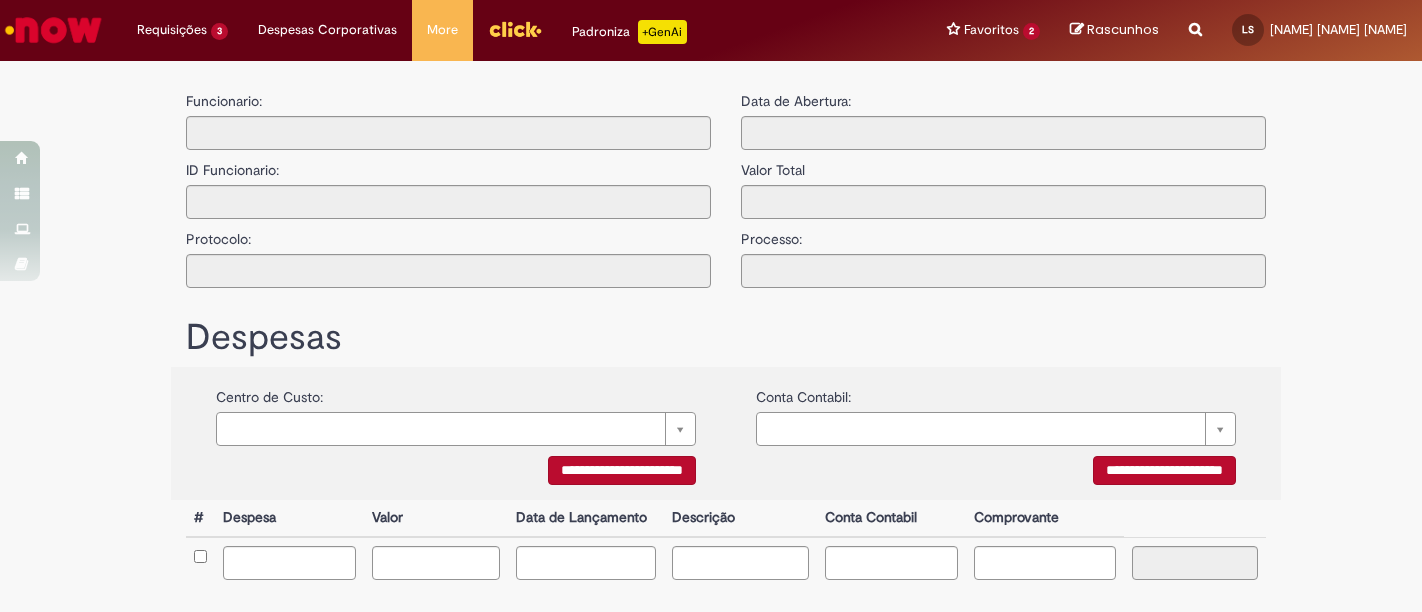 type on "**********" 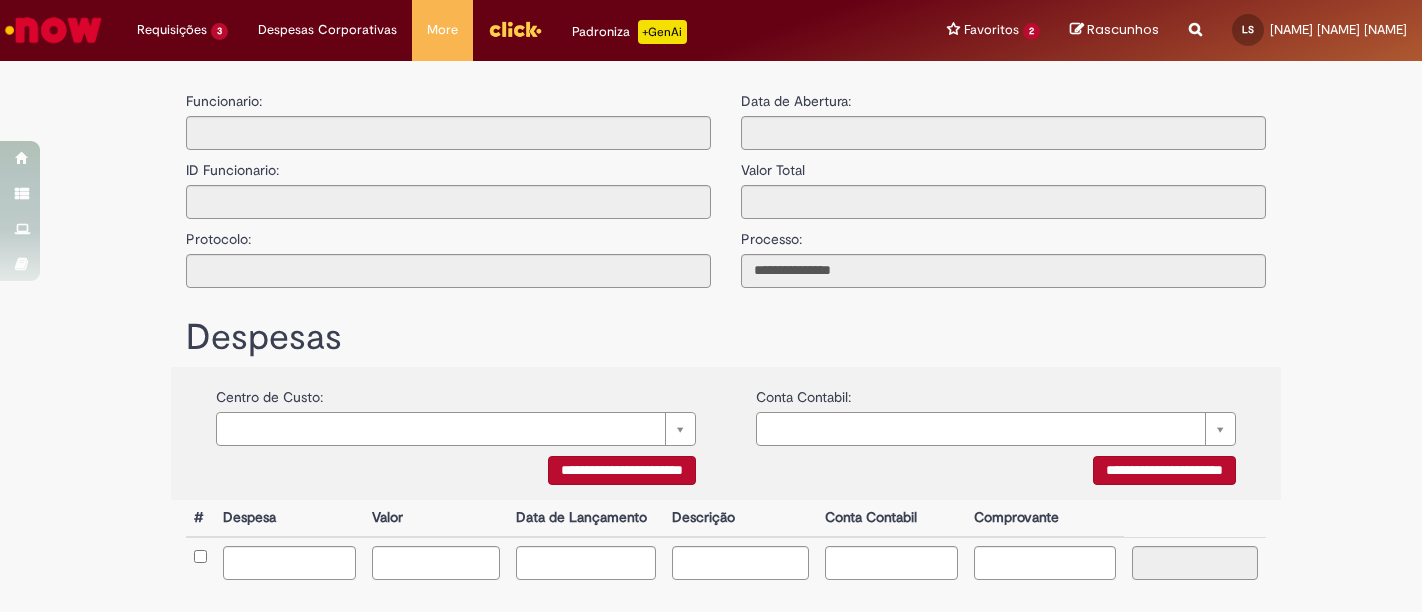 scroll, scrollTop: 0, scrollLeft: 0, axis: both 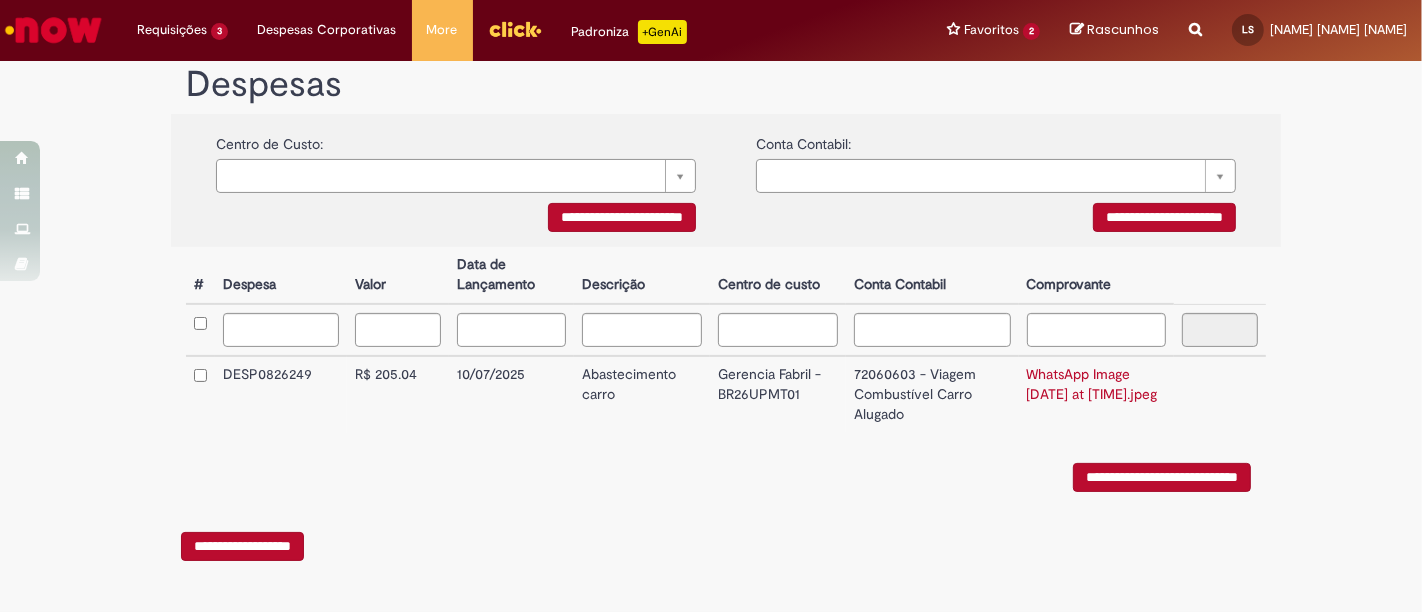 click on "**********" at bounding box center [1162, 477] 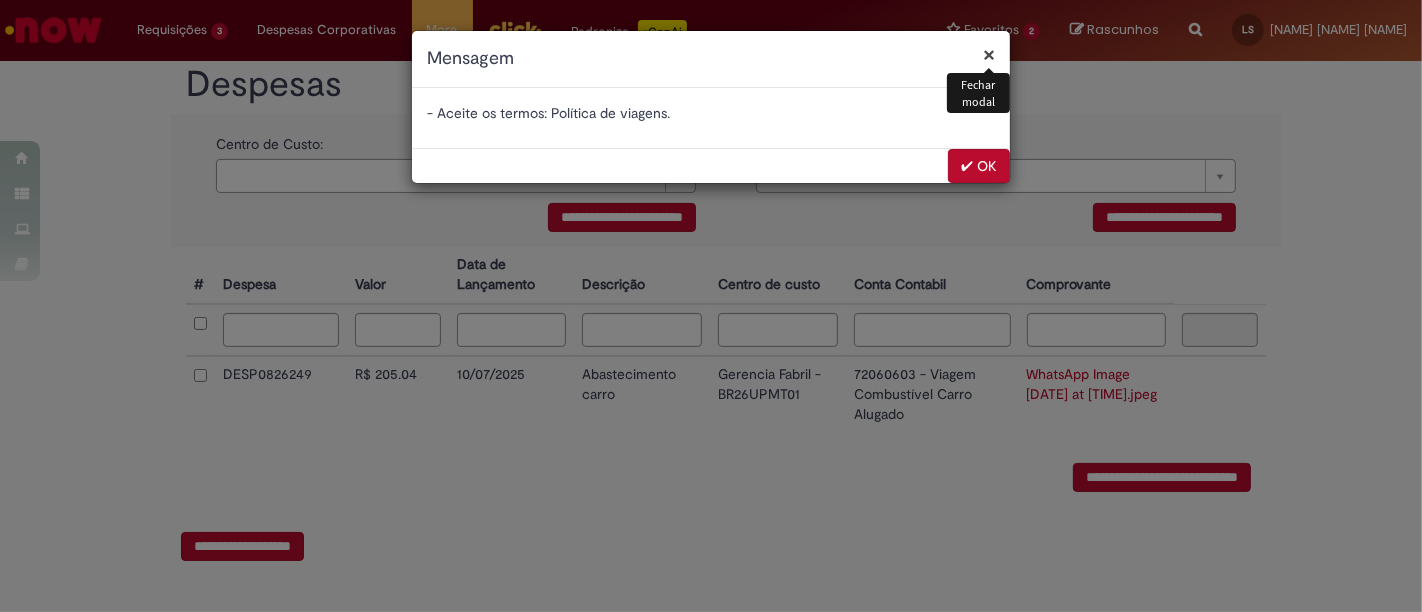 click on "✔ OK" at bounding box center (979, 166) 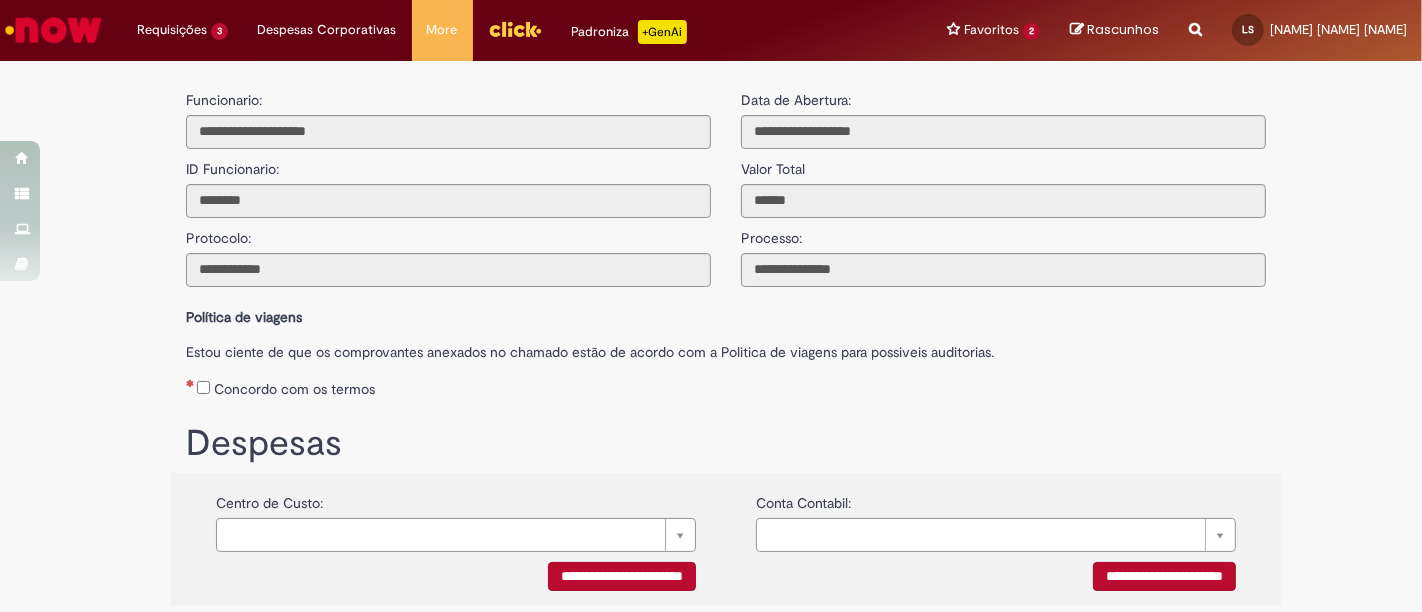 scroll, scrollTop: 0, scrollLeft: 0, axis: both 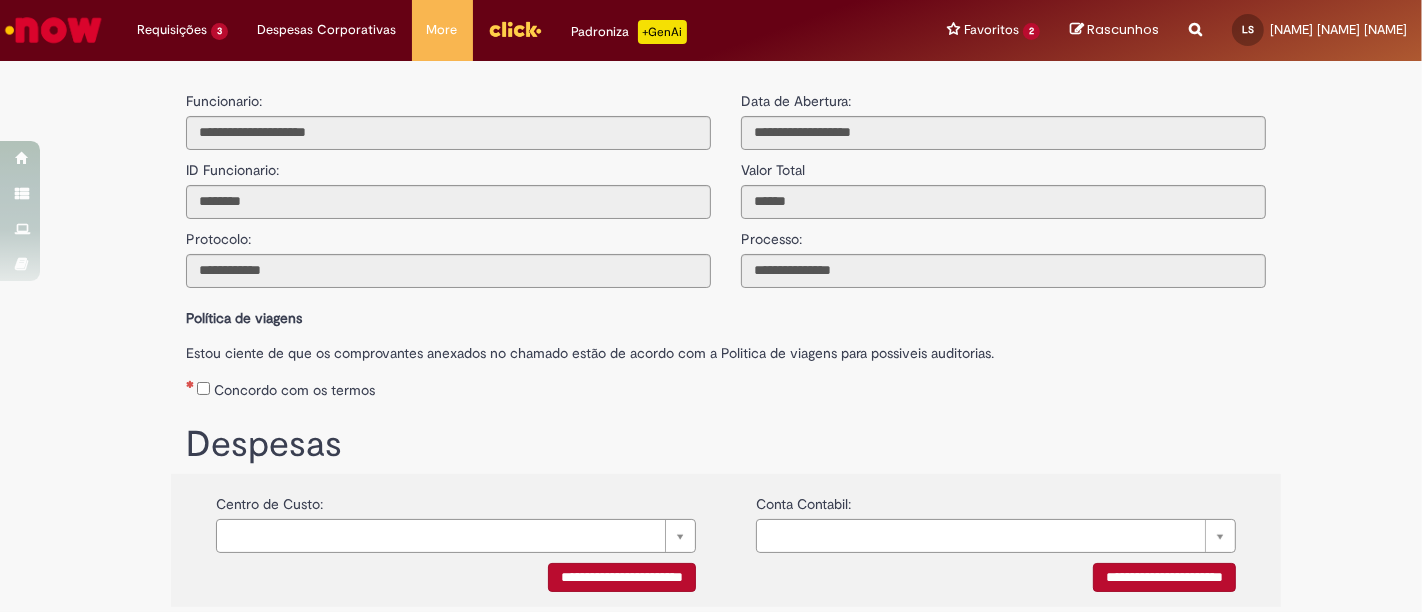 click on "Concordo com os termos" at bounding box center (726, 386) 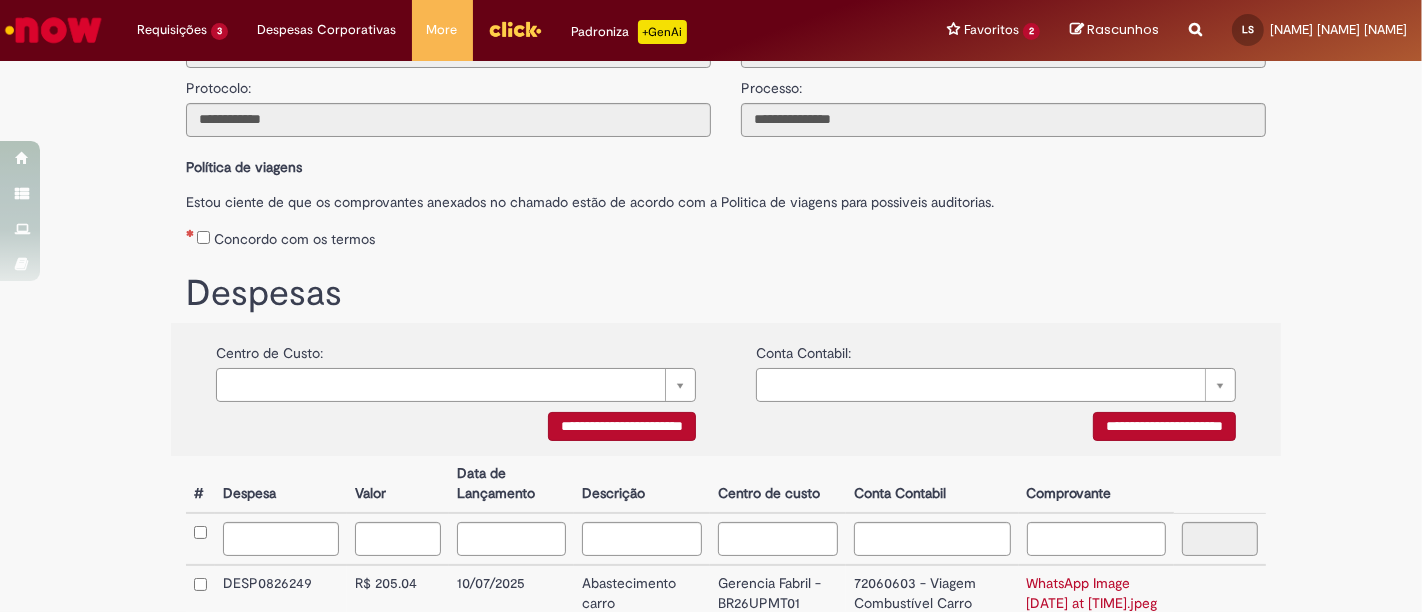 scroll, scrollTop: 254, scrollLeft: 0, axis: vertical 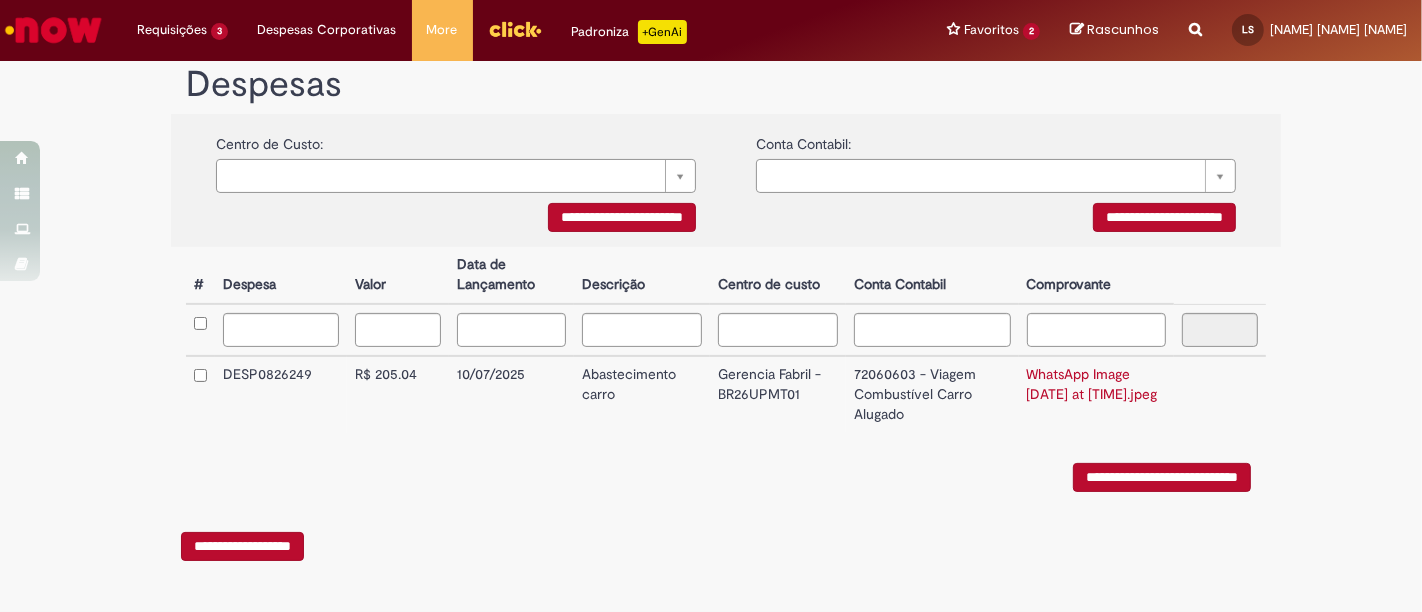click on "**********" at bounding box center (1162, 477) 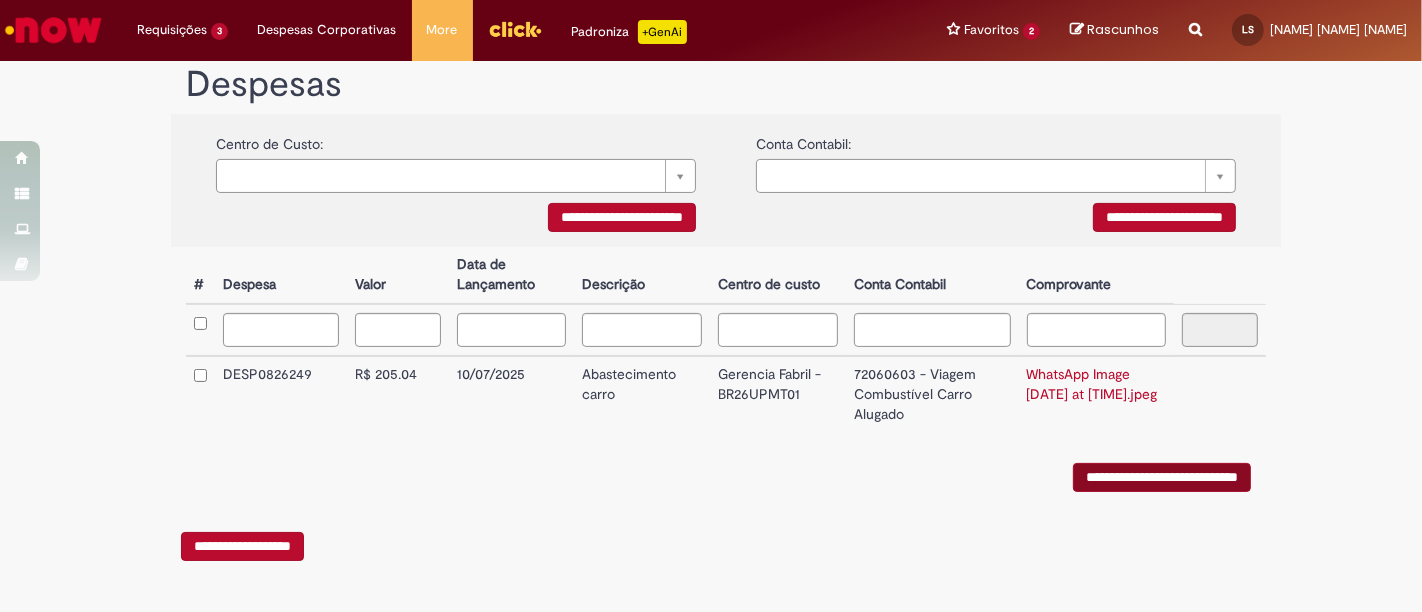 scroll, scrollTop: 0, scrollLeft: 0, axis: both 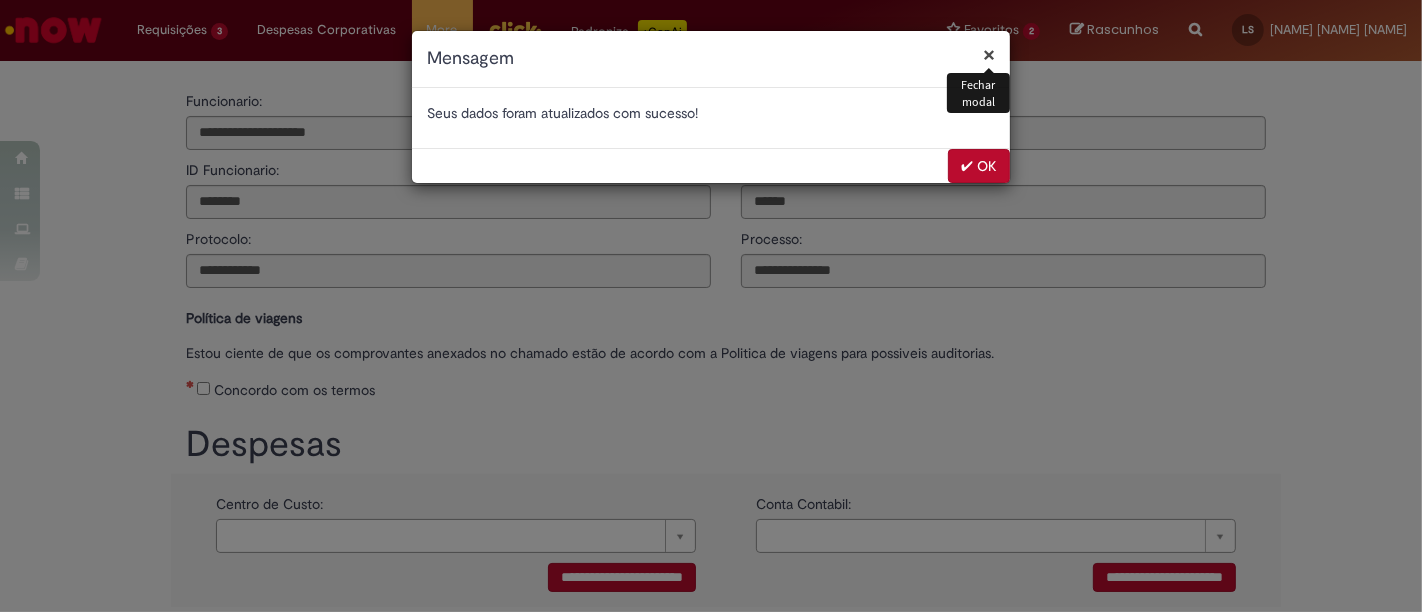 click on "✔ OK" at bounding box center [979, 166] 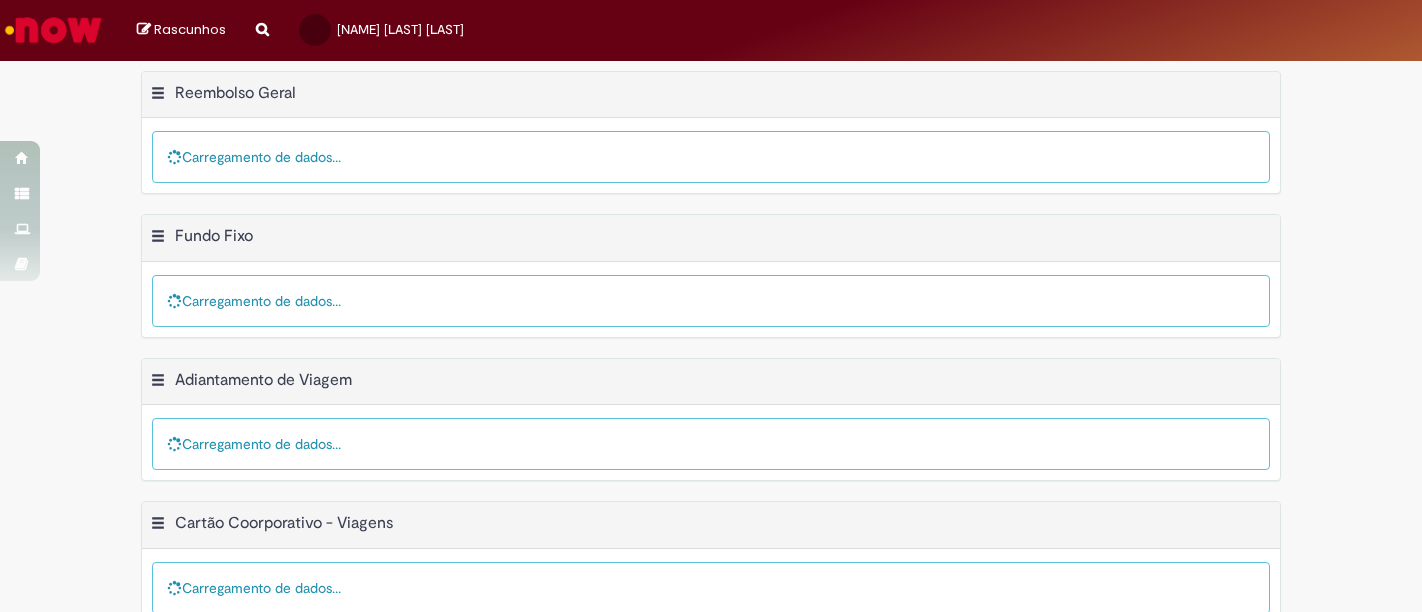 scroll, scrollTop: 0, scrollLeft: 0, axis: both 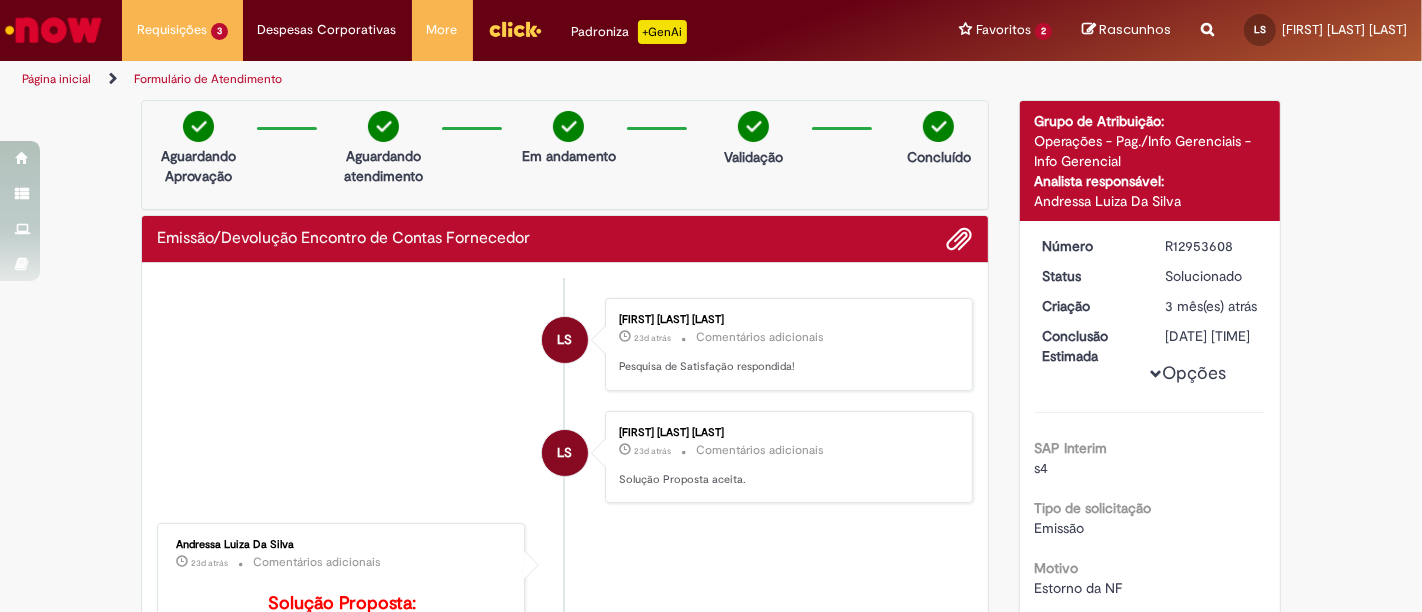 click at bounding box center (515, 29) 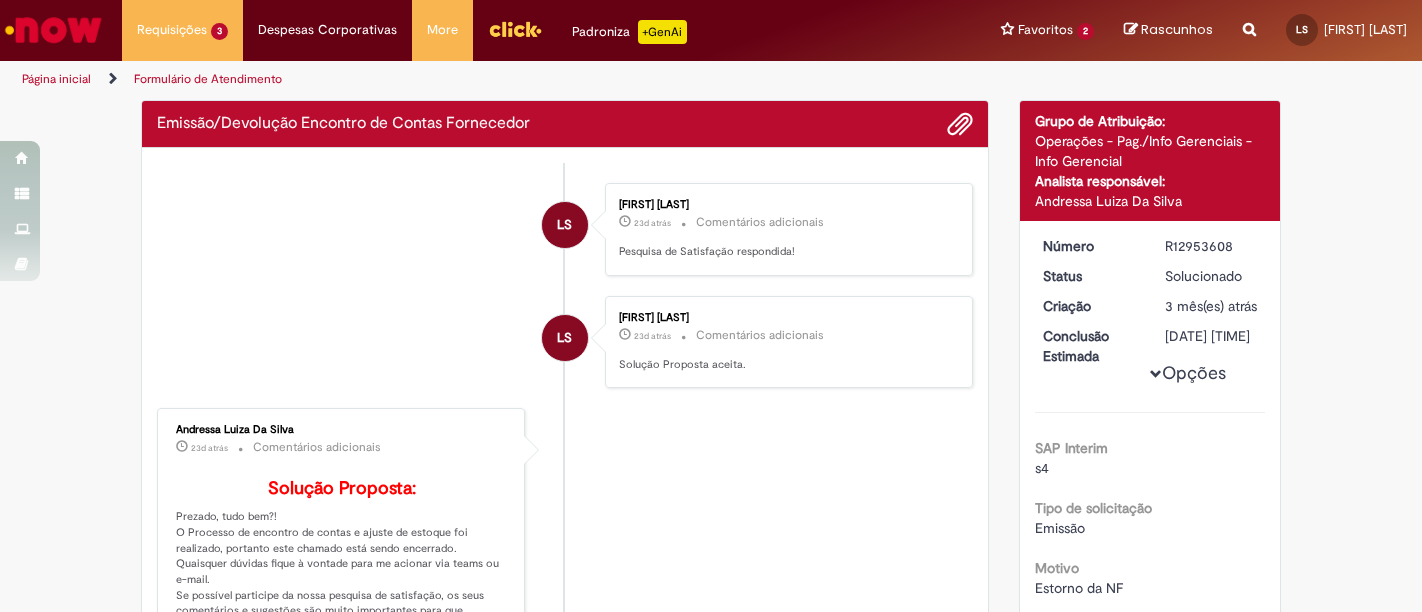 scroll, scrollTop: 0, scrollLeft: 0, axis: both 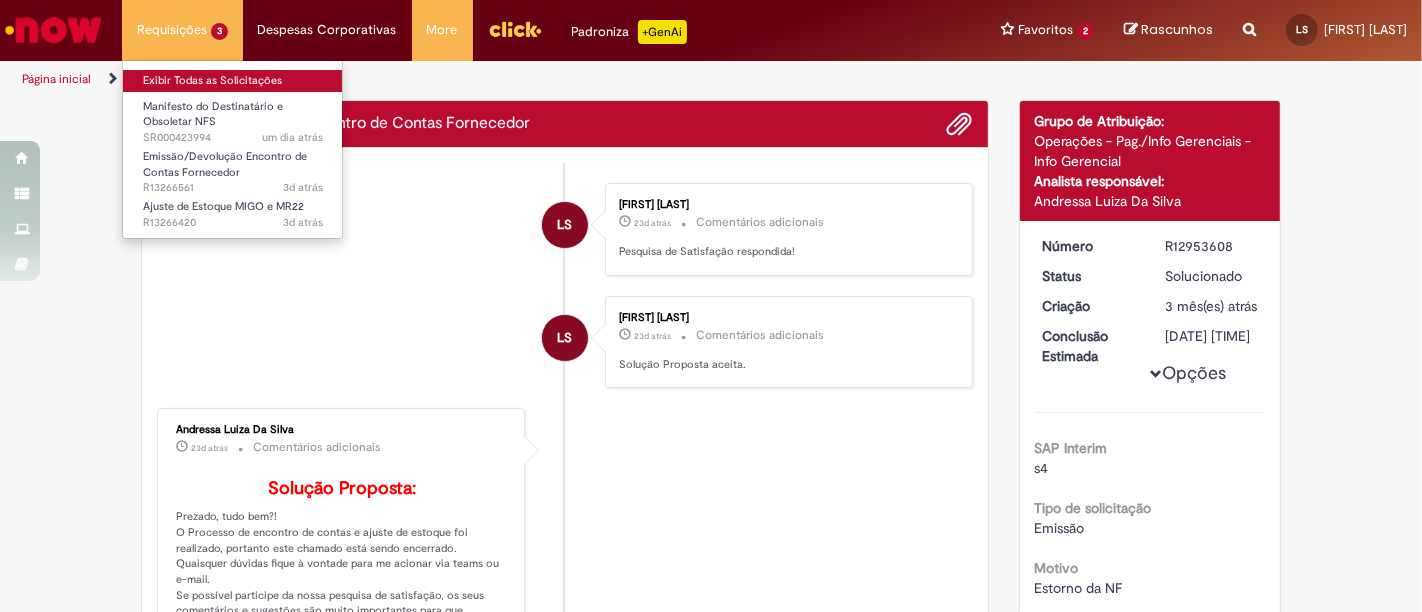 click on "Exibir Todas as Solicitações" at bounding box center (233, 81) 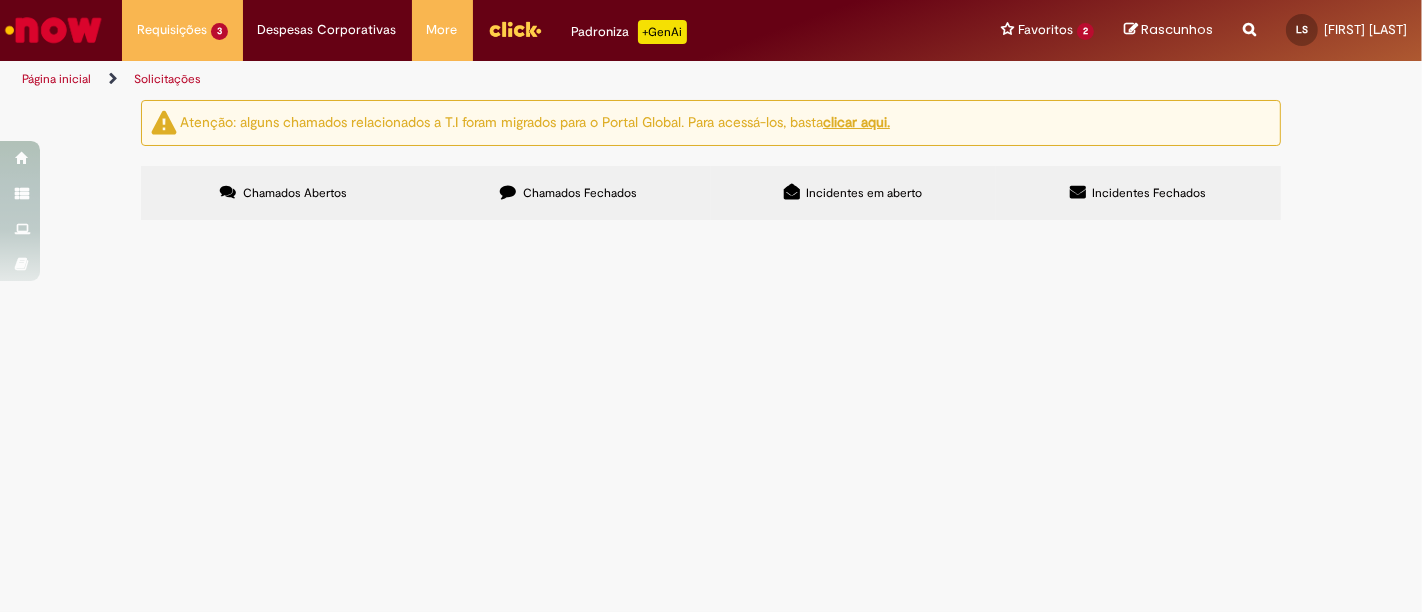 click on "Chamados Fechados" at bounding box center [568, 193] 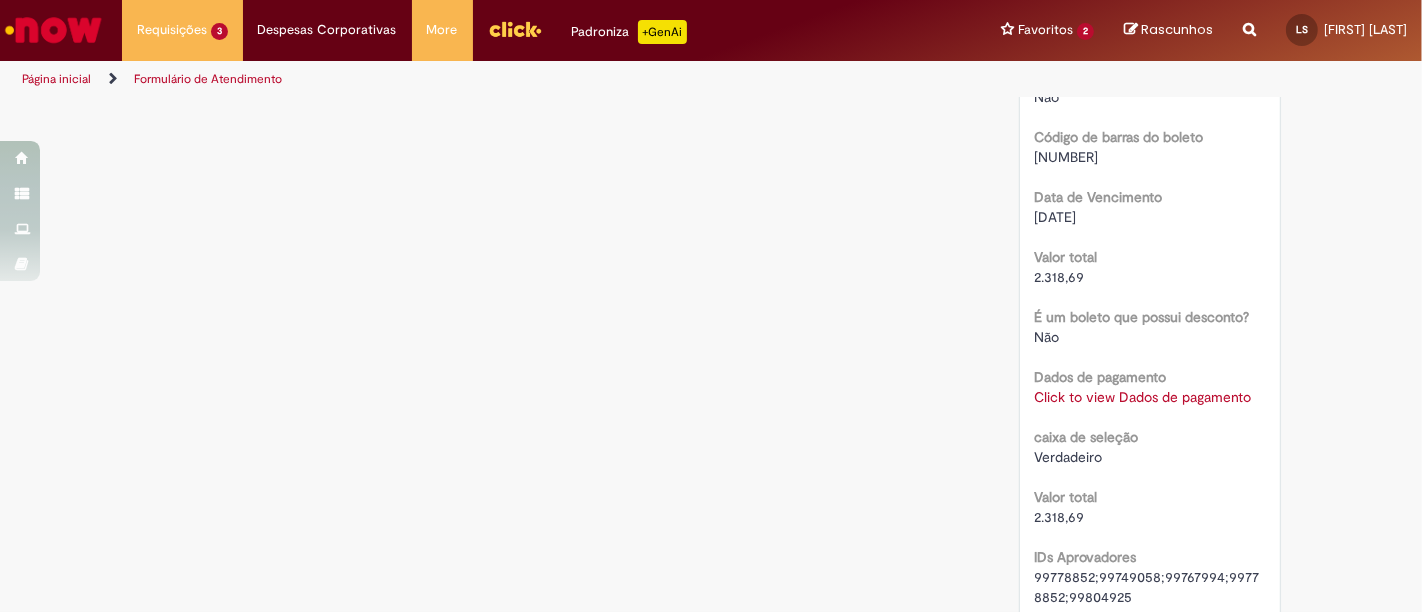 scroll, scrollTop: 1892, scrollLeft: 0, axis: vertical 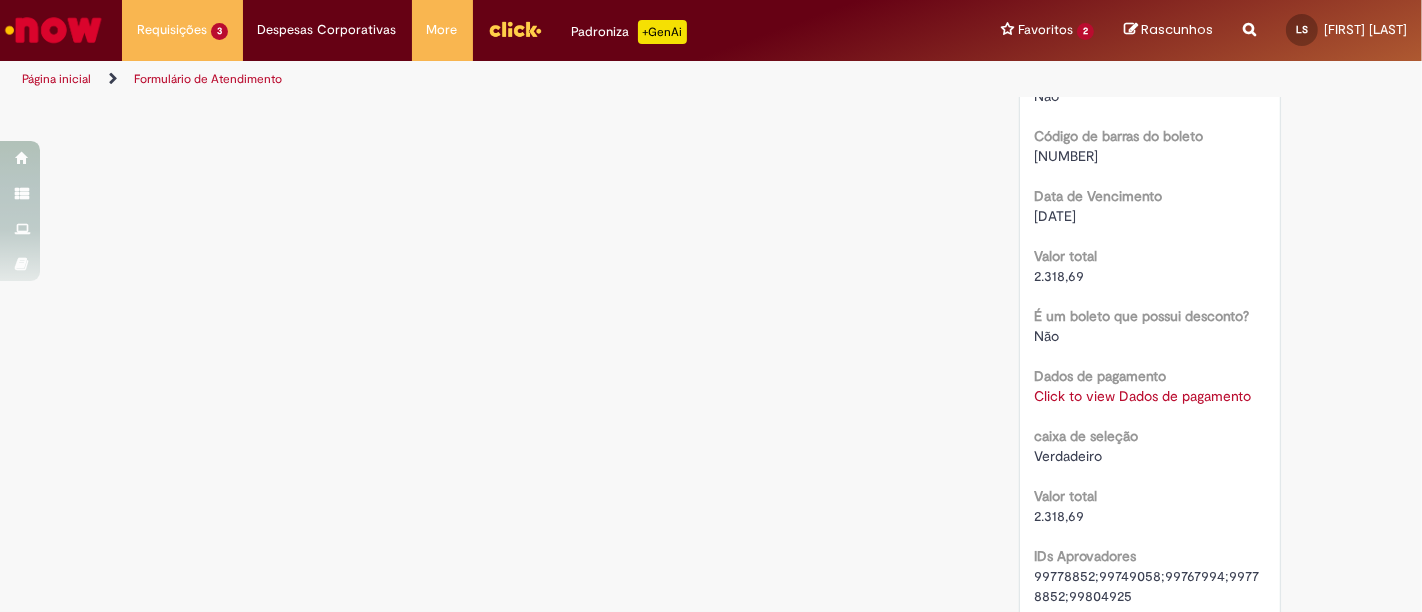 click on "Click to view Dados de pagamento" at bounding box center [1143, 396] 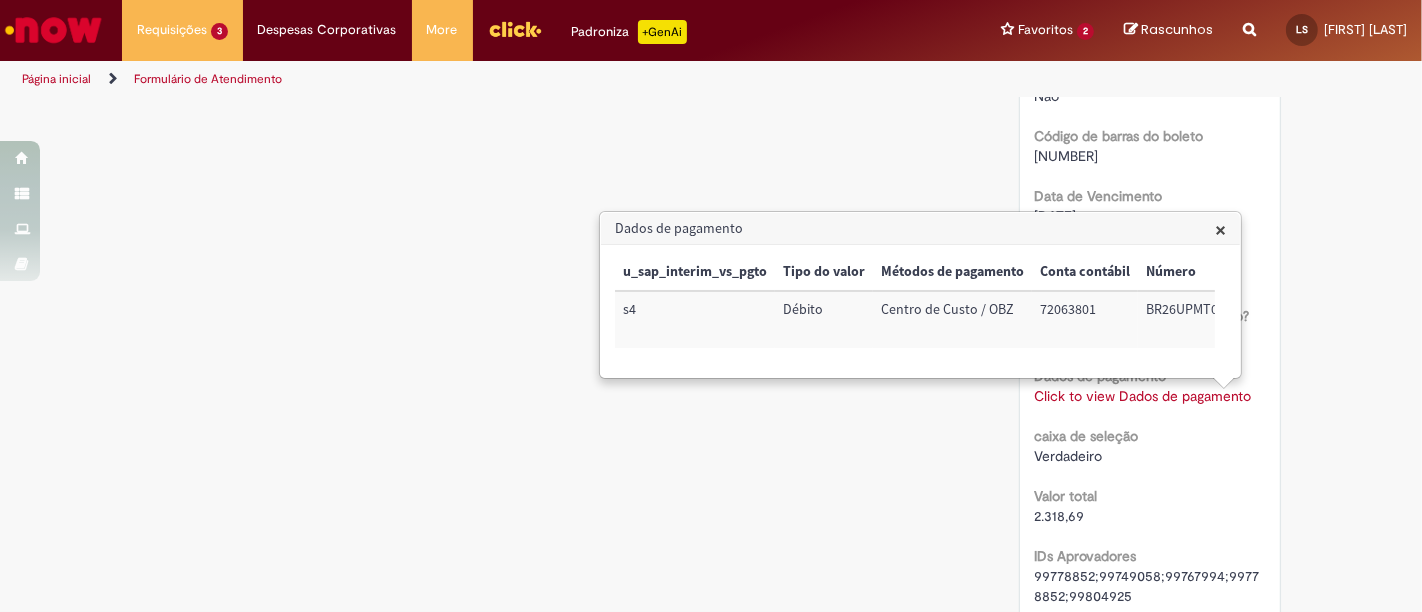 click on "72063801" at bounding box center (1085, 319) 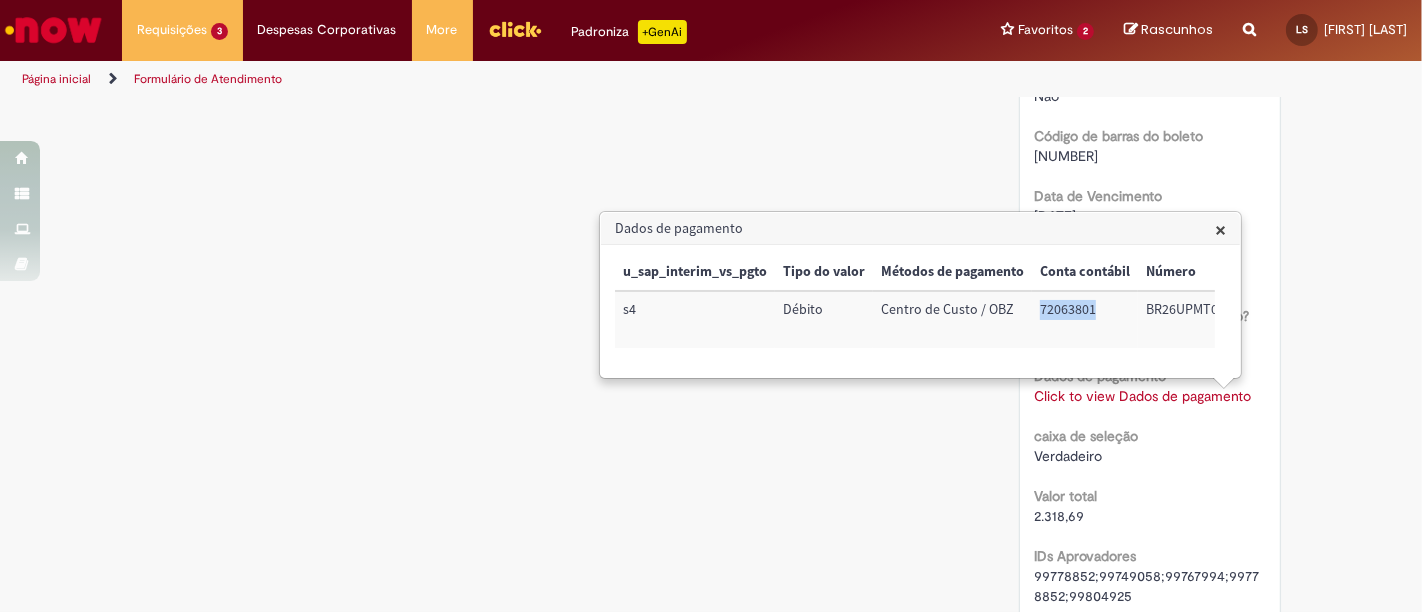 click on "72063801" at bounding box center [1085, 319] 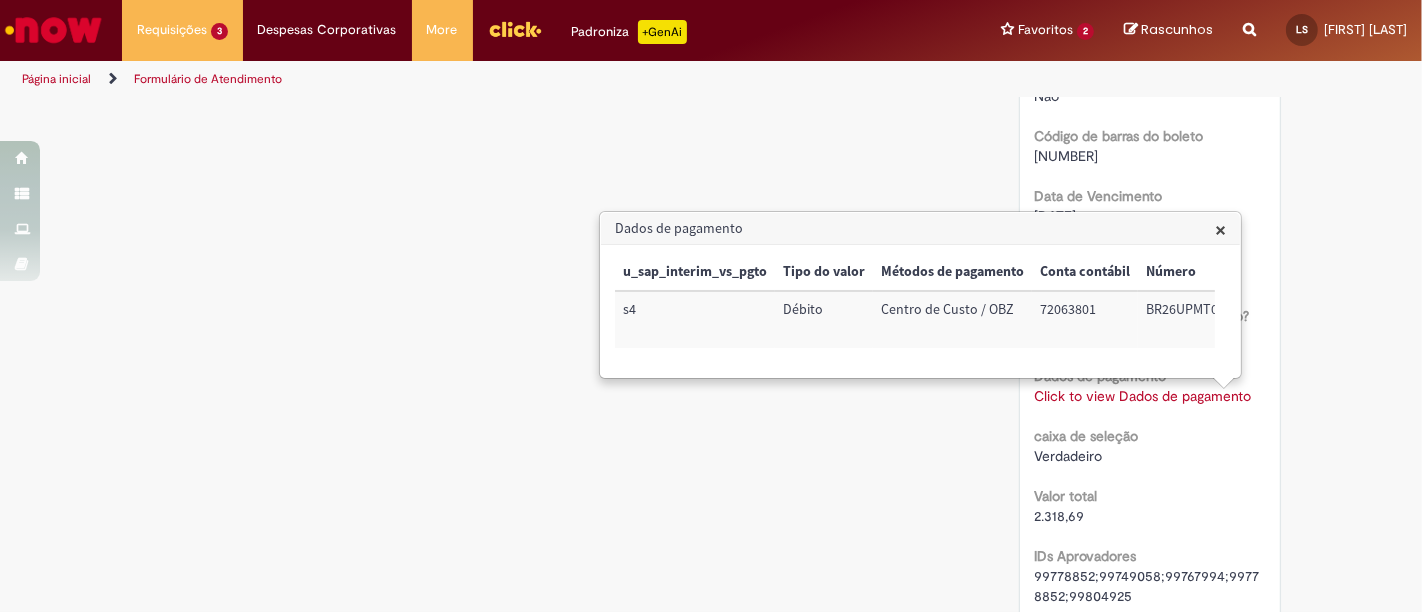 click on "BR26UPMT01" at bounding box center (1185, 319) 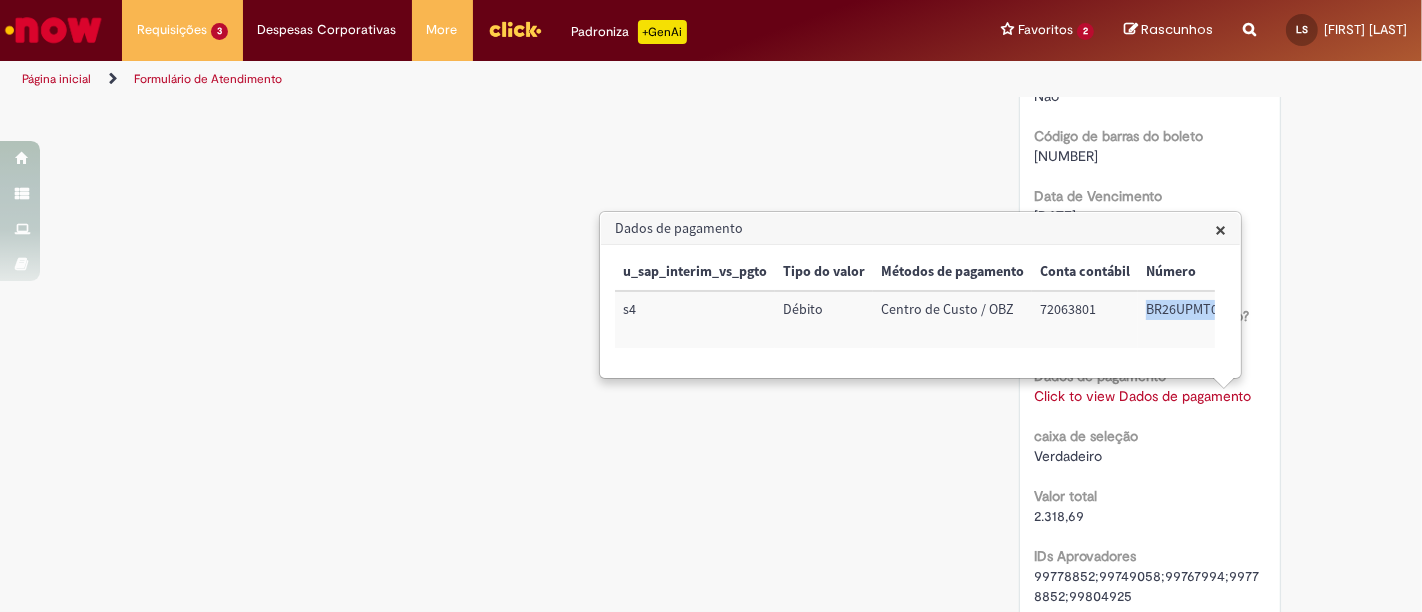 click on "BR26UPMT01" at bounding box center (1185, 319) 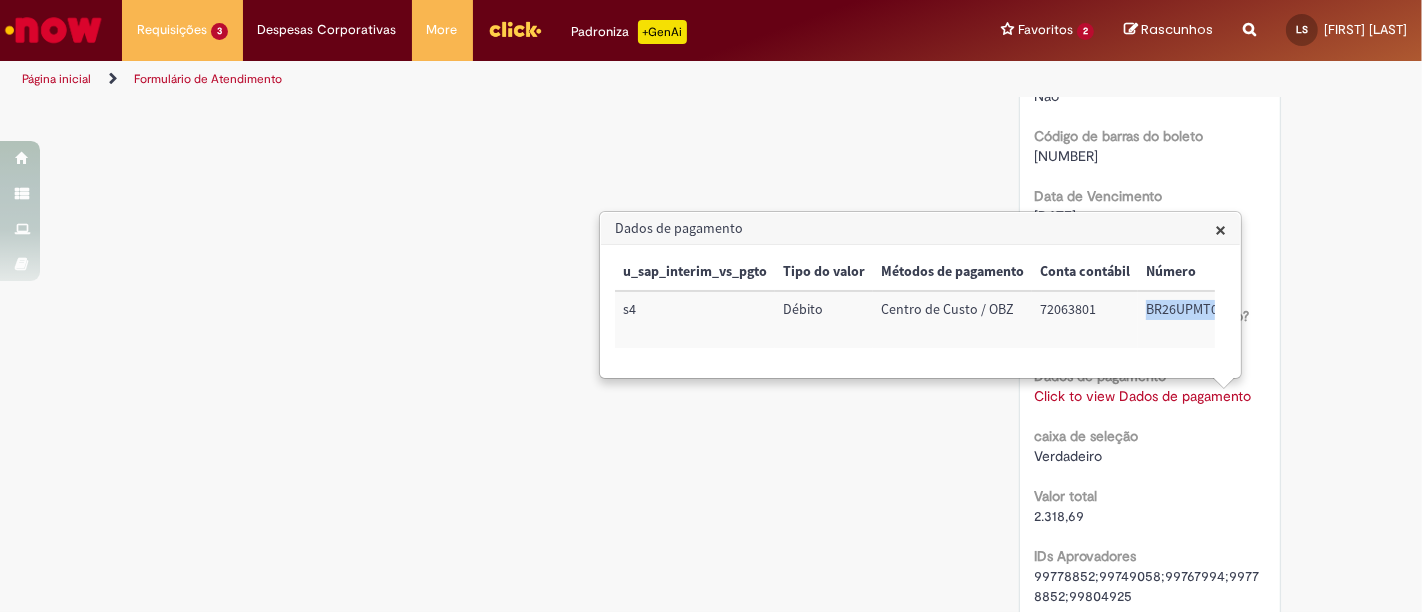 copy on "BR26UPMT01" 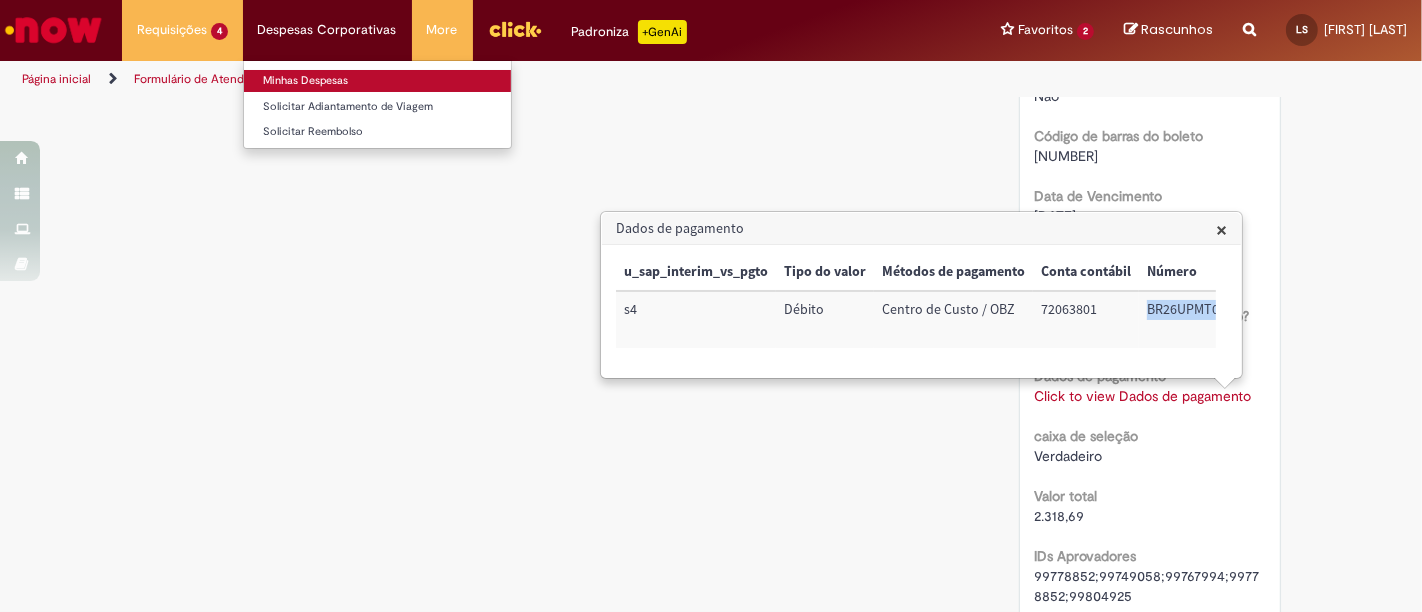 click on "Minhas Despesas" at bounding box center (377, 81) 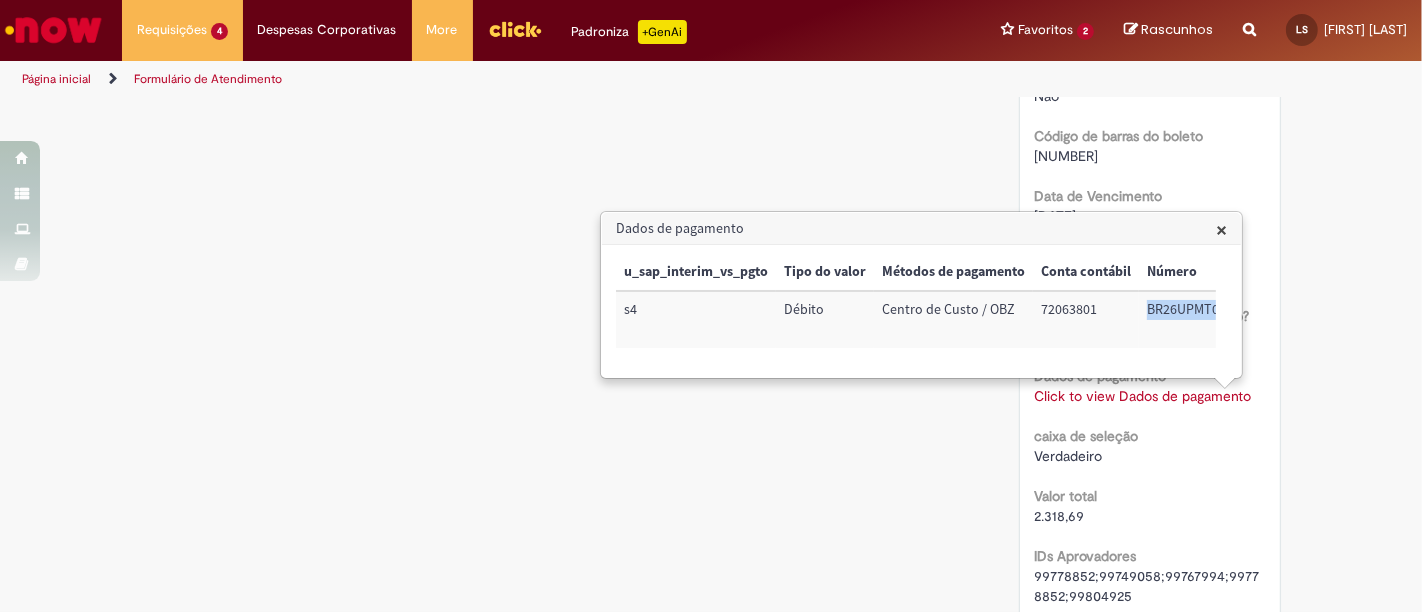 click on "×" at bounding box center [1221, 229] 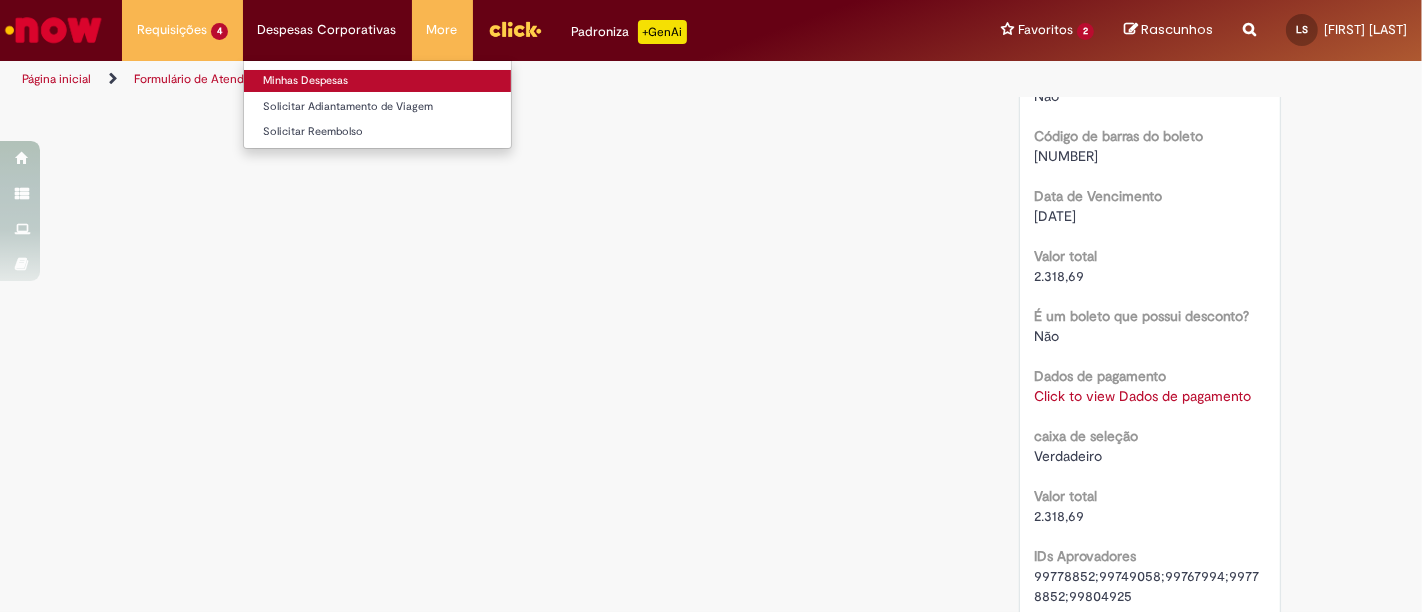 click on "Minhas Despesas" at bounding box center (377, 81) 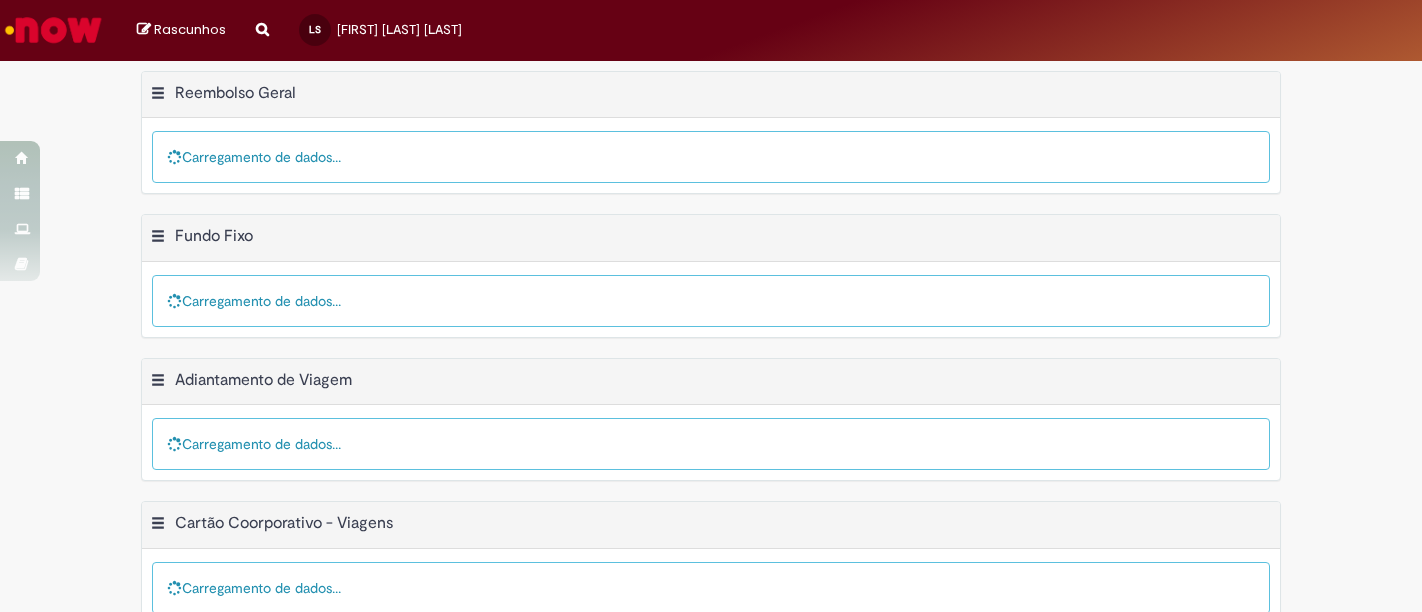 scroll, scrollTop: 0, scrollLeft: 0, axis: both 